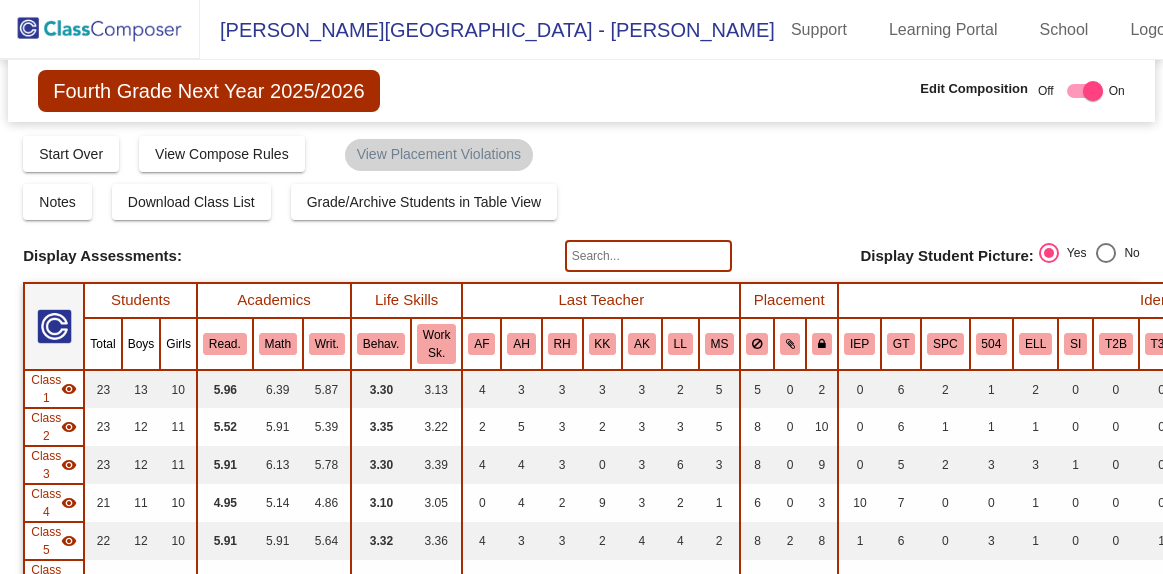 scroll, scrollTop: 0, scrollLeft: 0, axis: both 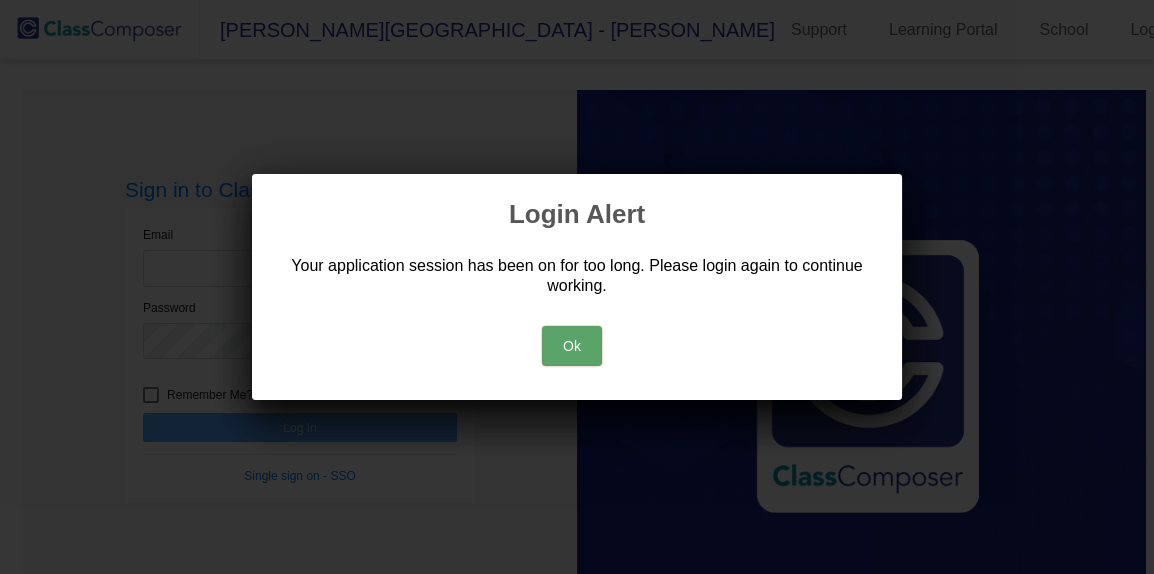 click on "Ok" at bounding box center (572, 346) 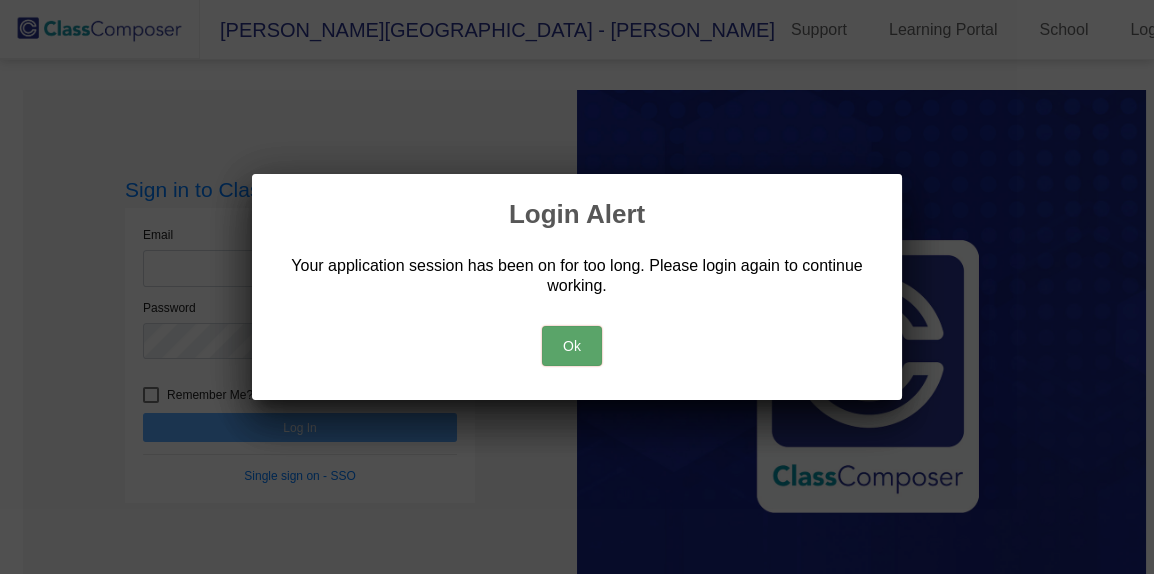 click on "Ok" at bounding box center (572, 346) 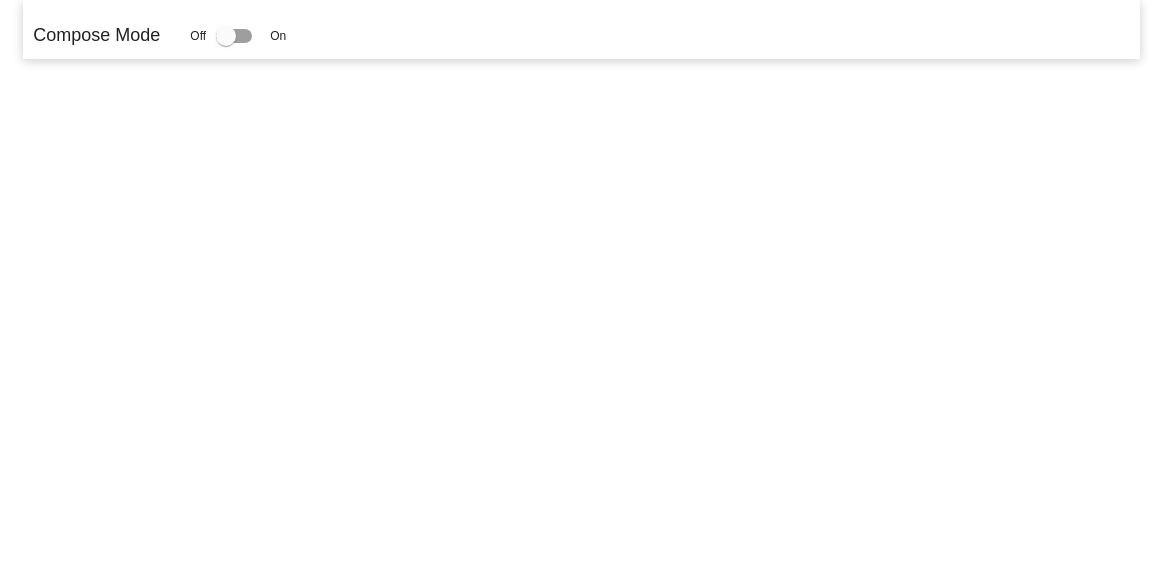 scroll, scrollTop: 0, scrollLeft: 0, axis: both 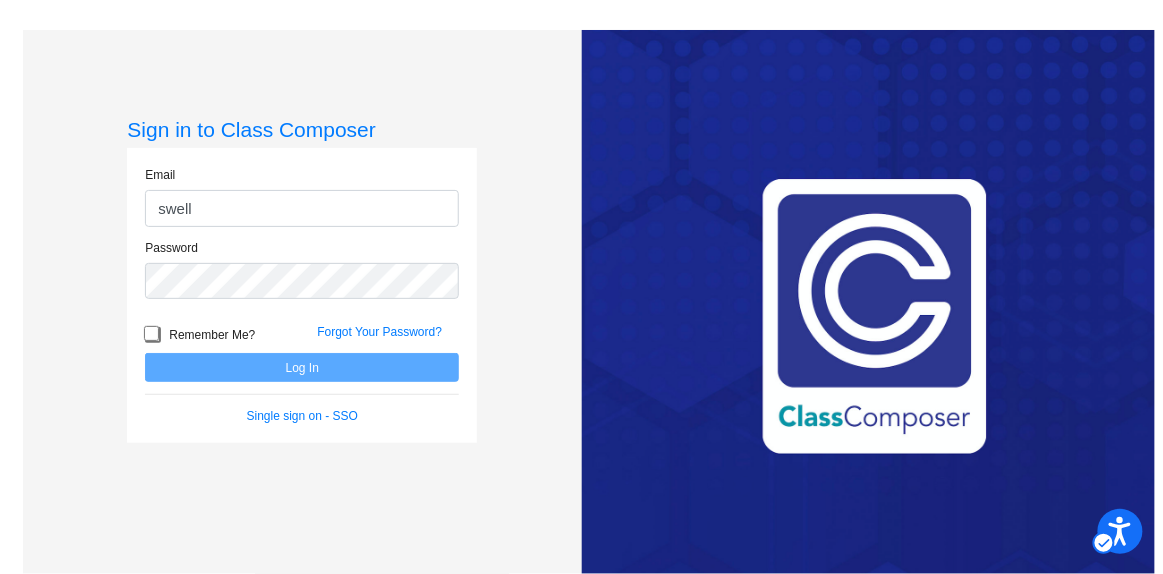 type on "swells@forsyth.k12.ga.us" 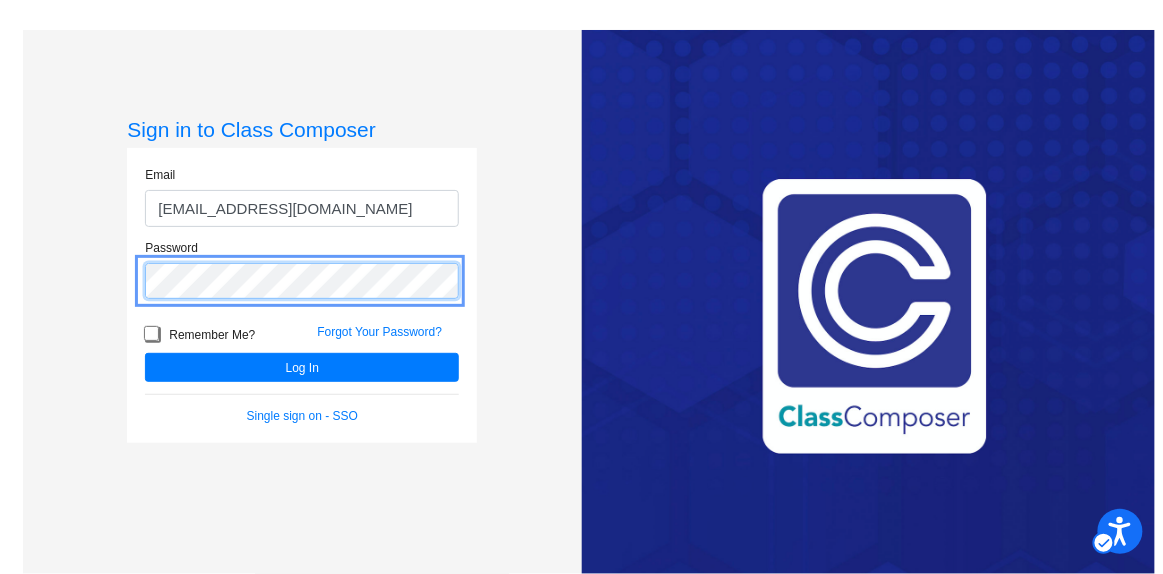 click on "Log In" 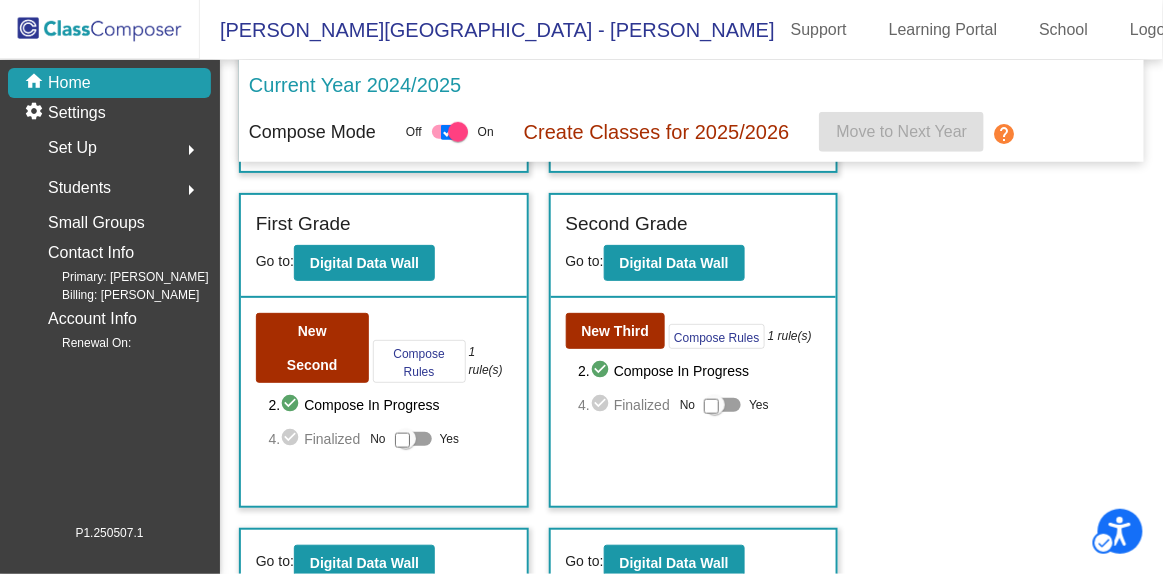 scroll, scrollTop: 349, scrollLeft: 0, axis: vertical 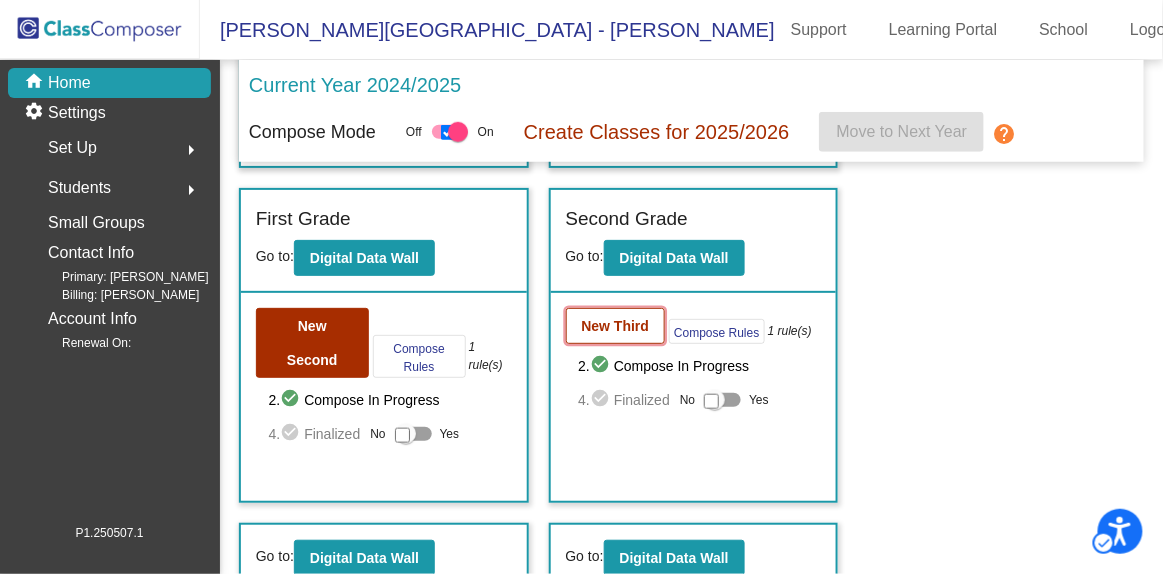 click on "New Third" 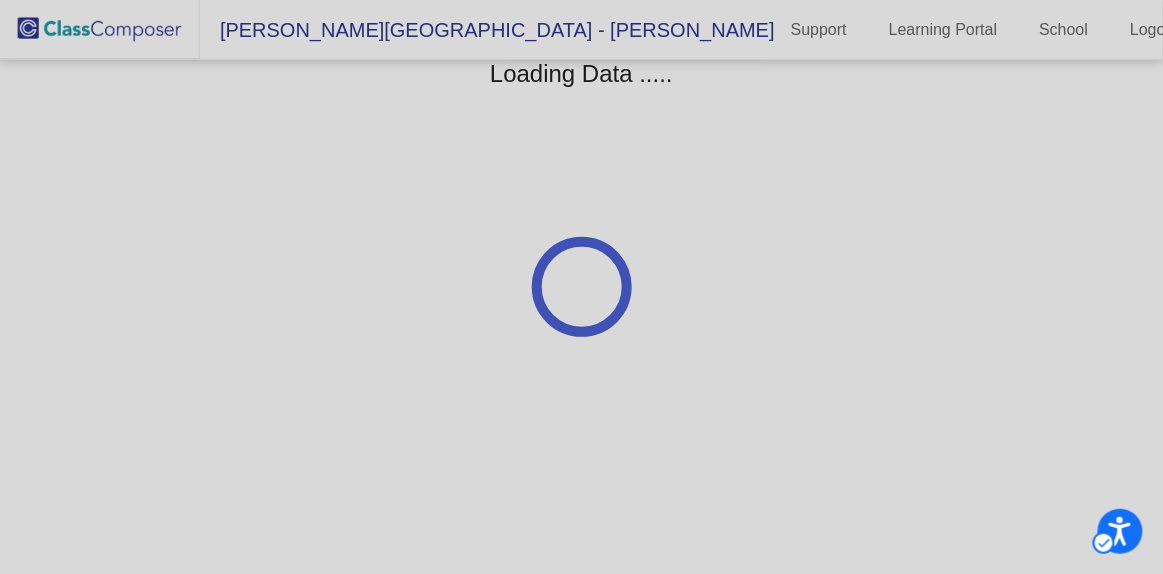 scroll, scrollTop: 0, scrollLeft: 0, axis: both 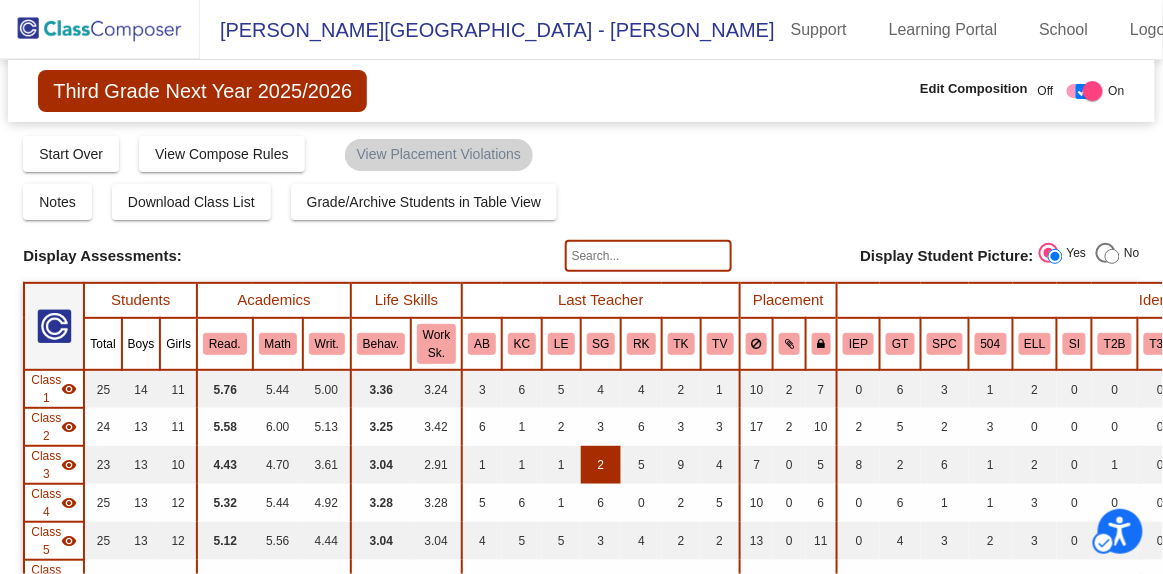click on "2" 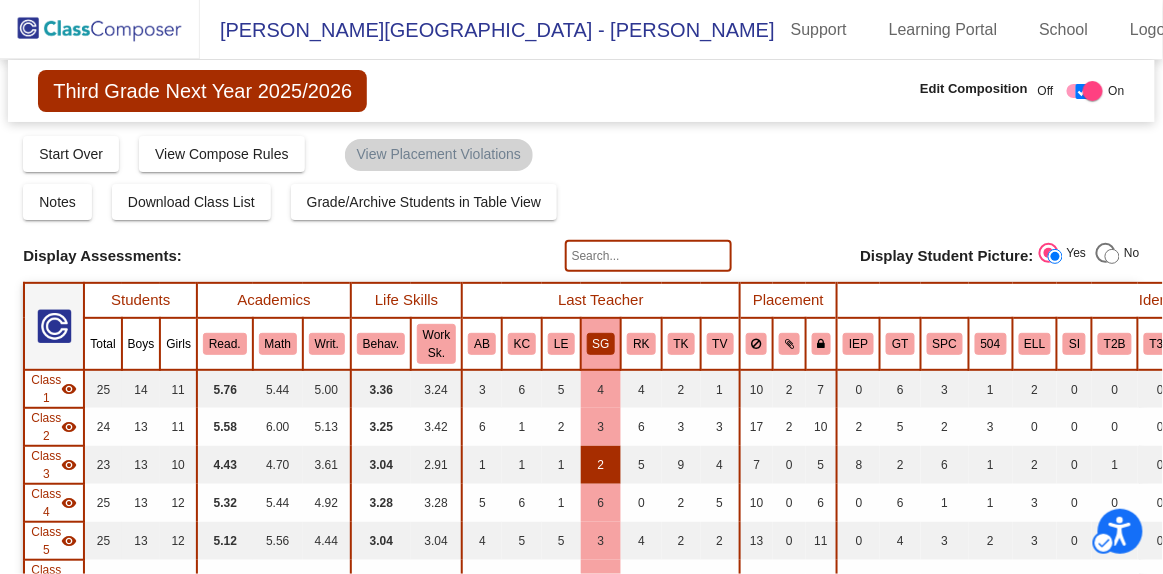 click on "Hallway   - Hallway Class  picture_as_pdf  Add Student  First Name Last Name Student Id  (Recommended)   Boy   Girl   [DEMOGRAPHIC_DATA] Add Close  Boys : 0    No Students   Girls: 0   No Students   Class 1   - [PERSON_NAME]  picture_as_pdf [PERSON_NAME]  Add Student  First Name Last Name Student Id  (Recommended)   Boy   Girl   [DEMOGRAPHIC_DATA] Add Close  Boys : 14  [PERSON_NAME] SG 8 lock do_not_disturb_alt 4 GT ELL [PERSON_NAME] SG 8 lock do_not_disturb_alt 3 SPC [GEOGRAPHIC_DATA] LE 7 lock do_not_disturb_alt 3 [PERSON_NAME] LE 6 lock do_not_disturb_alt 3 MVG [PERSON_NAME] LE 6 lock do_not_disturb_alt 3 [PERSON_NAME] SG 5 lock do_not_disturb_alt 4 SPC ELL [PERSON_NAME] KC 5 lock do_not_disturb_alt 3 [PERSON_NAME] TK 5 lock do_not_disturb_alt 3 [PERSON_NAME] [PERSON_NAME] 4 lock do_not_disturb_alt 4 [PERSON_NAME] RK 1 lock do_not_disturb_alt 4 SPC T3A EIR [PERSON_NAME] KC 8 lock do_not_disturb_alt 2 [PERSON_NAME] SG 4 lock do_not_disturb_alt 2 EIM [PERSON_NAME] LE 4 lock do_not_disturb_alt 2 [PERSON_NAME] KC 2 lock 2 504 KC 8" 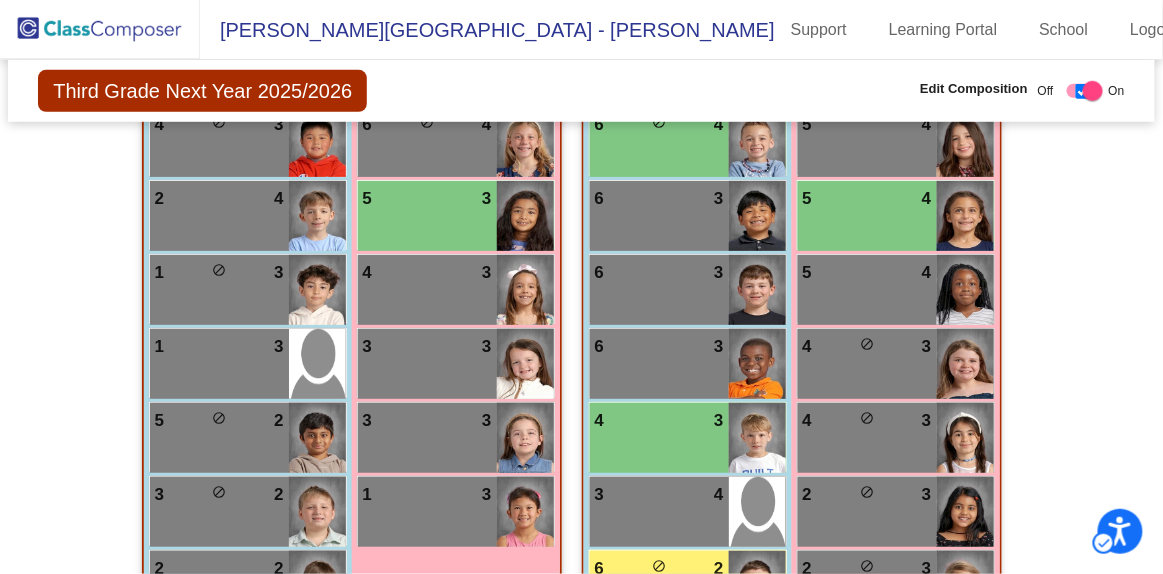scroll, scrollTop: 3969, scrollLeft: 0, axis: vertical 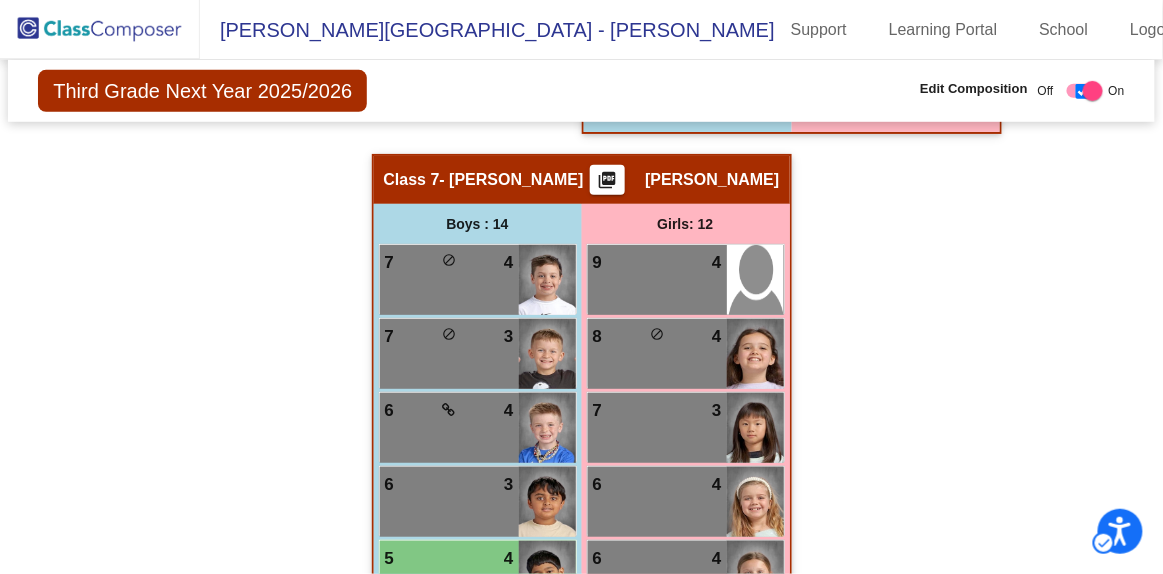click on "Hallway   - Hallway Class  picture_as_pdf  Add Student  First Name Last Name Student Id  (Recommended)   Boy   Girl   [DEMOGRAPHIC_DATA] Add Close  Boys : 0    No Students   Girls: 0   No Students   Class 1   - [PERSON_NAME]  picture_as_pdf [PERSON_NAME]  Add Student  First Name Last Name Student Id  (Recommended)   Boy   Girl   [DEMOGRAPHIC_DATA] Add Close  Boys : 14  [PERSON_NAME] SG 8 lock do_not_disturb_alt 4 GT ELL [PERSON_NAME] SG 8 lock do_not_disturb_alt 3 SPC [GEOGRAPHIC_DATA] LE 7 lock do_not_disturb_alt 3 [PERSON_NAME] LE 6 lock do_not_disturb_alt 3 MVG [PERSON_NAME] LE 6 lock do_not_disturb_alt 3 [PERSON_NAME] SG 5 lock do_not_disturb_alt 4 SPC ELL [PERSON_NAME] KC 5 lock do_not_disturb_alt 3 [PERSON_NAME] TK 5 lock do_not_disturb_alt 3 [PERSON_NAME] [PERSON_NAME] 4 lock do_not_disturb_alt 4 [PERSON_NAME] RK 1 lock do_not_disturb_alt 4 SPC T3A EIR [PERSON_NAME] KC 8 lock do_not_disturb_alt 2 [PERSON_NAME] SG 4 lock do_not_disturb_alt 2 EIM [PERSON_NAME] LE 4 lock do_not_disturb_alt 2 [PERSON_NAME] KC 2 lock 2 504 KC 8" 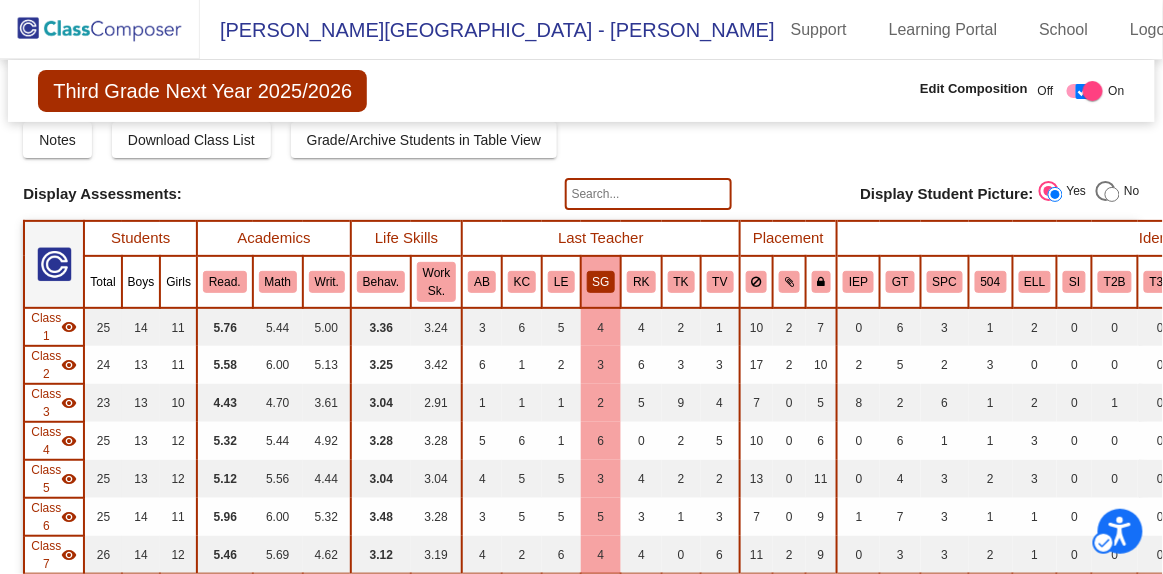 scroll, scrollTop: 0, scrollLeft: 0, axis: both 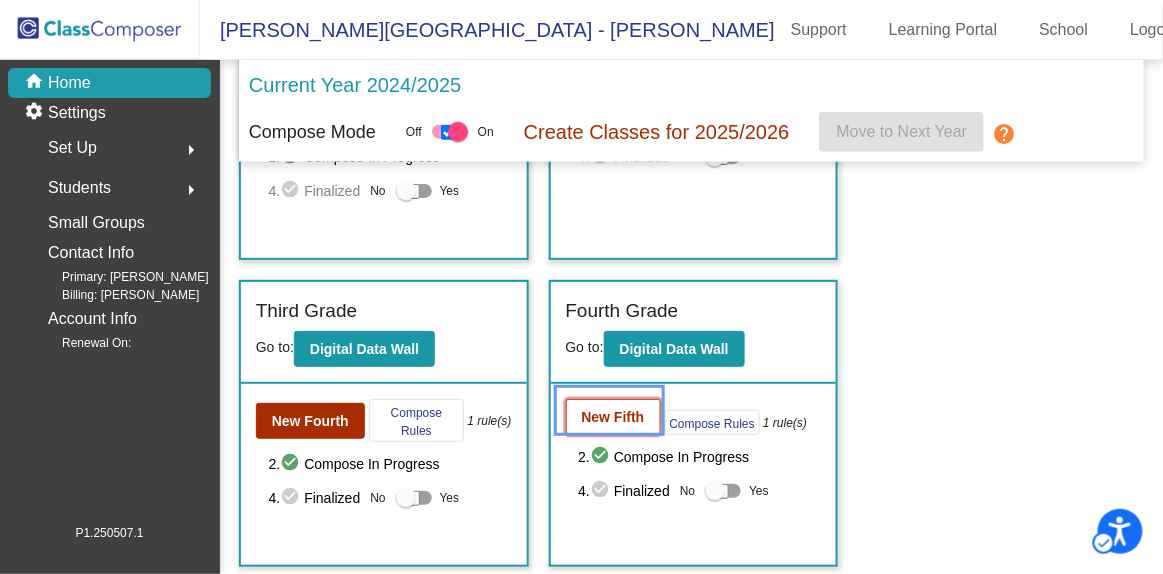 click on "New Fifth" 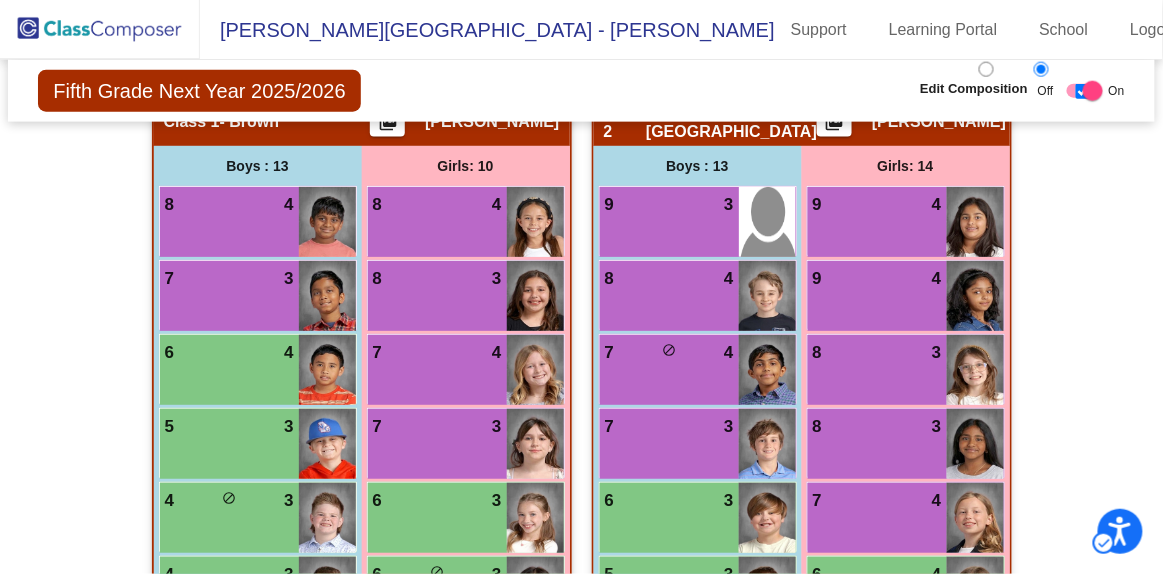 scroll, scrollTop: 940, scrollLeft: 0, axis: vertical 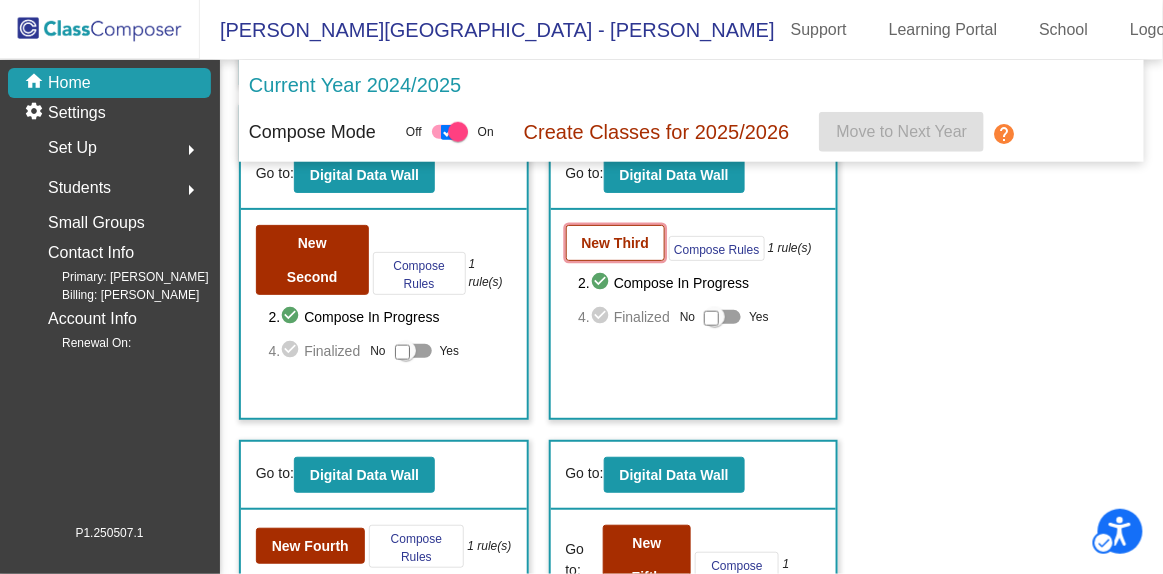 click on "New Third" 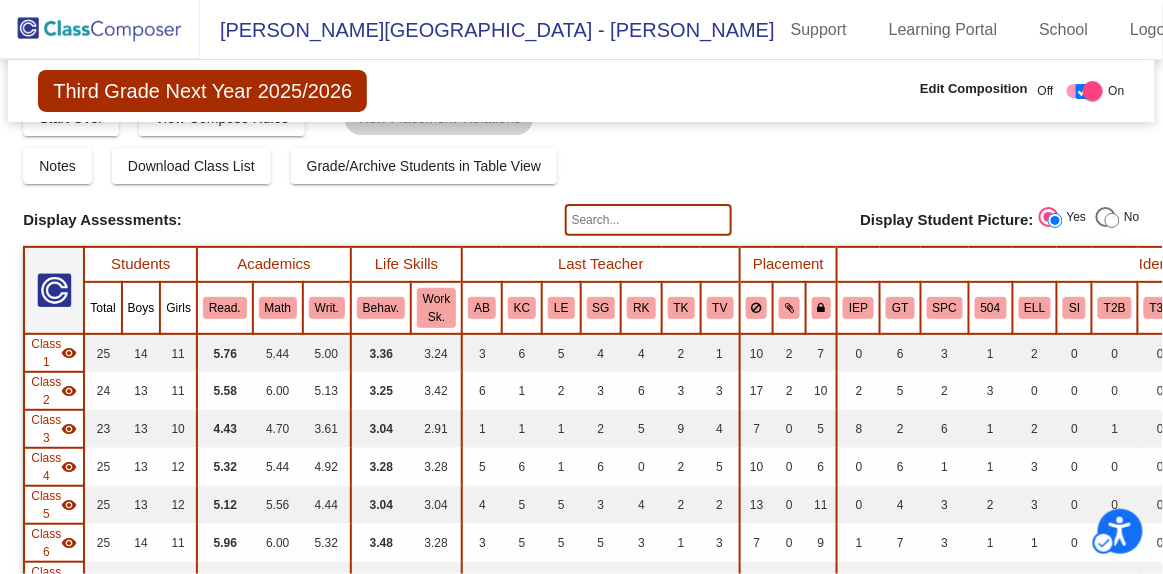 scroll, scrollTop: 0, scrollLeft: 0, axis: both 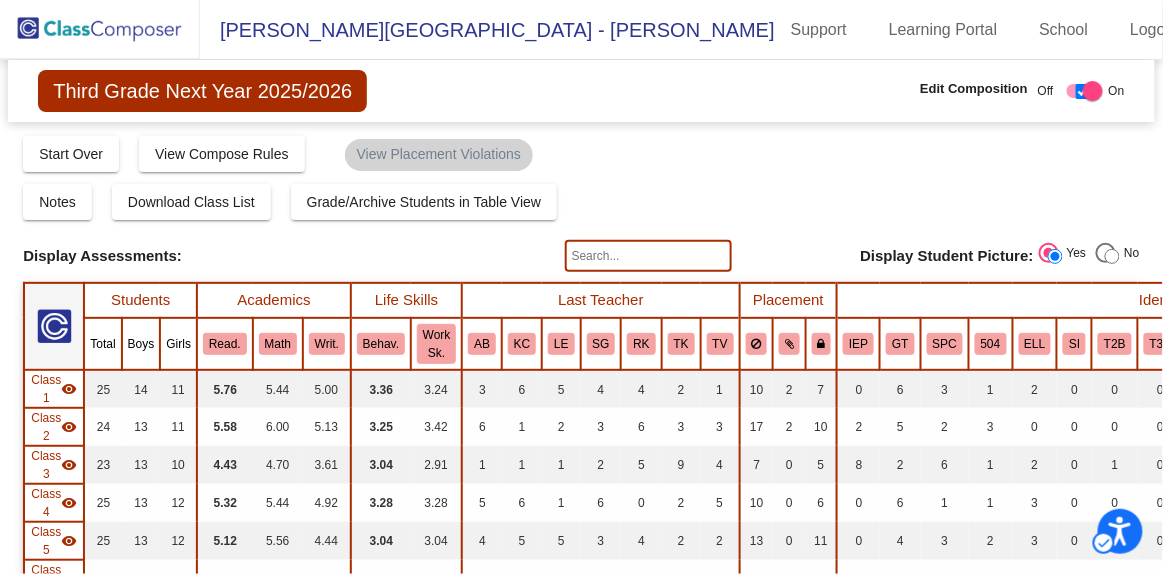 click at bounding box center [1085, 91] 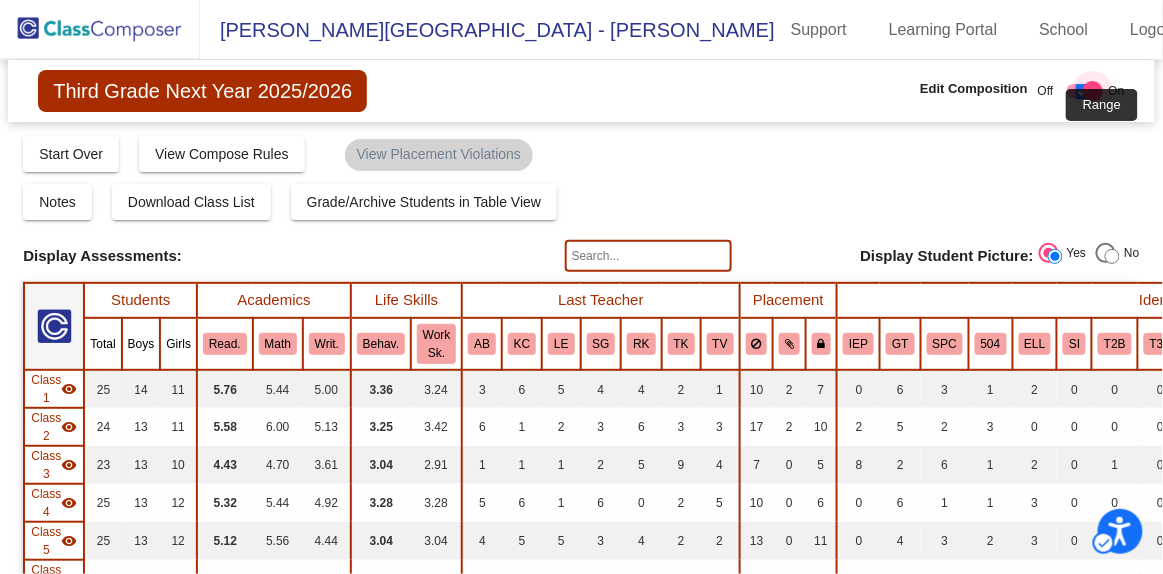 checkbox on "true" 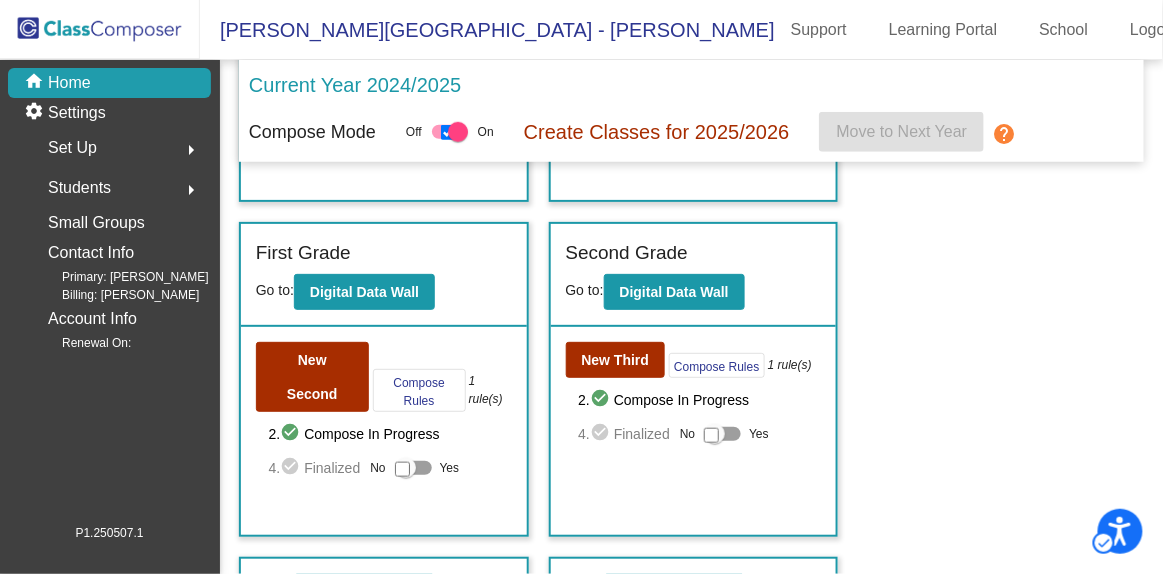 scroll, scrollTop: 319, scrollLeft: 0, axis: vertical 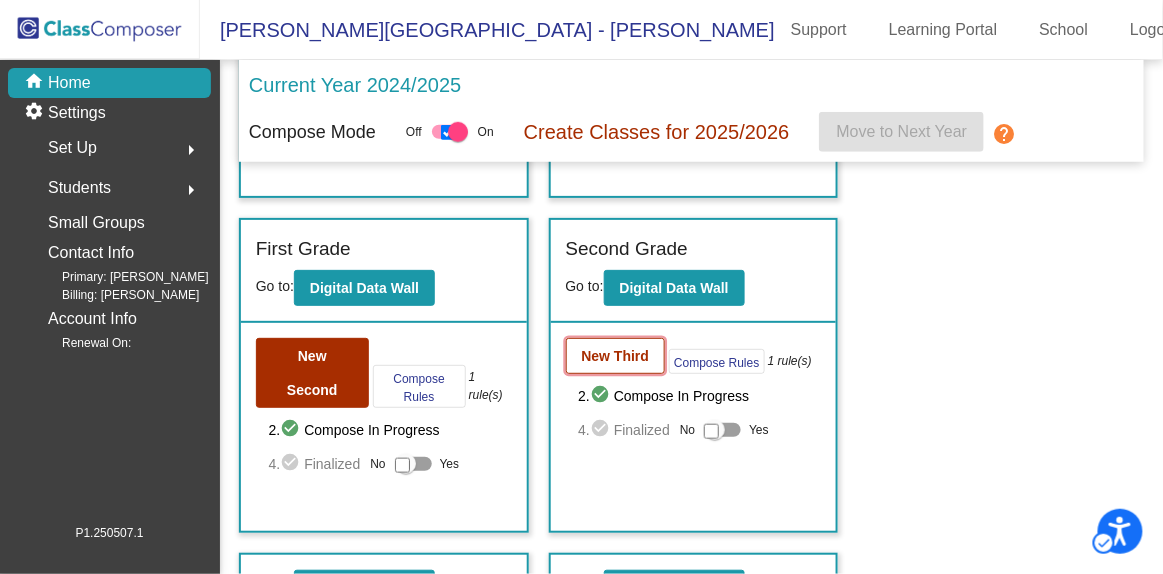 click on "New Third" 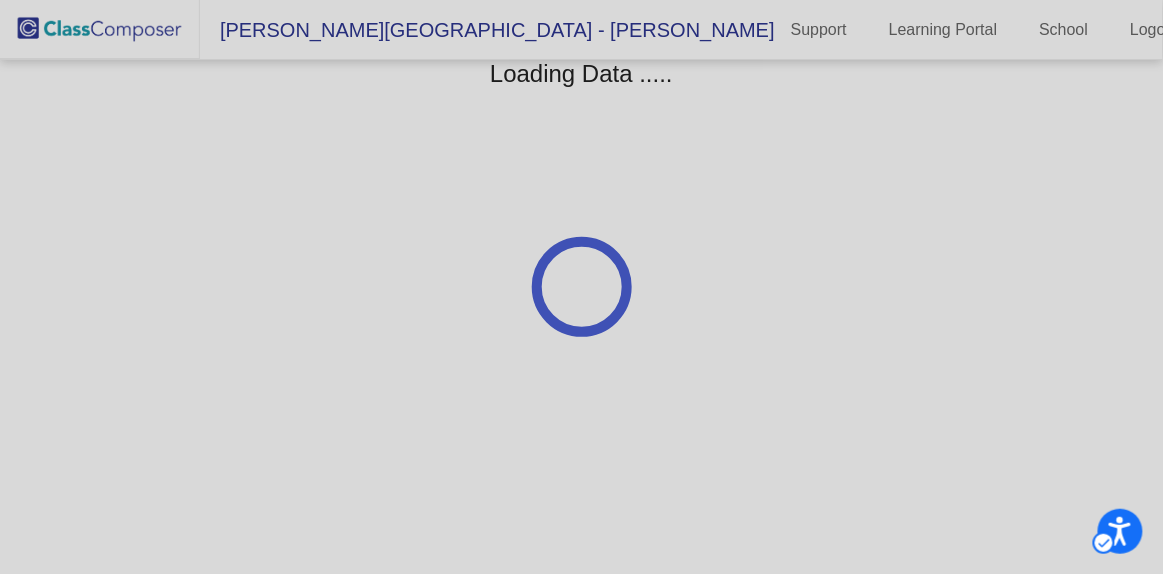 scroll, scrollTop: 0, scrollLeft: 0, axis: both 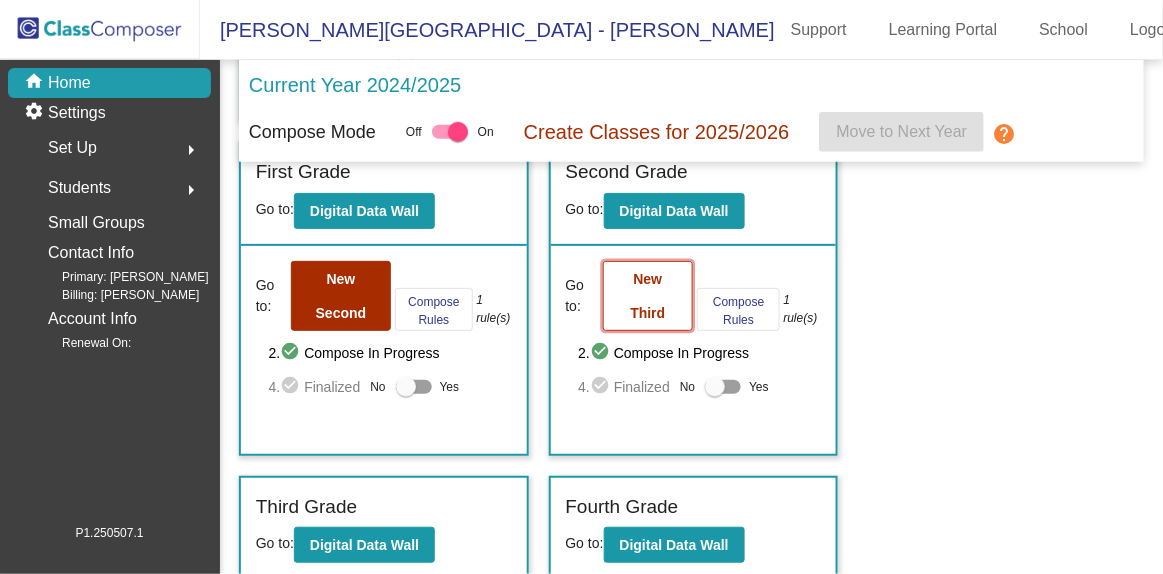 click on "New Third" 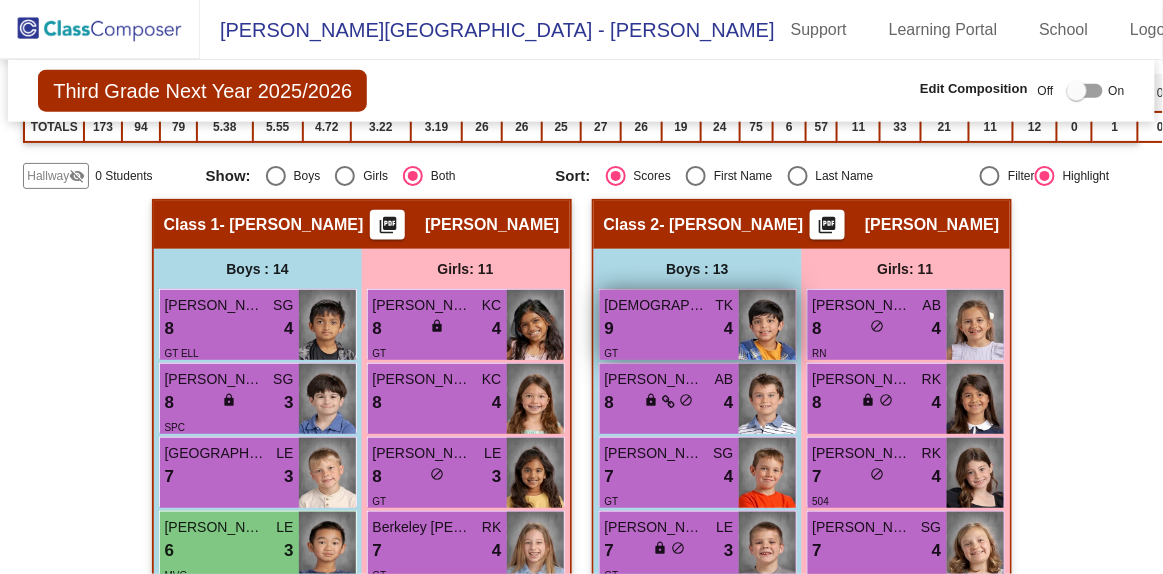 scroll, scrollTop: 525, scrollLeft: 0, axis: vertical 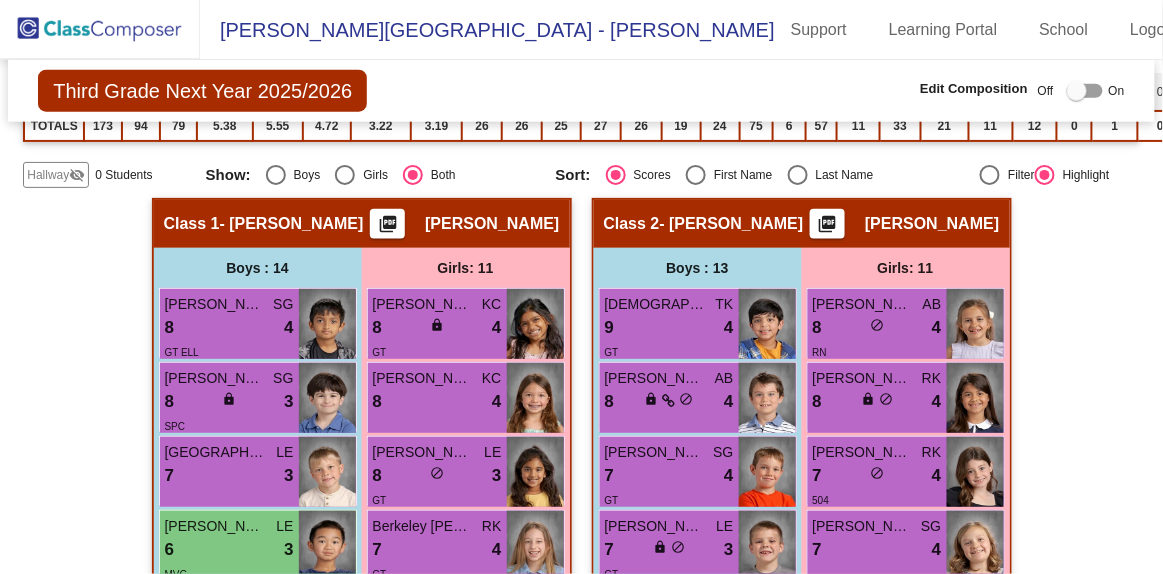 click at bounding box center [1085, 91] 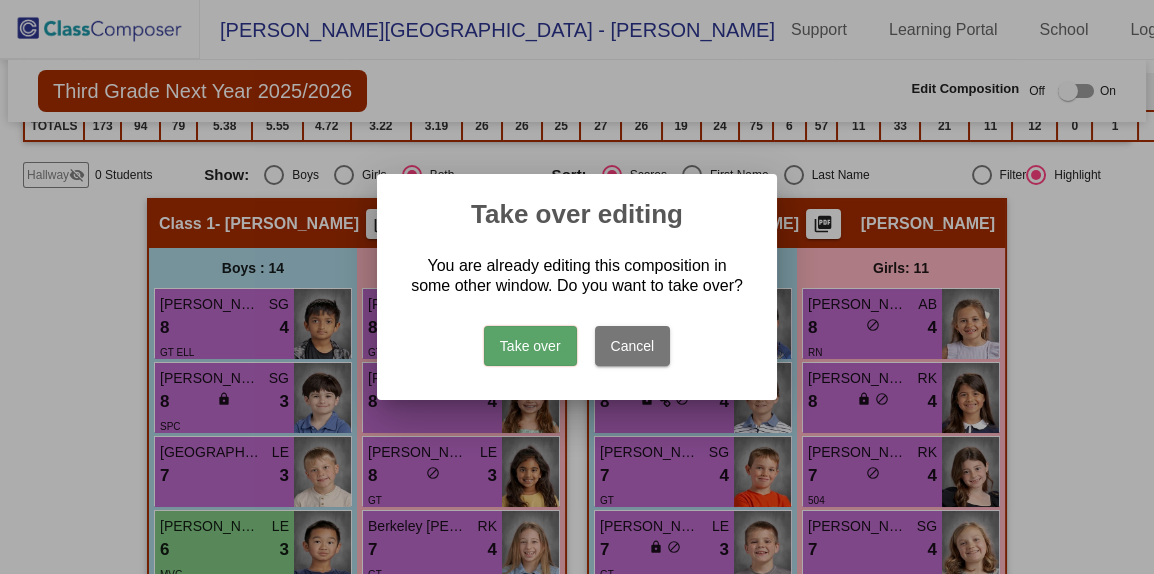 click on "Take over" at bounding box center [530, 346] 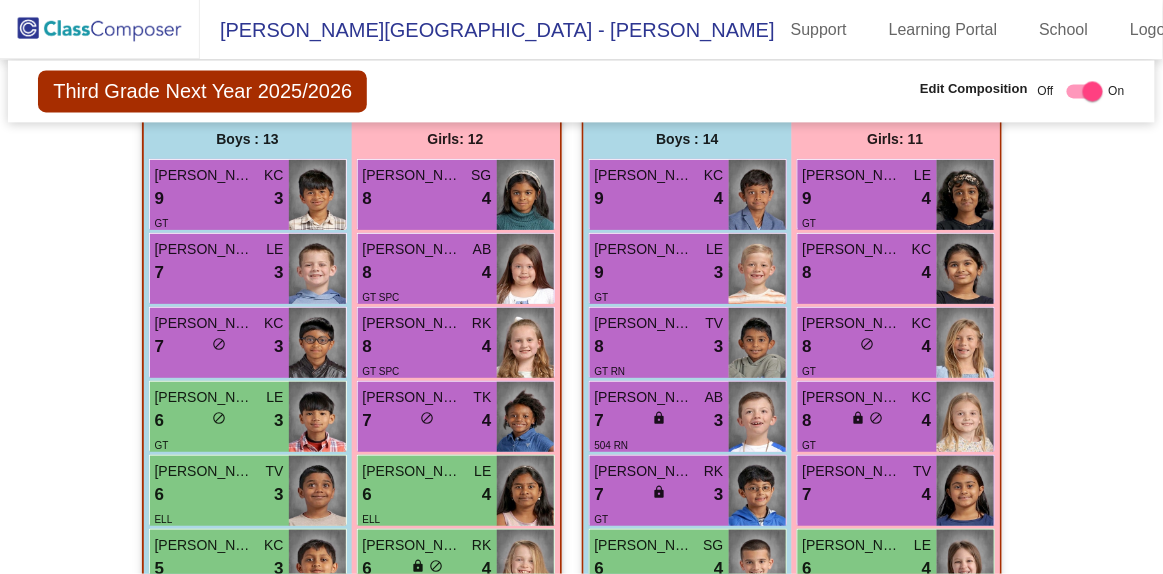 scroll, scrollTop: 2899, scrollLeft: 0, axis: vertical 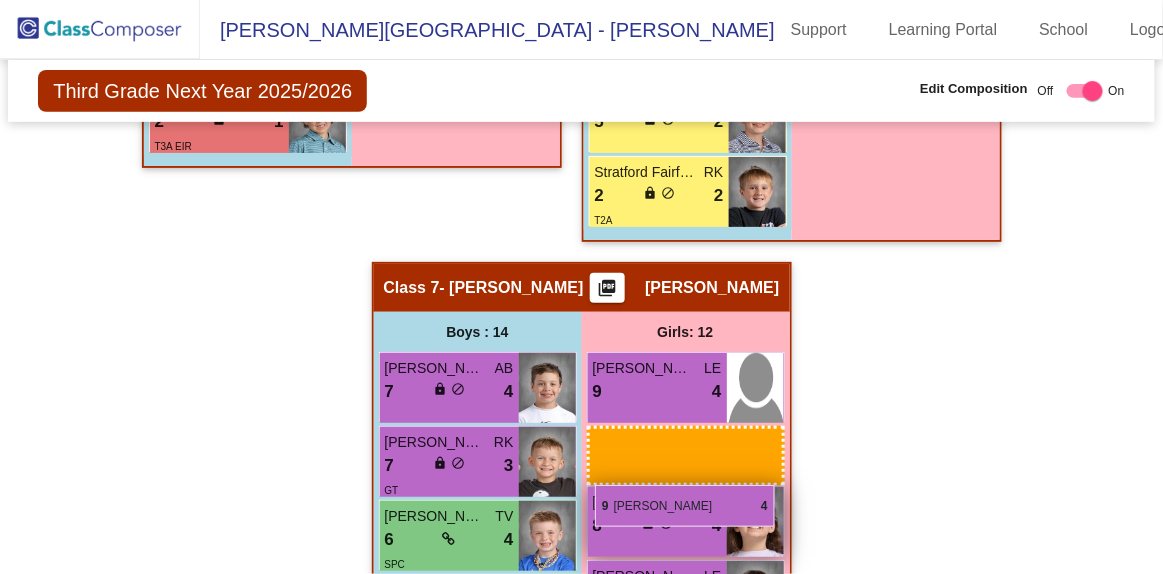 drag, startPoint x: 867, startPoint y: 195, endPoint x: 595, endPoint y: 485, distance: 397.59778 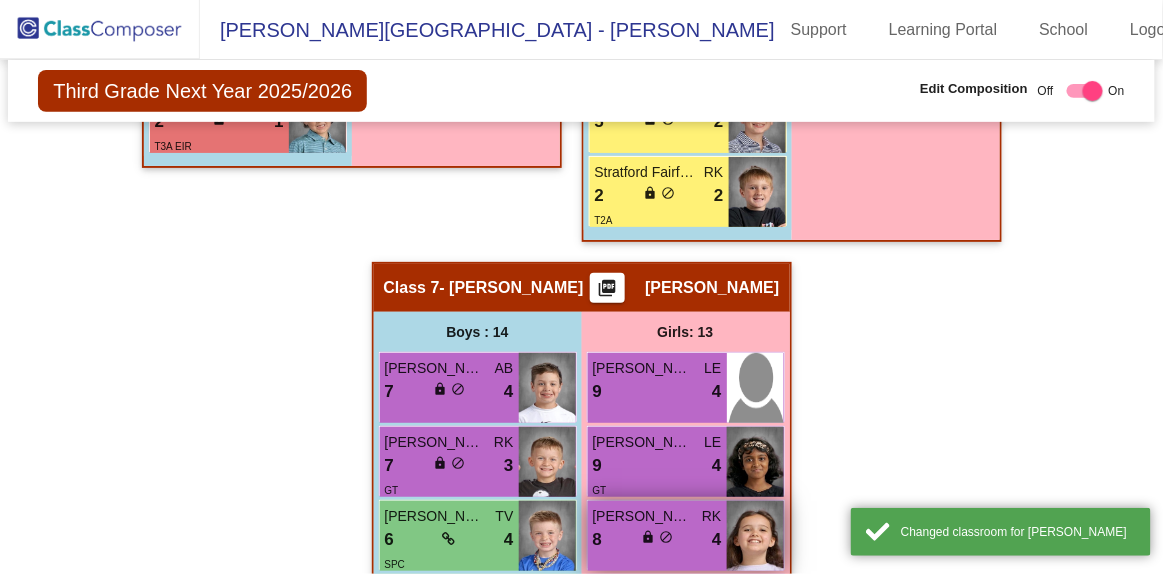click on "8 lock do_not_disturb_alt 4" at bounding box center (657, 540) 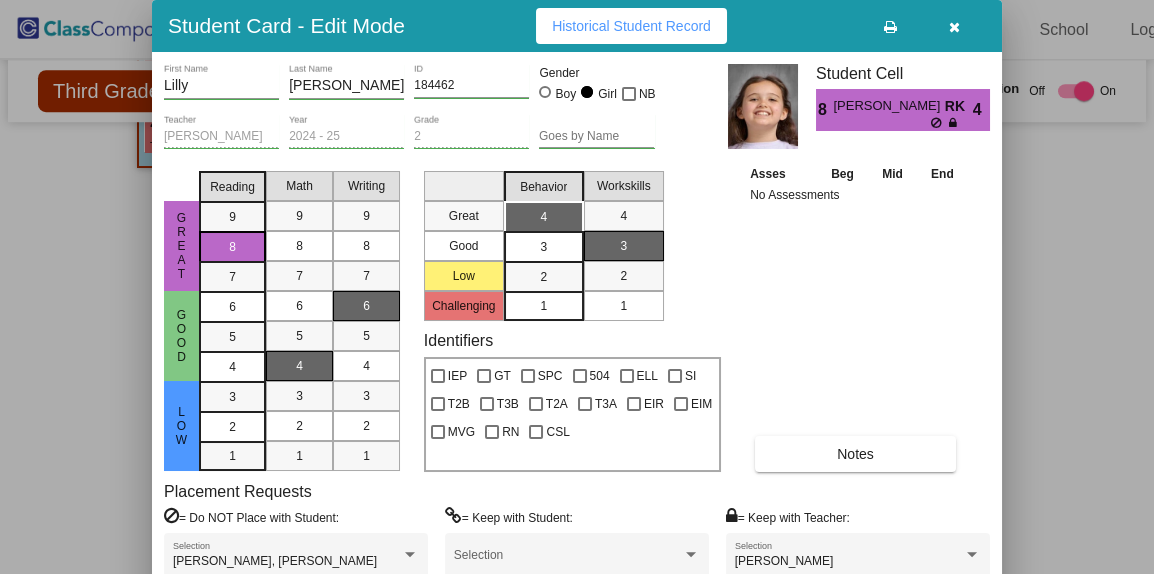click at bounding box center (972, 555) 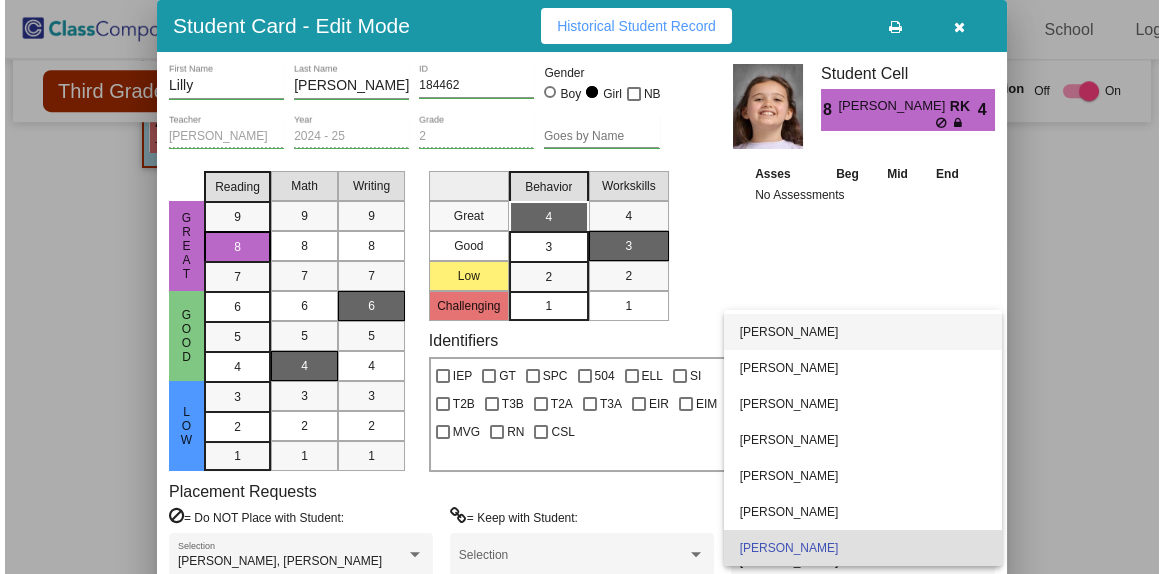 scroll, scrollTop: 0, scrollLeft: 0, axis: both 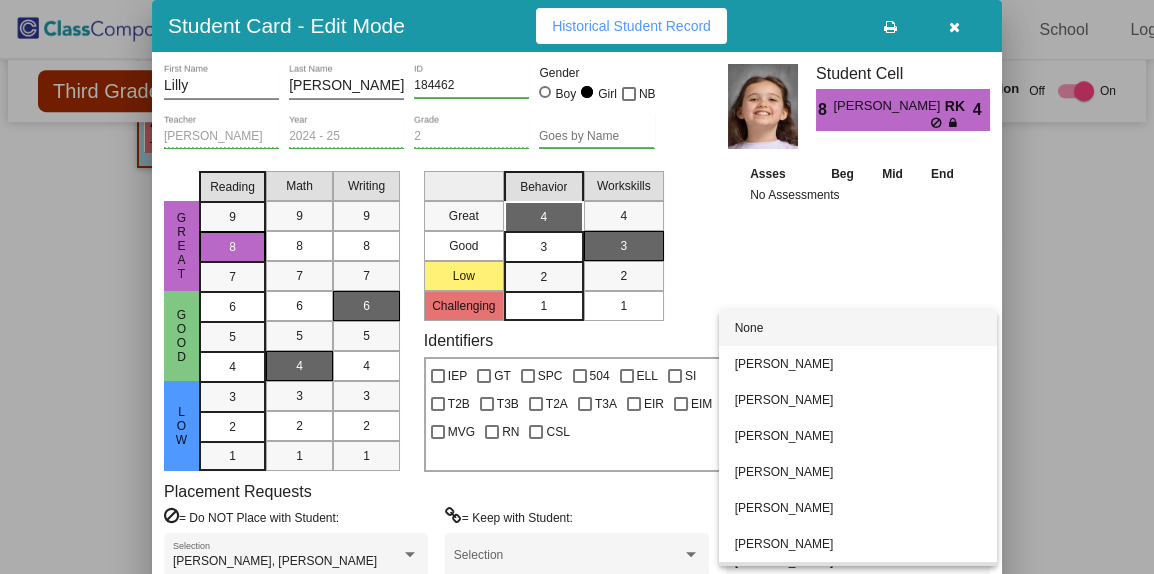click on "None" at bounding box center [858, 328] 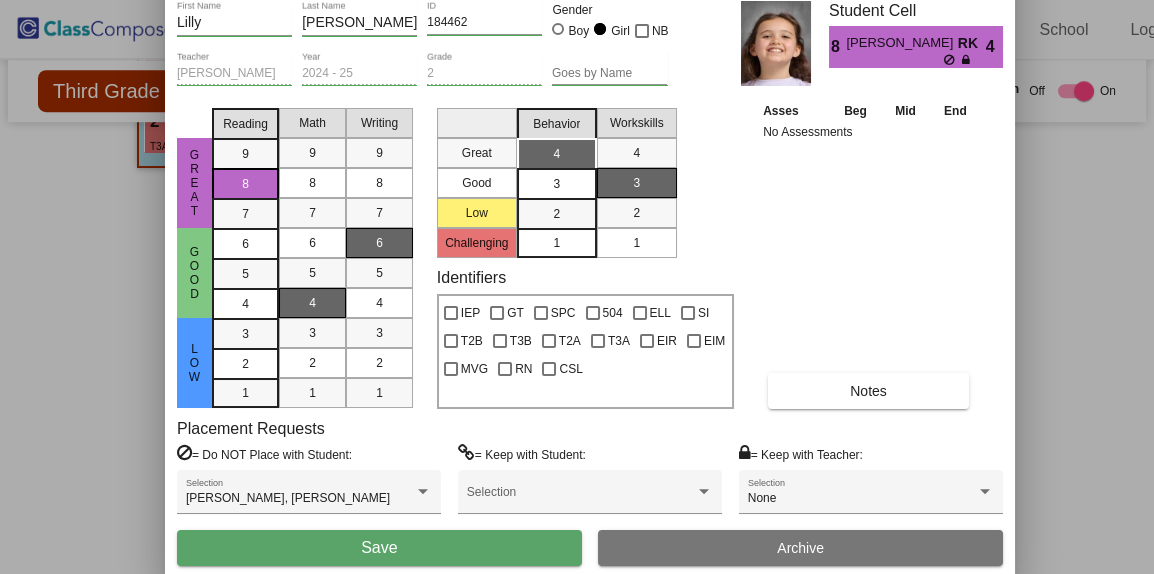 drag, startPoint x: 481, startPoint y: 28, endPoint x: 495, endPoint y: -35, distance: 64.53681 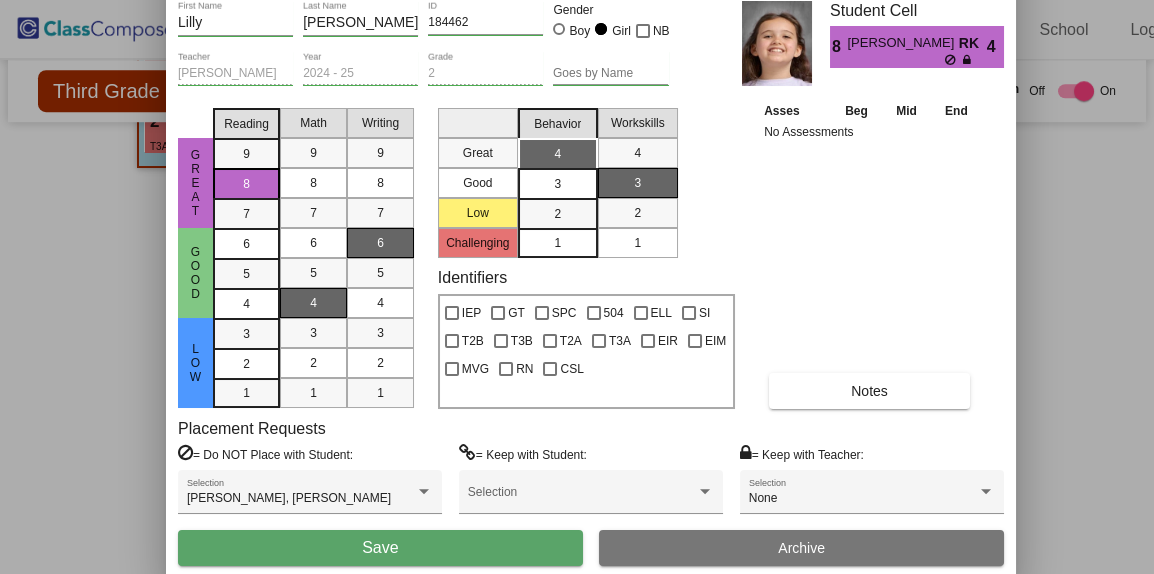 click on "Save" at bounding box center [380, 547] 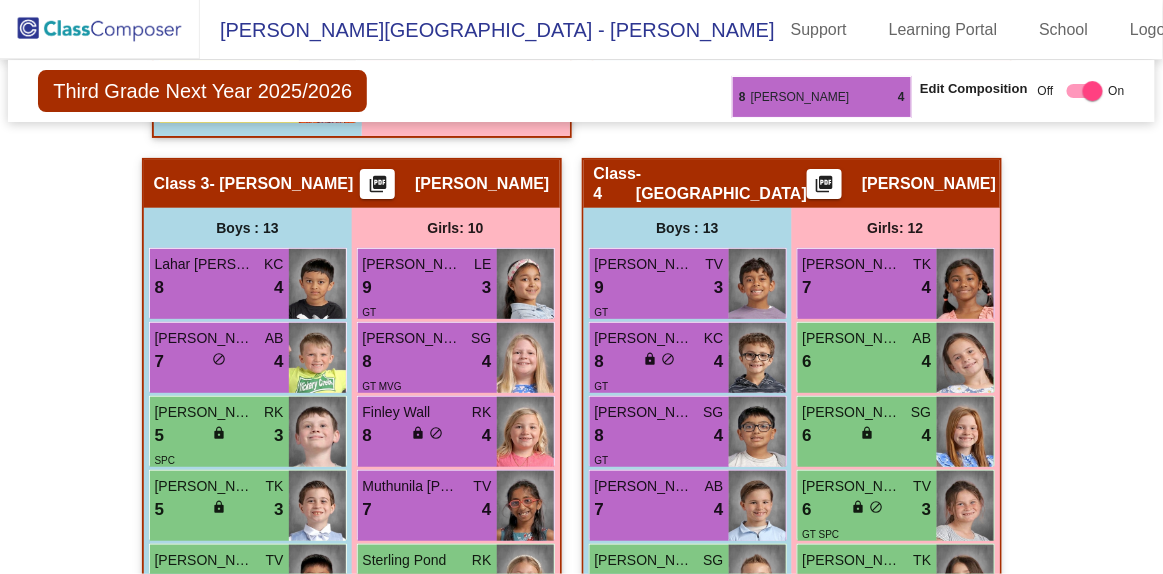 scroll, scrollTop: 1723, scrollLeft: 0, axis: vertical 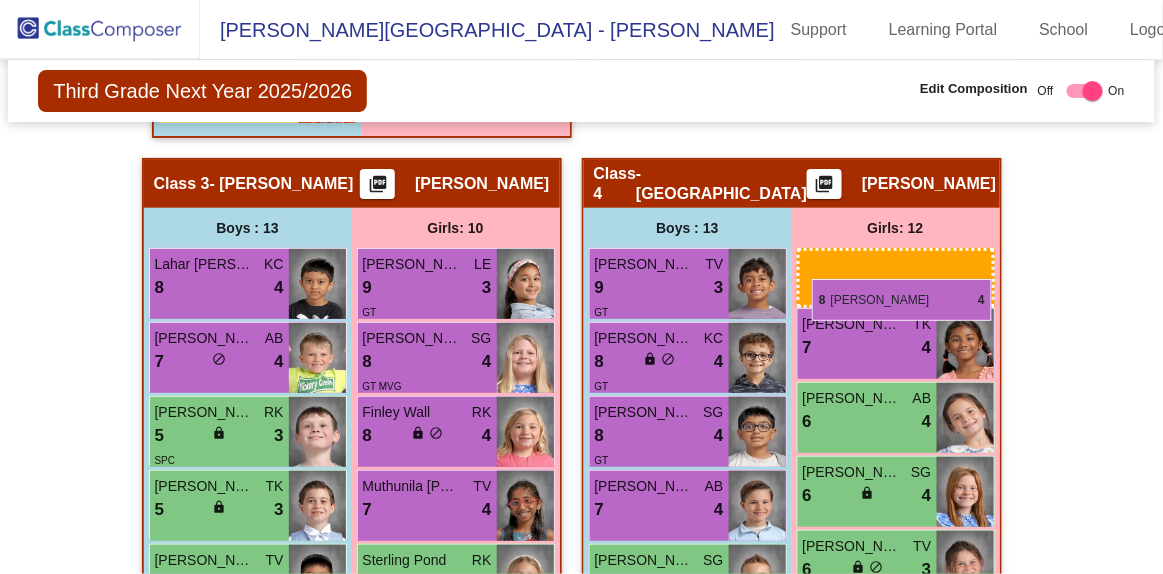 drag, startPoint x: 669, startPoint y: 526, endPoint x: 812, endPoint y: 279, distance: 285.40848 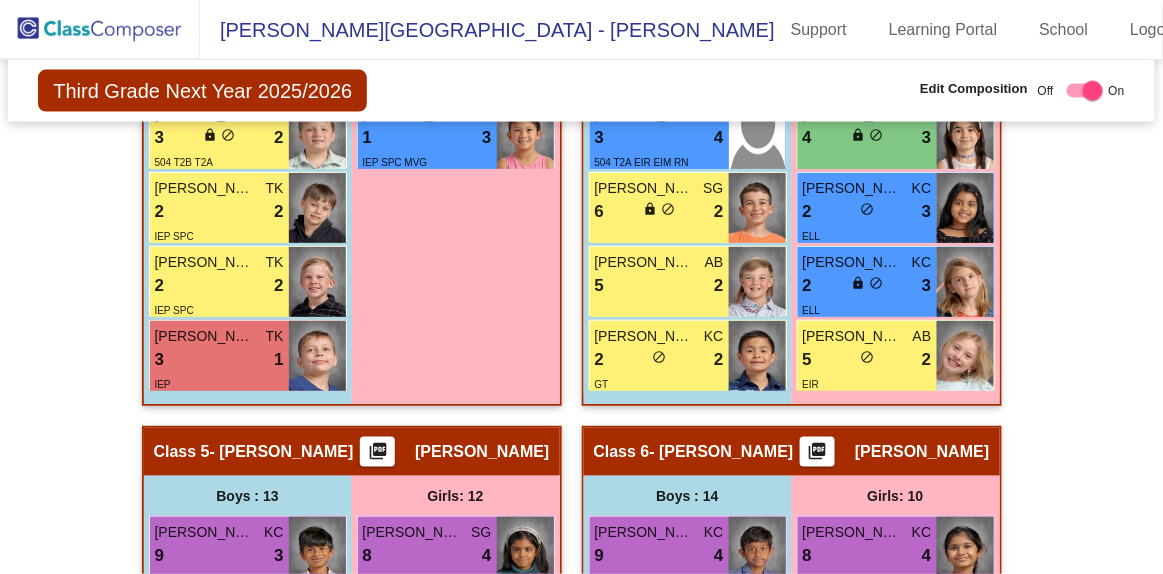 scroll, scrollTop: 2544, scrollLeft: 0, axis: vertical 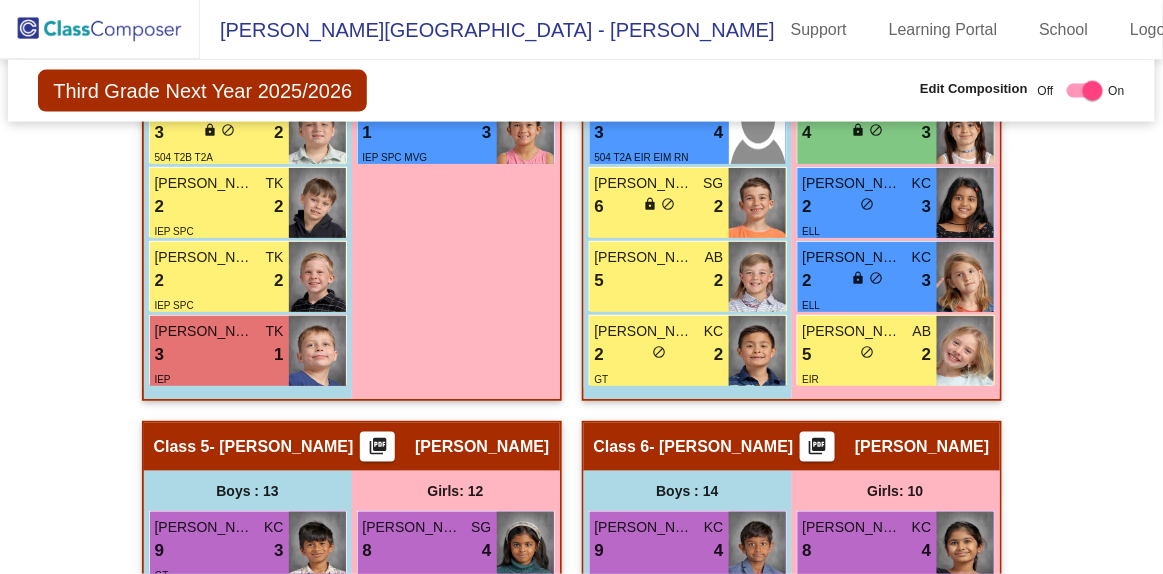 click on "2 lock do_not_disturb_alt 3" at bounding box center (867, 281) 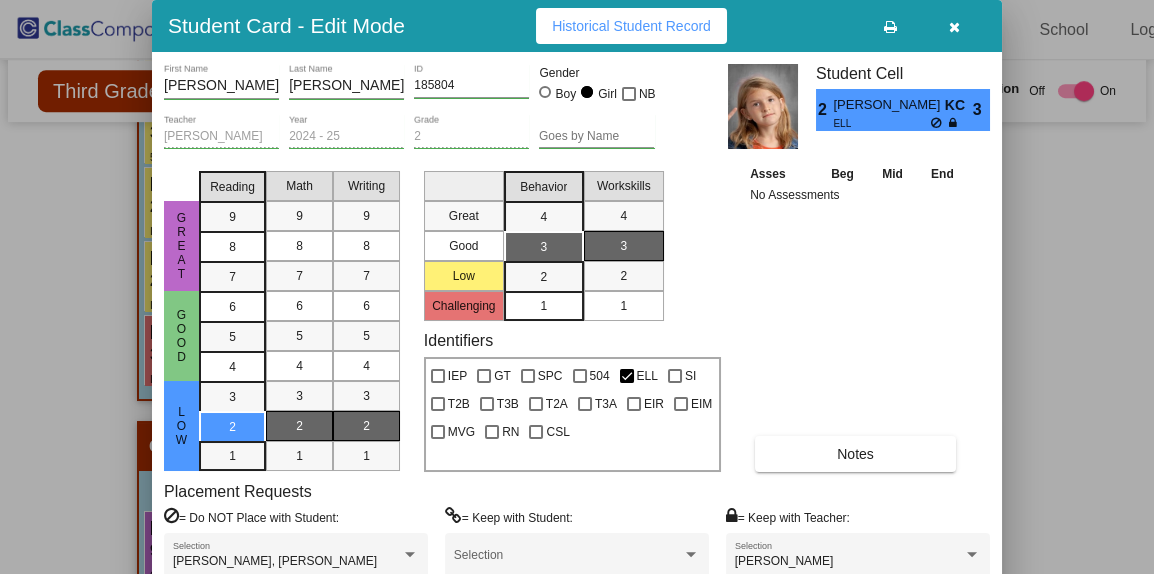 click at bounding box center [577, 287] 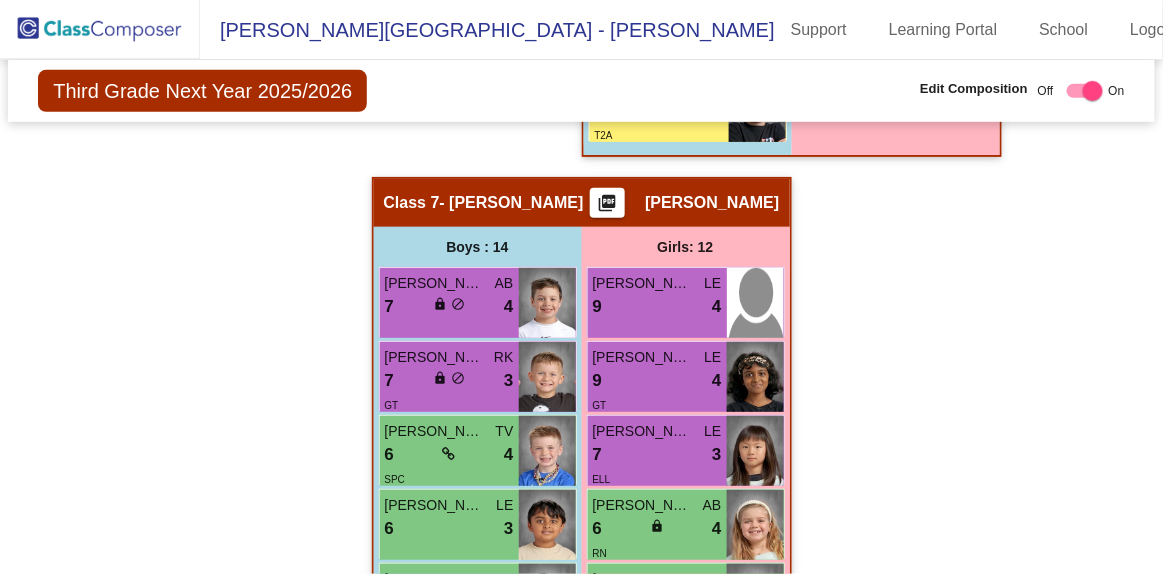 scroll, scrollTop: 3947, scrollLeft: 0, axis: vertical 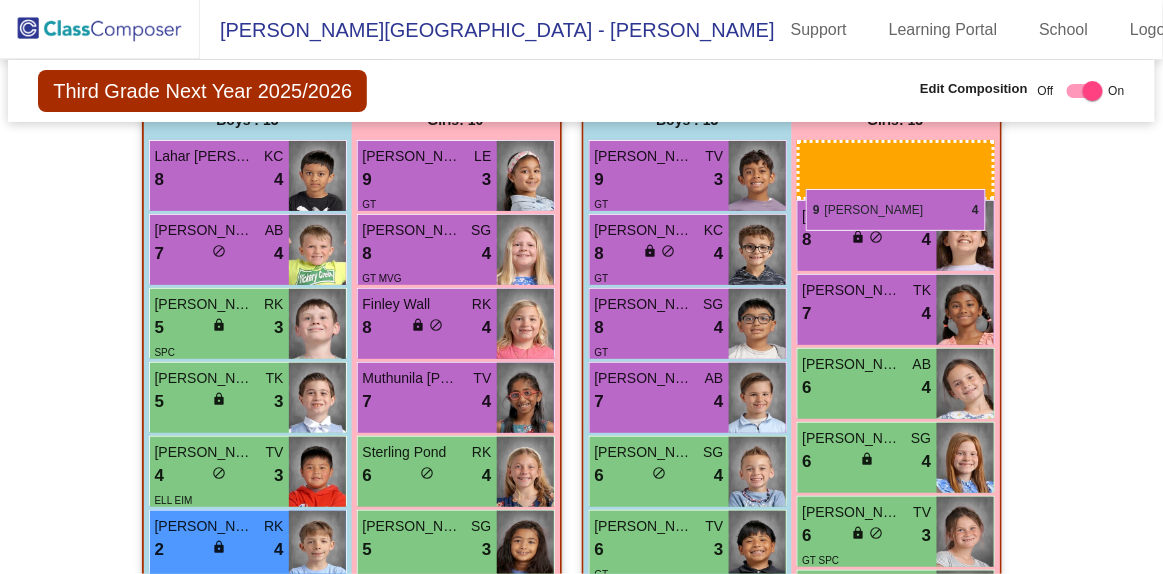drag, startPoint x: 657, startPoint y: 381, endPoint x: 806, endPoint y: 189, distance: 243.03291 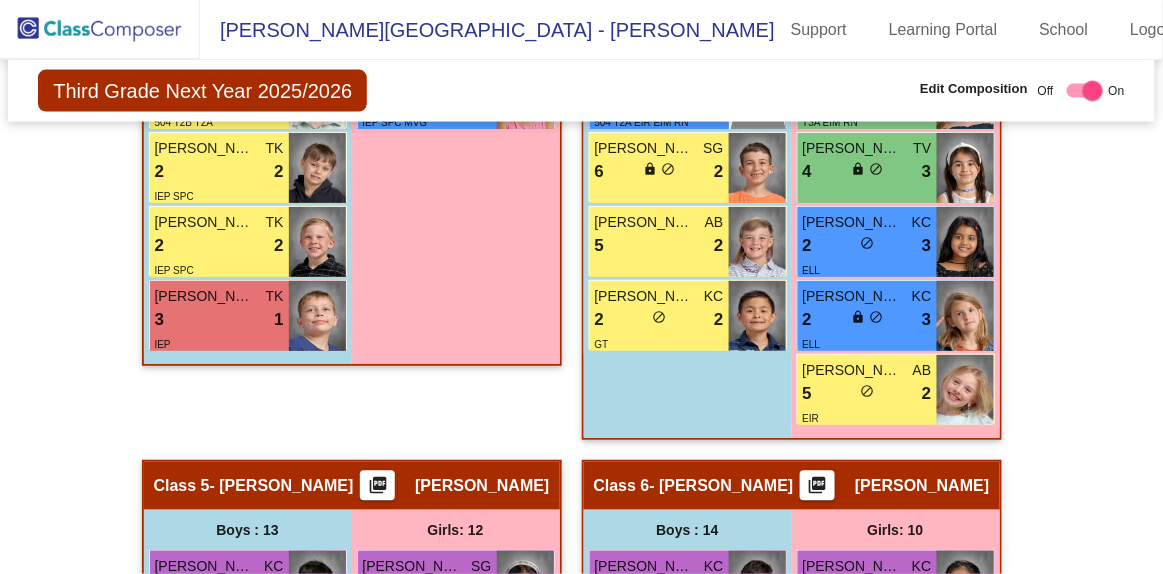 scroll, scrollTop: 2586, scrollLeft: 0, axis: vertical 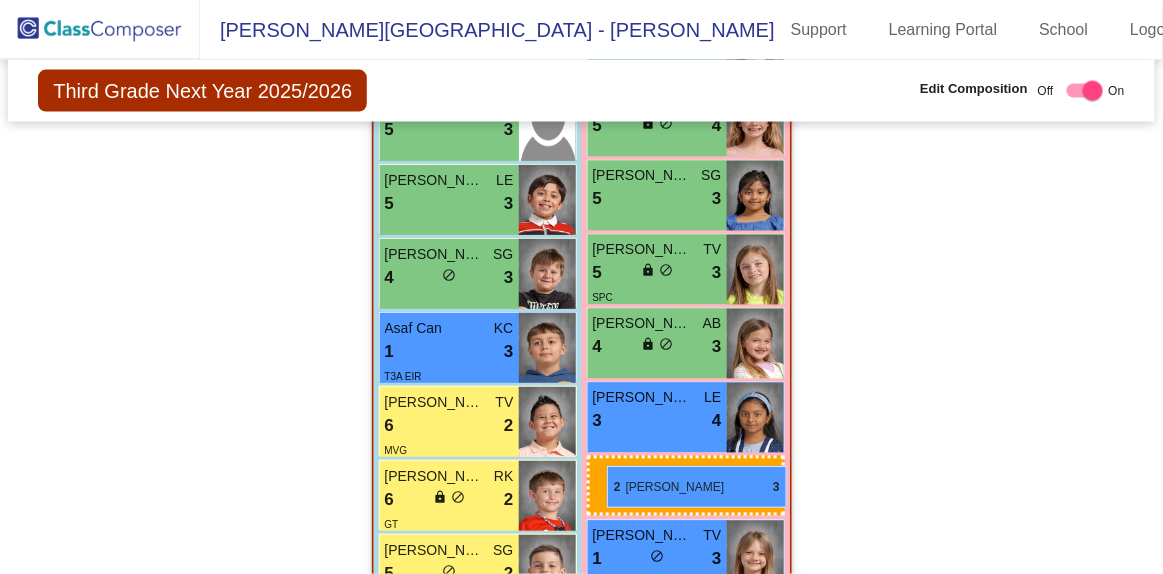 drag, startPoint x: 832, startPoint y: 309, endPoint x: 607, endPoint y: 465, distance: 273.79007 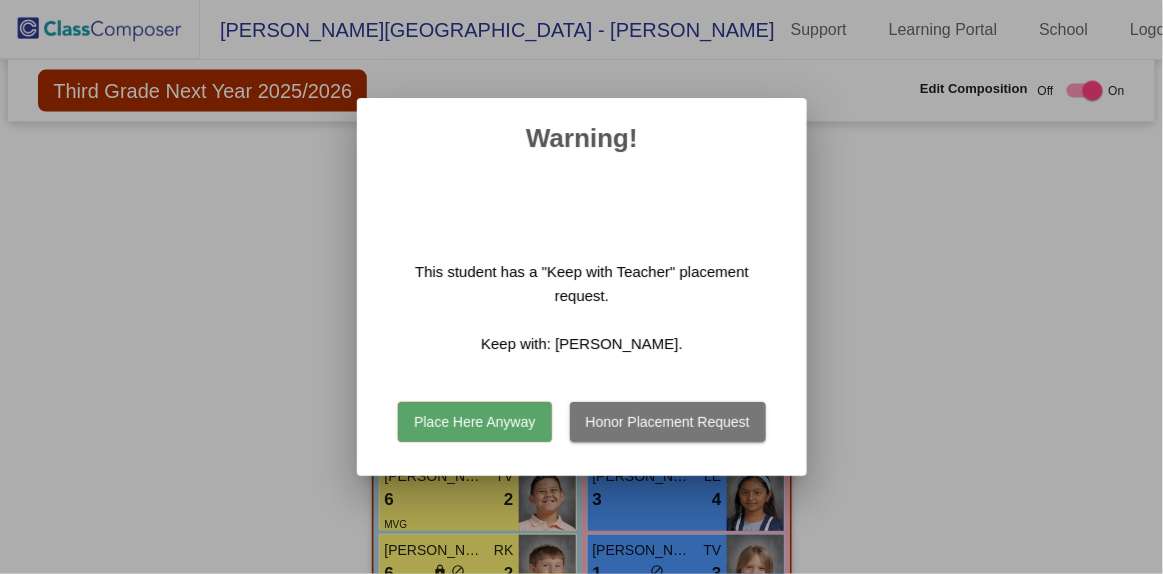scroll, scrollTop: 4567, scrollLeft: 0, axis: vertical 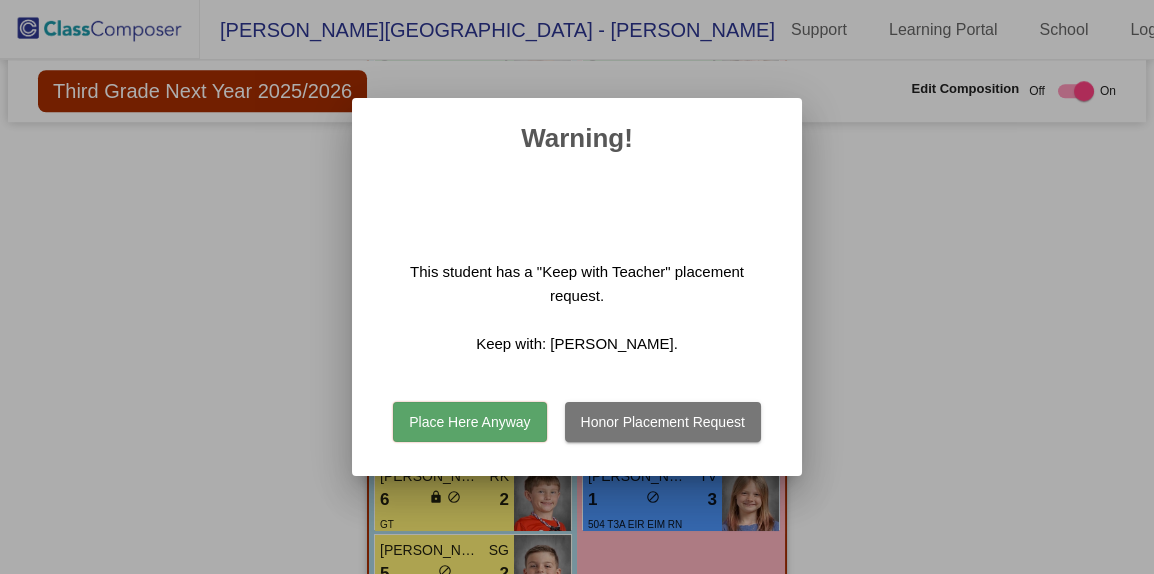 click at bounding box center [577, 287] 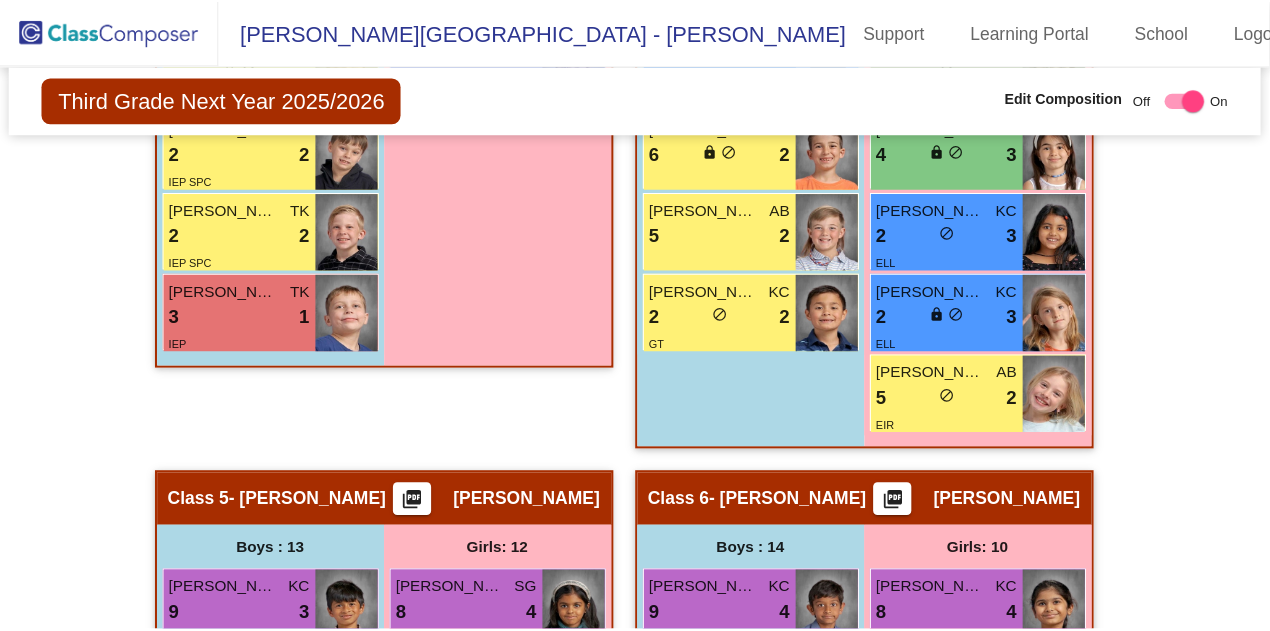 scroll, scrollTop: 2606, scrollLeft: 0, axis: vertical 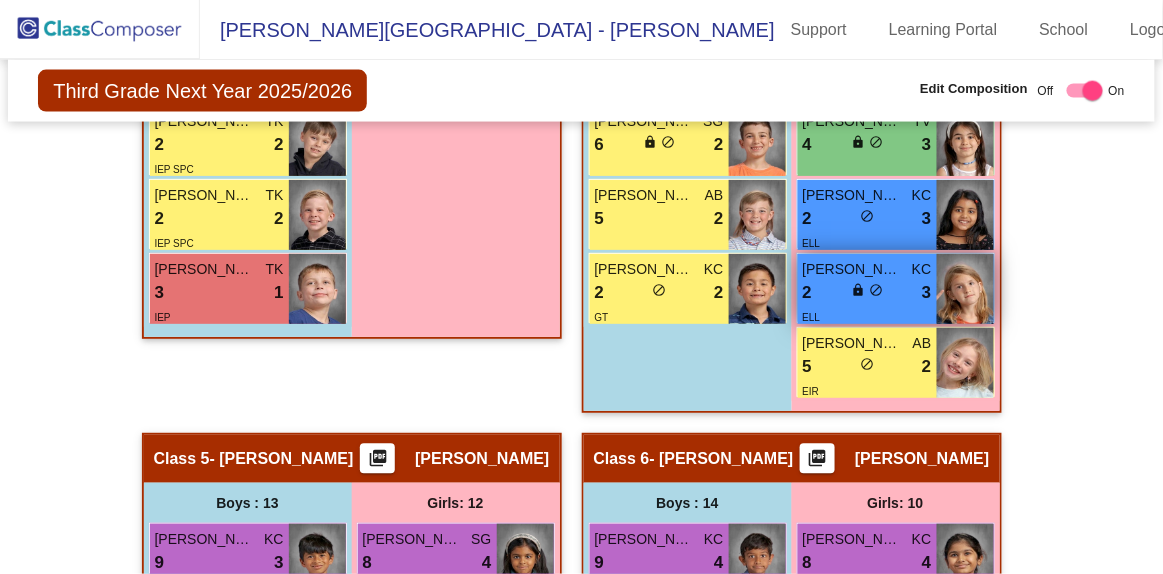 click on "2 lock do_not_disturb_alt 3" at bounding box center (867, 293) 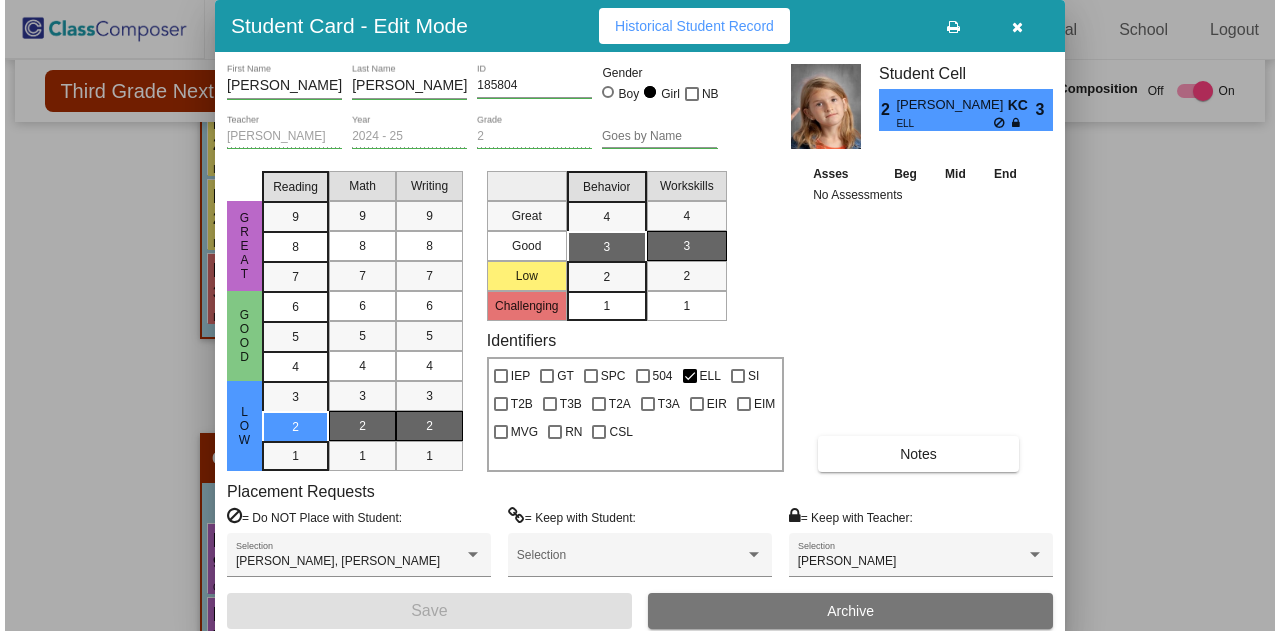 scroll, scrollTop: 2612, scrollLeft: 0, axis: vertical 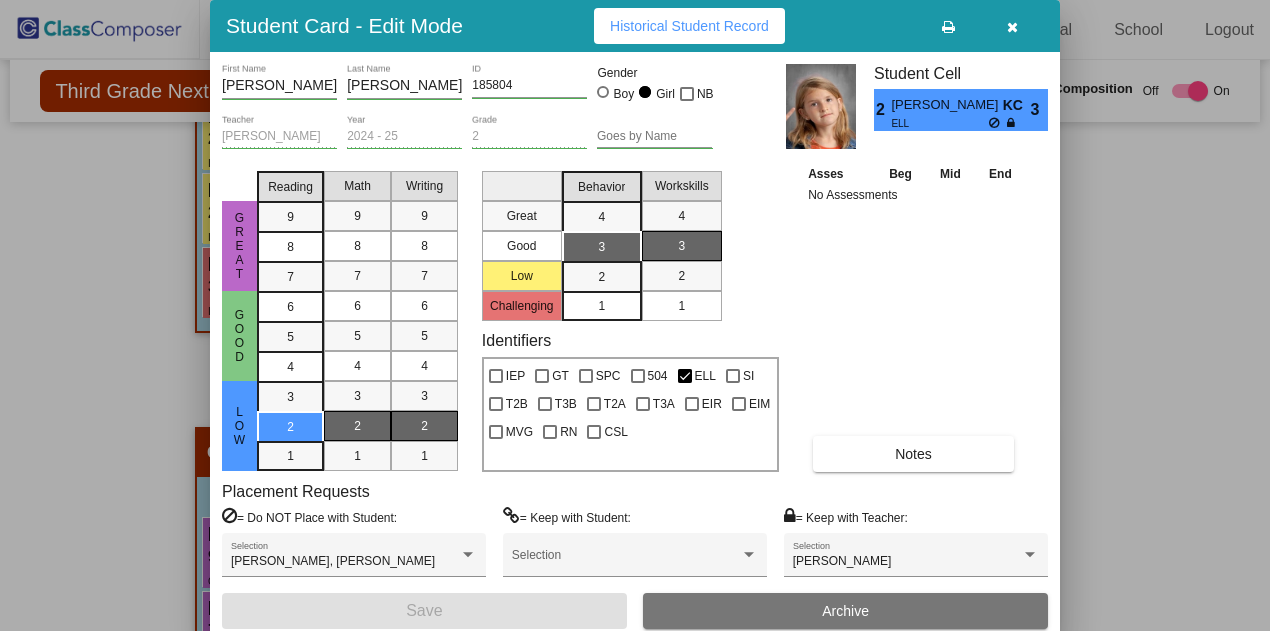 drag, startPoint x: 1160, startPoint y: 6, endPoint x: 548, endPoint y: 32, distance: 612.55206 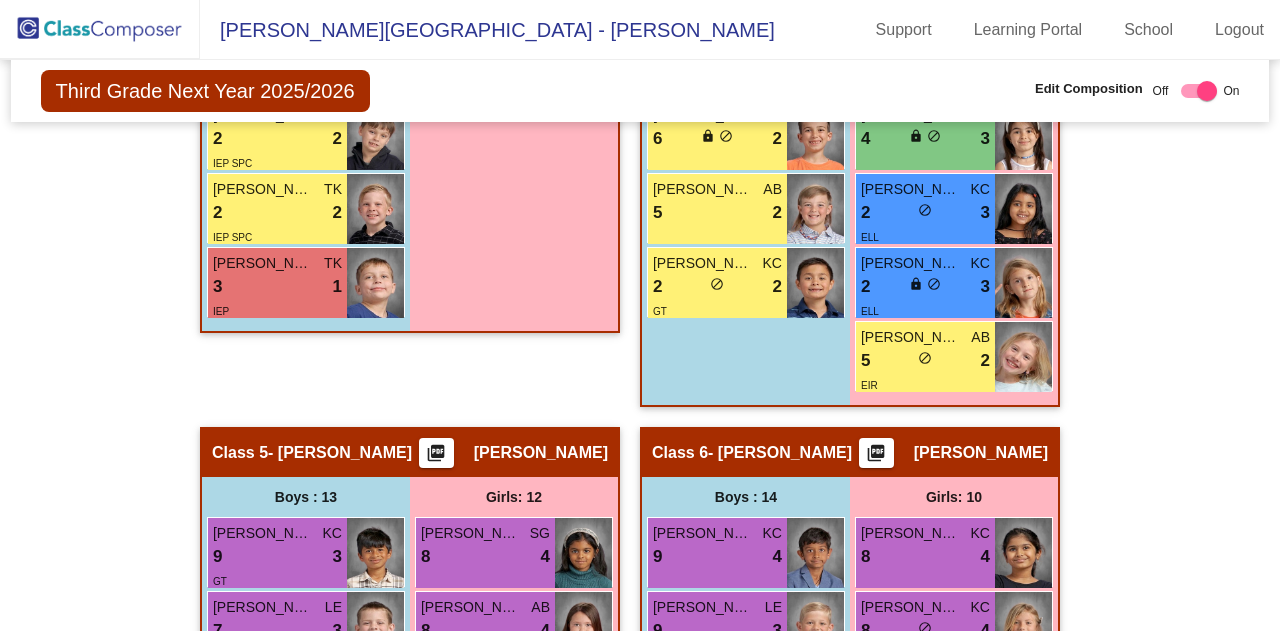 click on "Hallway   - Hallway Class  picture_as_pdf  Add Student  First Name Last Name Student Id  (Recommended)   Boy   Girl   [DEMOGRAPHIC_DATA] Add Close  Boys : 0    No Students   Girls: 0   No Students   Class 1   - [PERSON_NAME]  picture_as_pdf [PERSON_NAME]  Add Student  First Name Last Name Student Id  (Recommended)   Boy   Girl   [DEMOGRAPHIC_DATA] Add Close  Boys : 14  [PERSON_NAME] SG 8 lock do_not_disturb_alt 4 GT ELL [PERSON_NAME] SG 8 lock do_not_disturb_alt 3 SPC [GEOGRAPHIC_DATA] LE 7 lock do_not_disturb_alt 3 [PERSON_NAME] LE 6 lock do_not_disturb_alt 3 MVG [PERSON_NAME] LE 6 lock do_not_disturb_alt 3 [PERSON_NAME] SG 5 lock do_not_disturb_alt 4 SPC ELL [PERSON_NAME] KC 5 lock do_not_disturb_alt 3 [PERSON_NAME] TK 5 lock do_not_disturb_alt 3 [PERSON_NAME] [PERSON_NAME] 4 lock do_not_disturb_alt 4 [PERSON_NAME] RK 1 lock do_not_disturb_alt 4 SPC T3A EIR [PERSON_NAME] KC 8 lock do_not_disturb_alt 2 [PERSON_NAME] SG 4 lock do_not_disturb_alt 2 EIM [PERSON_NAME] LE 4 lock do_not_disturb_alt 2 [PERSON_NAME] KC 2 lock 2 504 KC 8" 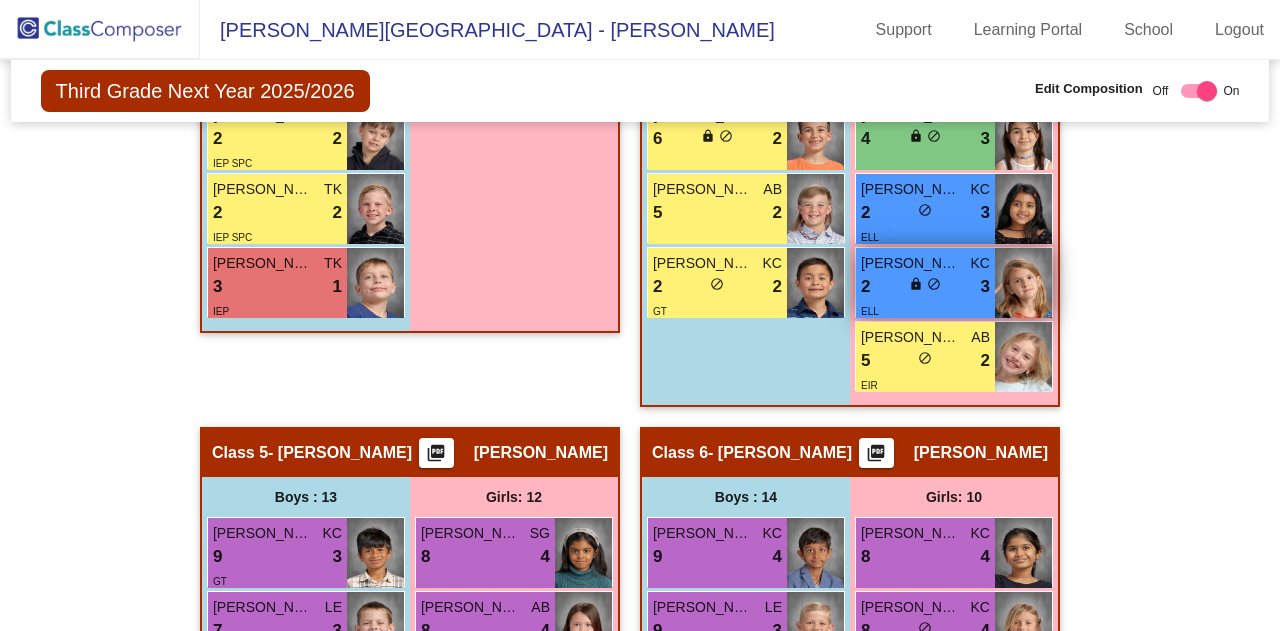 click on "ELL" at bounding box center (925, 310) 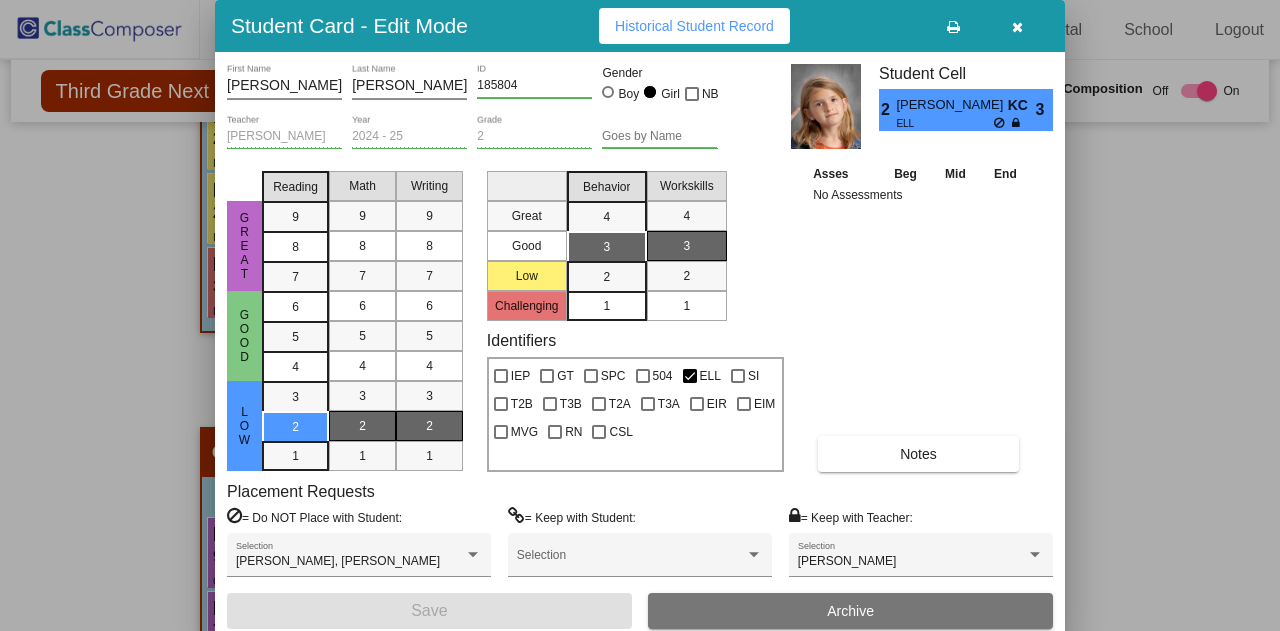 click at bounding box center (640, 315) 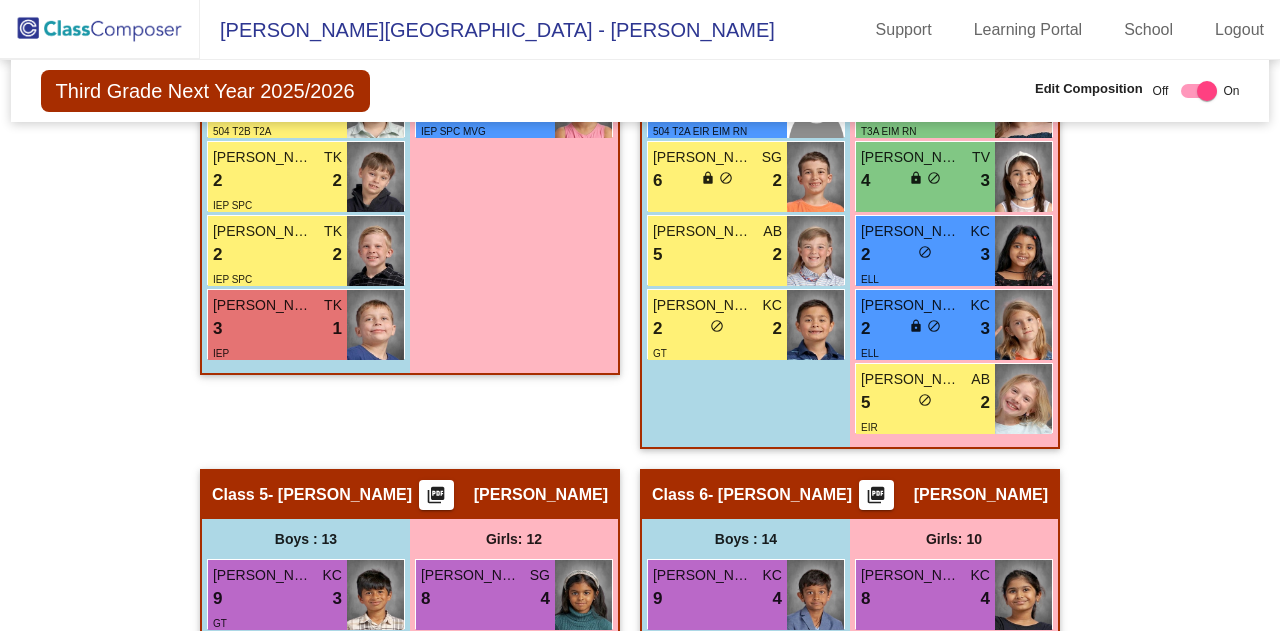 scroll, scrollTop: 2570, scrollLeft: 0, axis: vertical 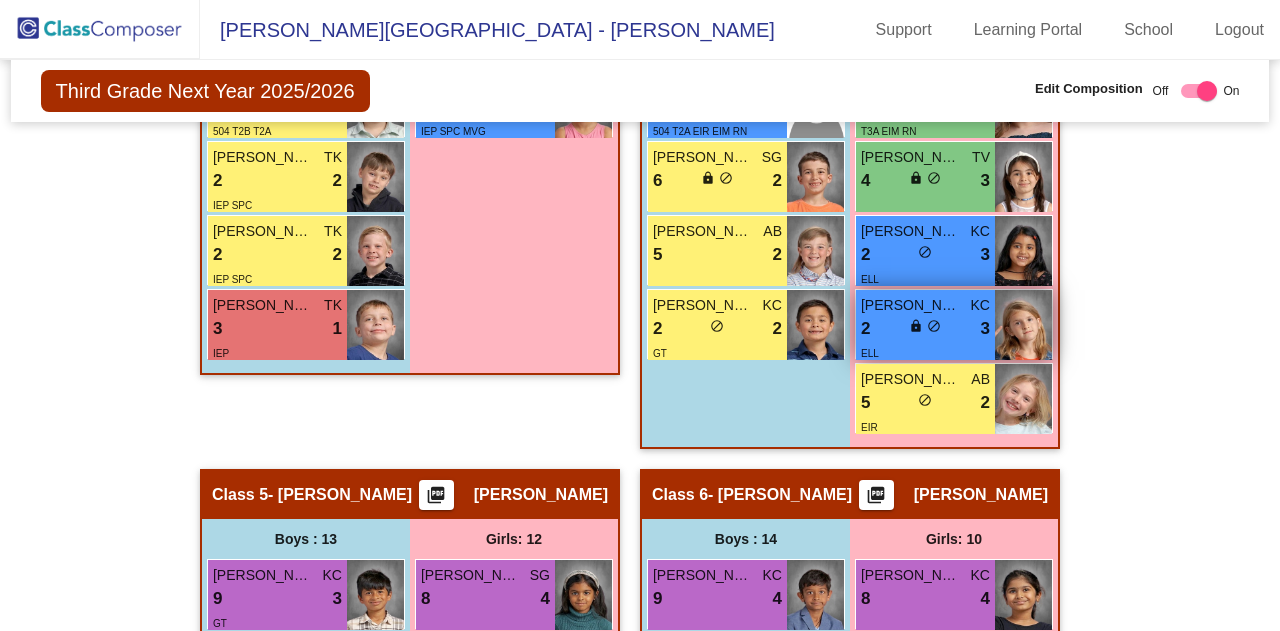 click on "ELL" at bounding box center (925, 352) 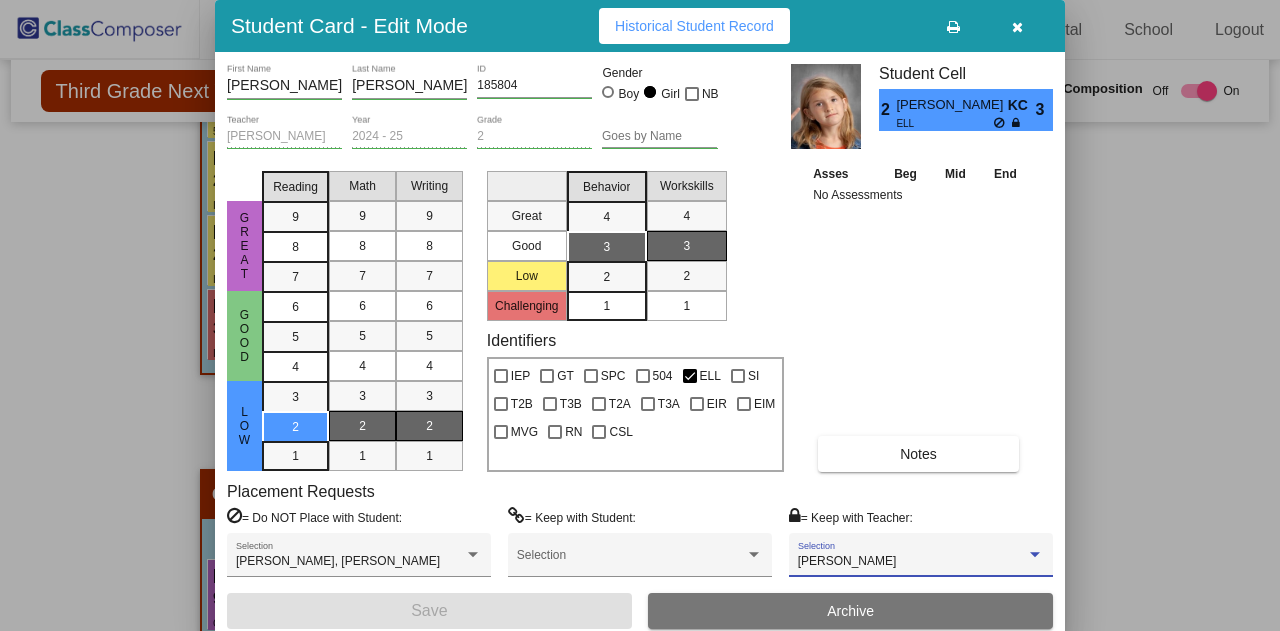 click at bounding box center (1035, 555) 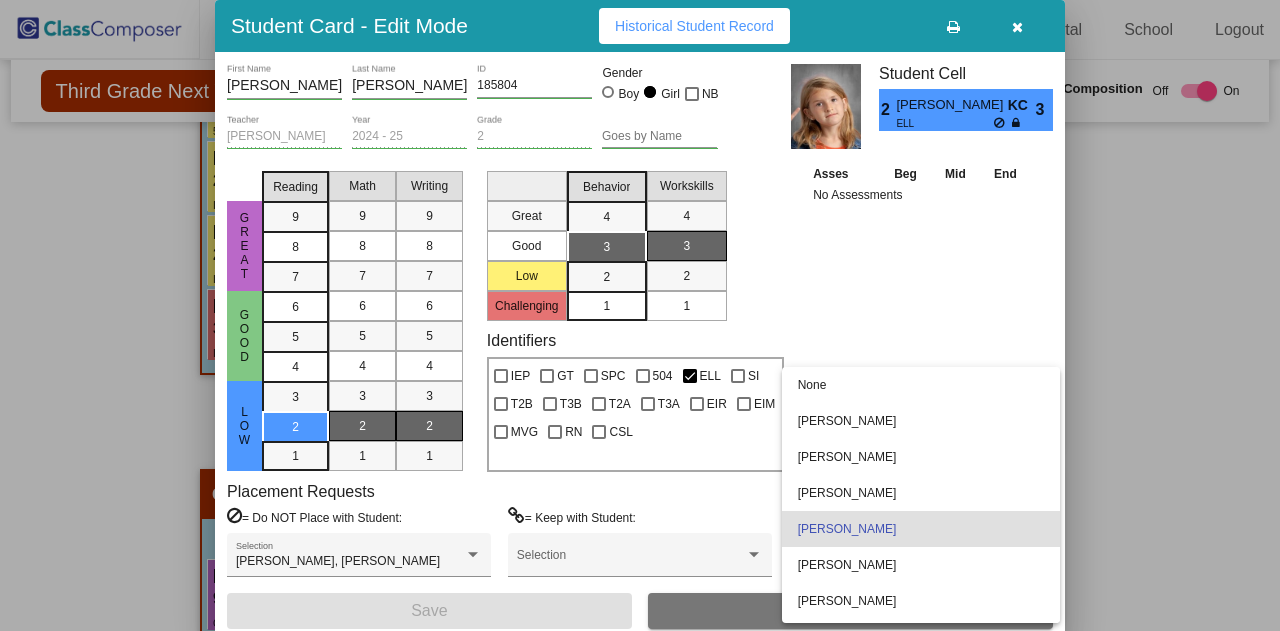scroll, scrollTop: 3, scrollLeft: 0, axis: vertical 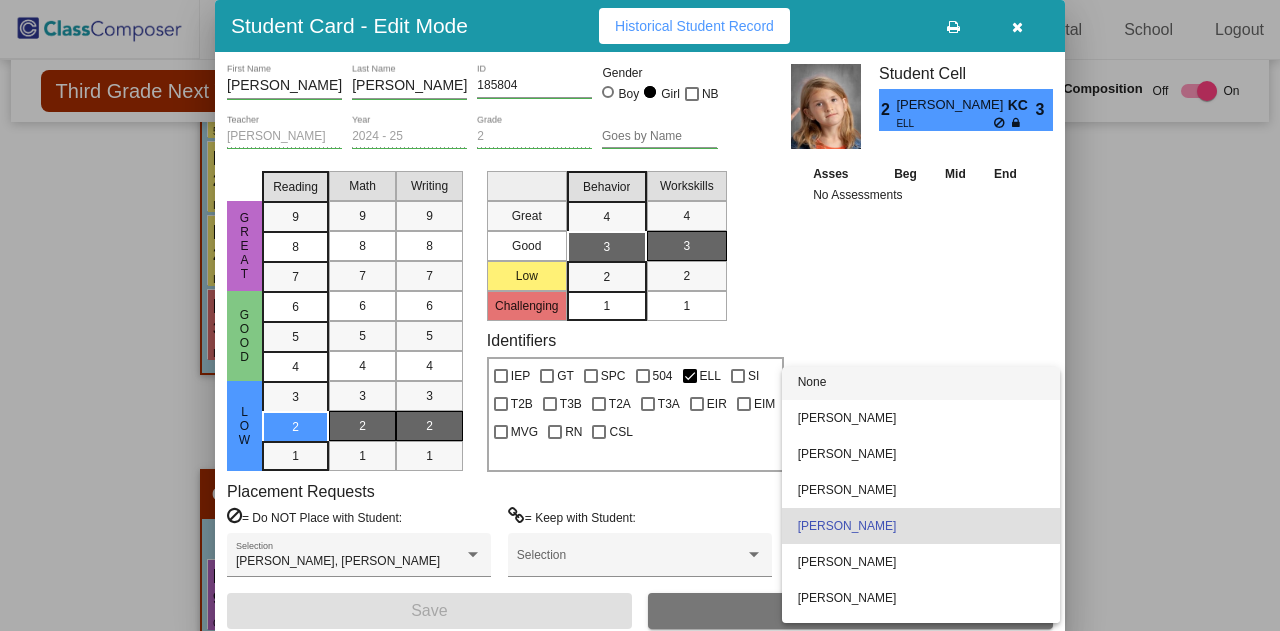 click on "None" at bounding box center [921, 382] 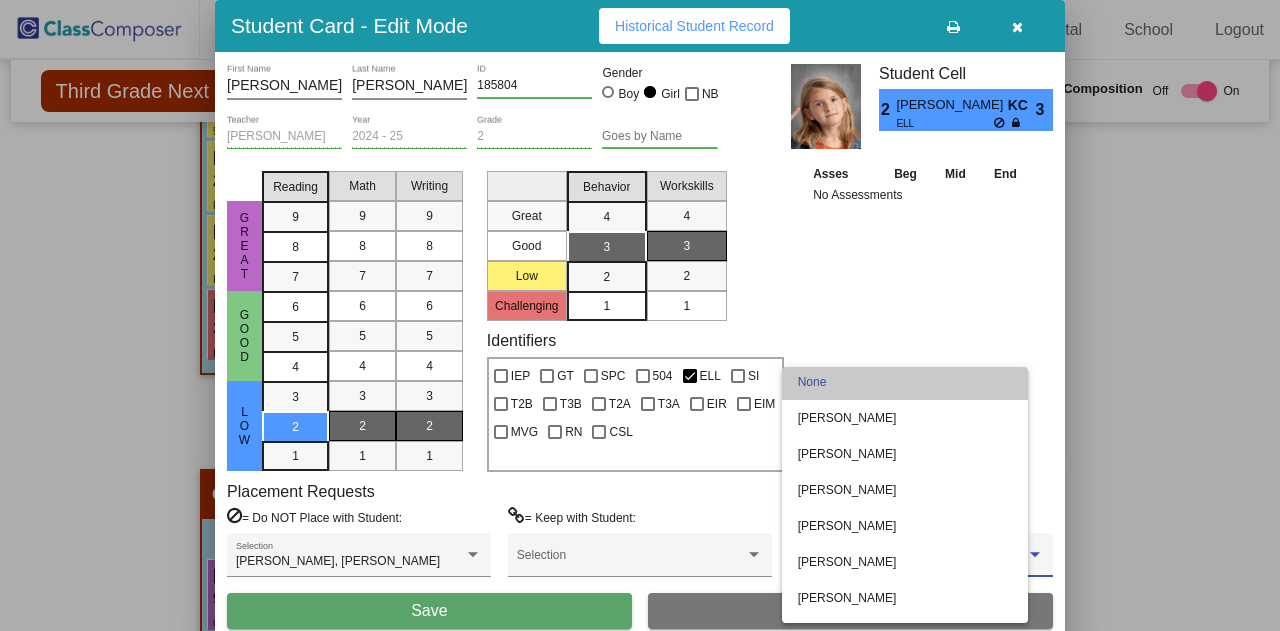 scroll, scrollTop: 0, scrollLeft: 0, axis: both 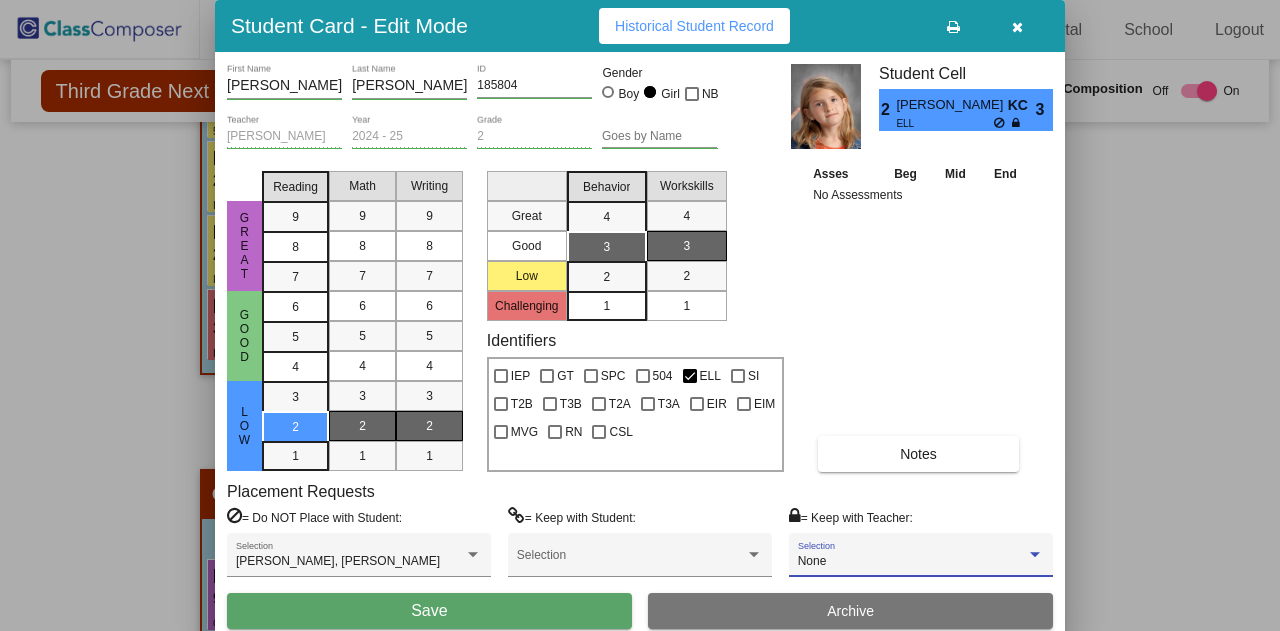 click on "Save" at bounding box center [429, 611] 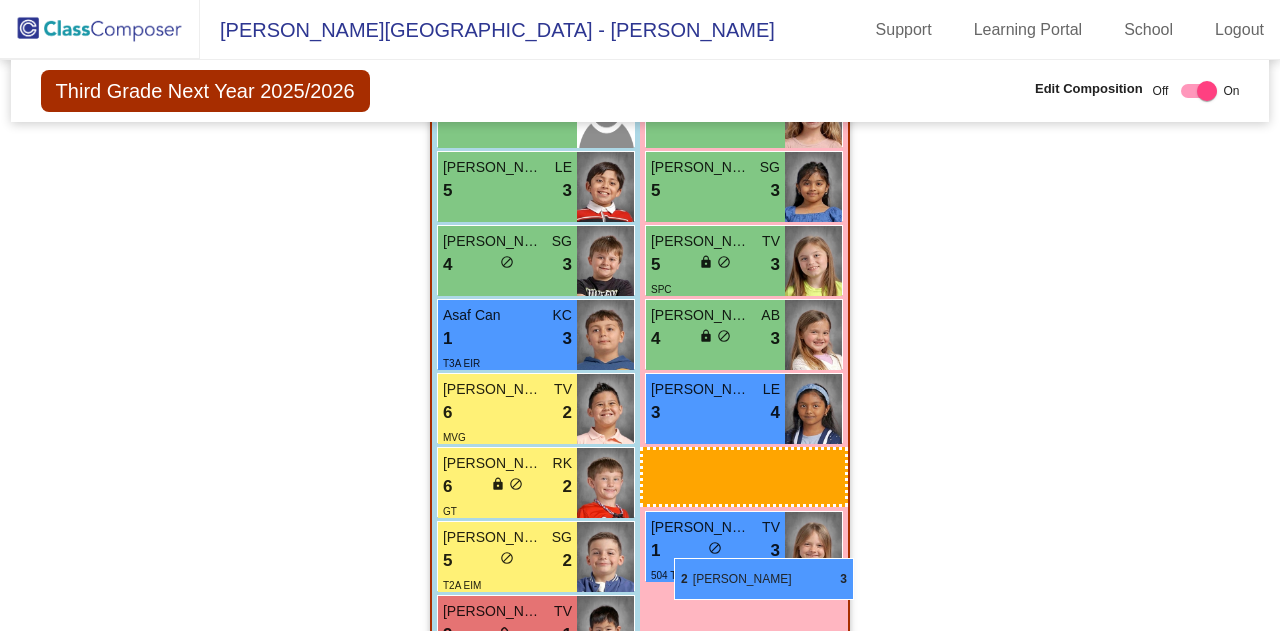 scroll, scrollTop: 4446, scrollLeft: 0, axis: vertical 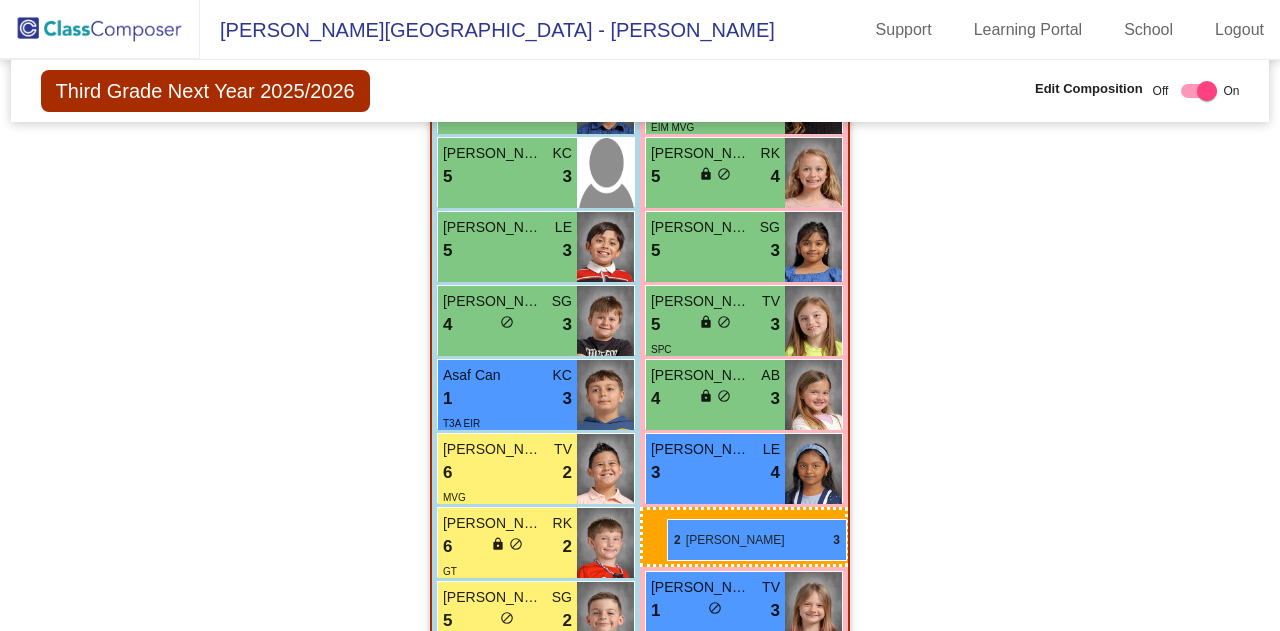 drag, startPoint x: 882, startPoint y: 335, endPoint x: 667, endPoint y: 519, distance: 282.98587 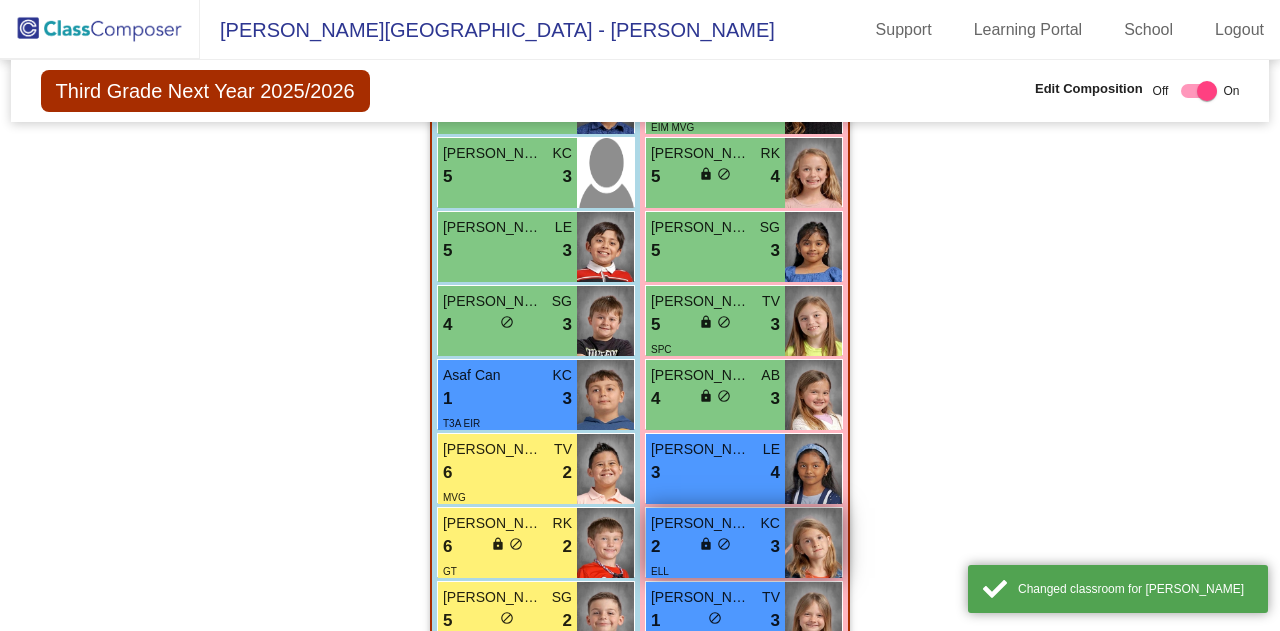 click on "2 lock do_not_disturb_alt 3" at bounding box center [715, 547] 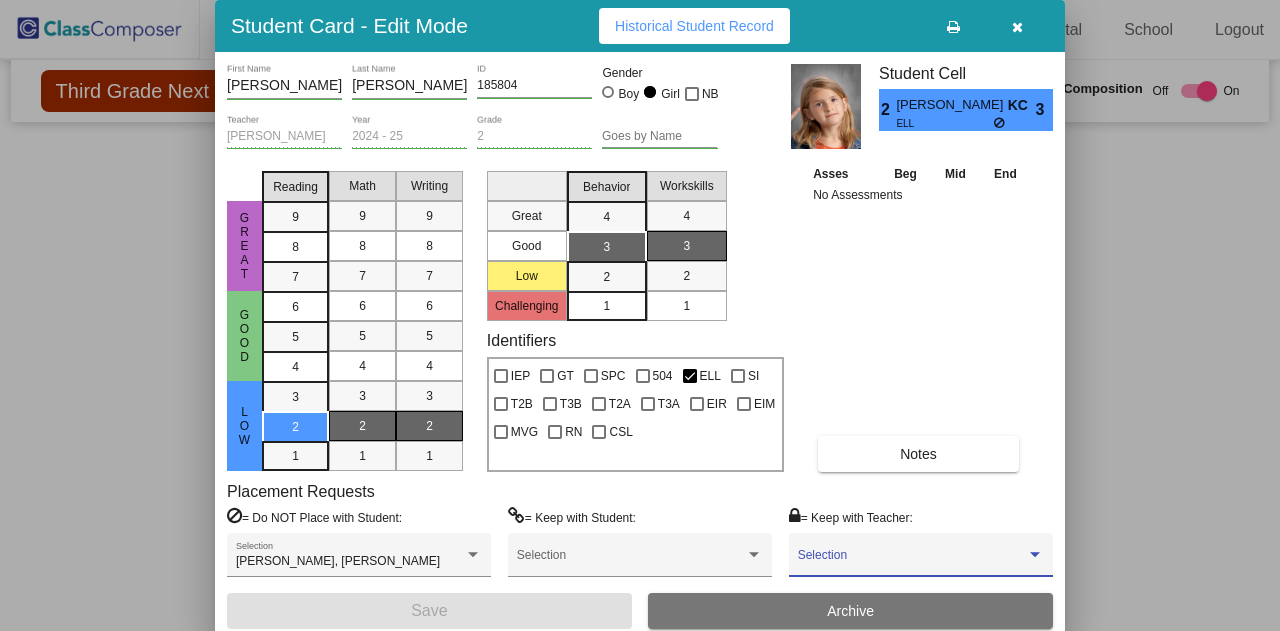 click at bounding box center (912, 562) 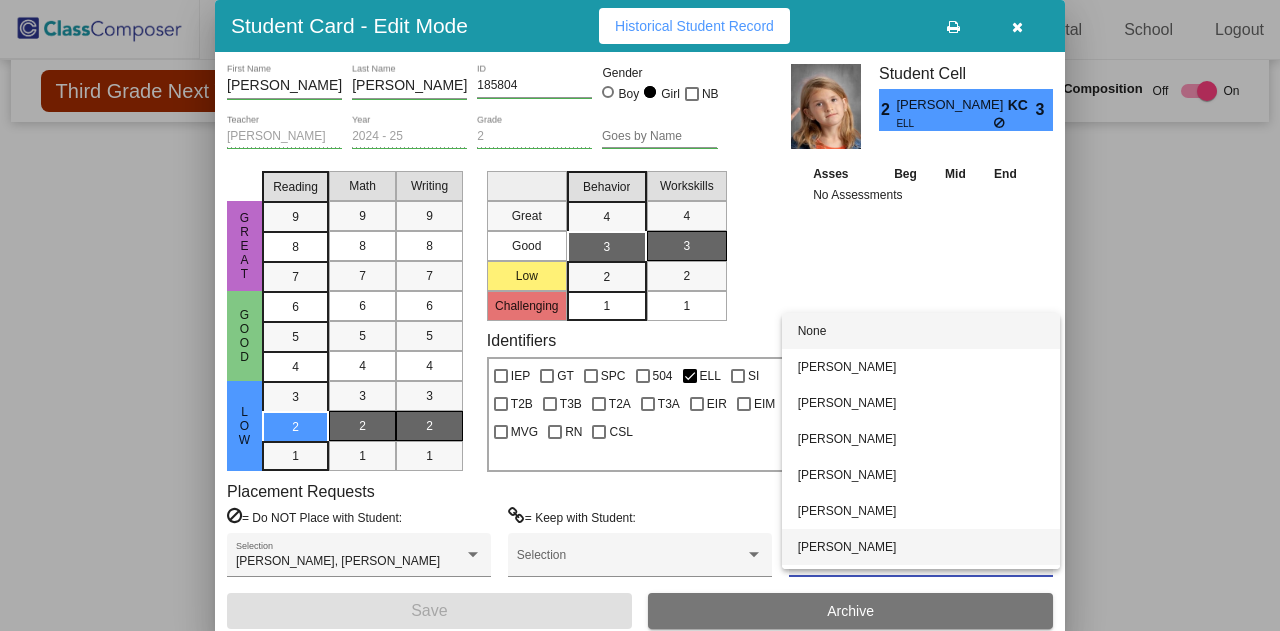 scroll, scrollTop: 32, scrollLeft: 0, axis: vertical 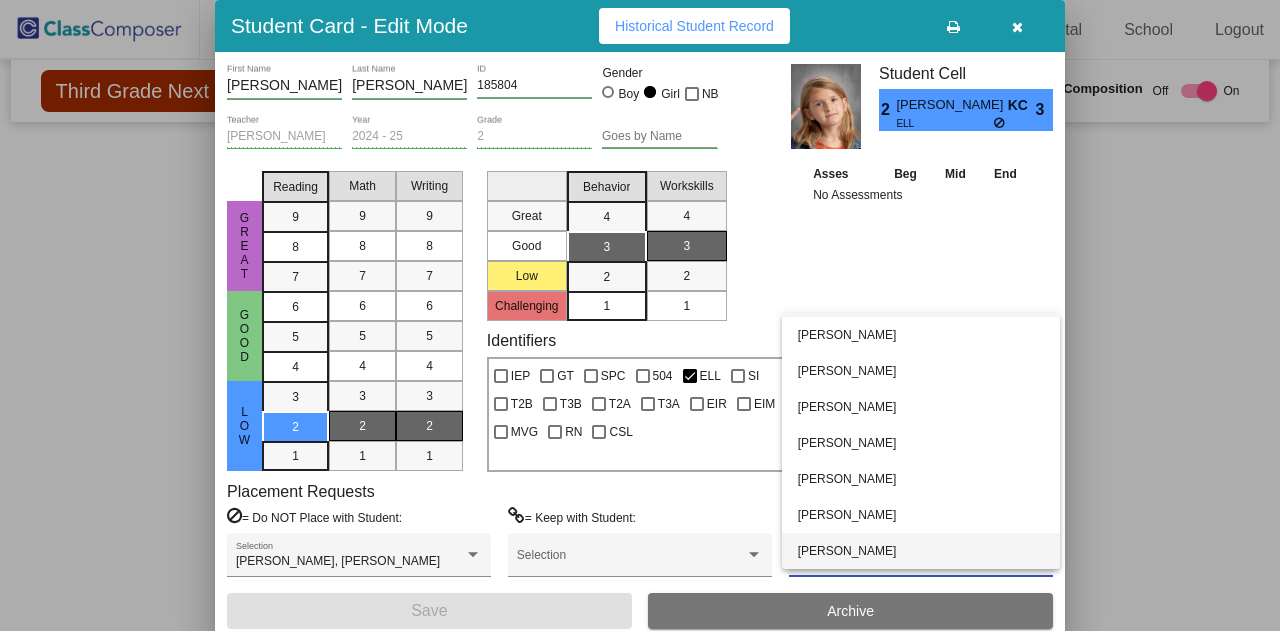 click on "[PERSON_NAME]" at bounding box center [921, 551] 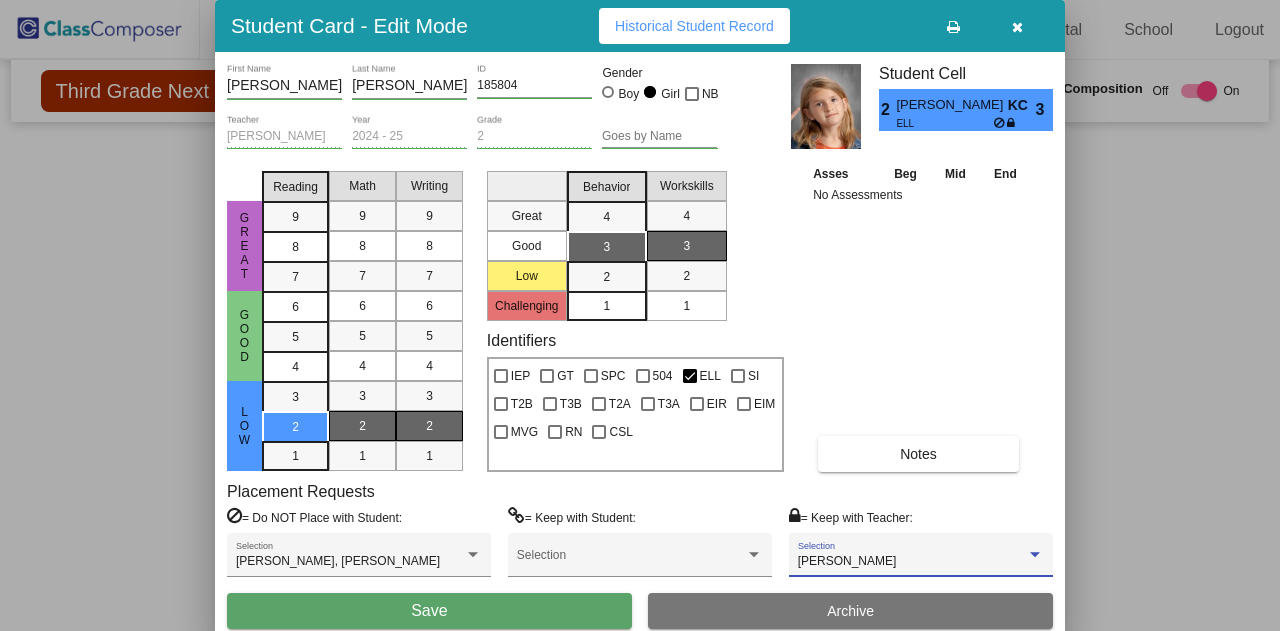 click on "Save" at bounding box center (429, 610) 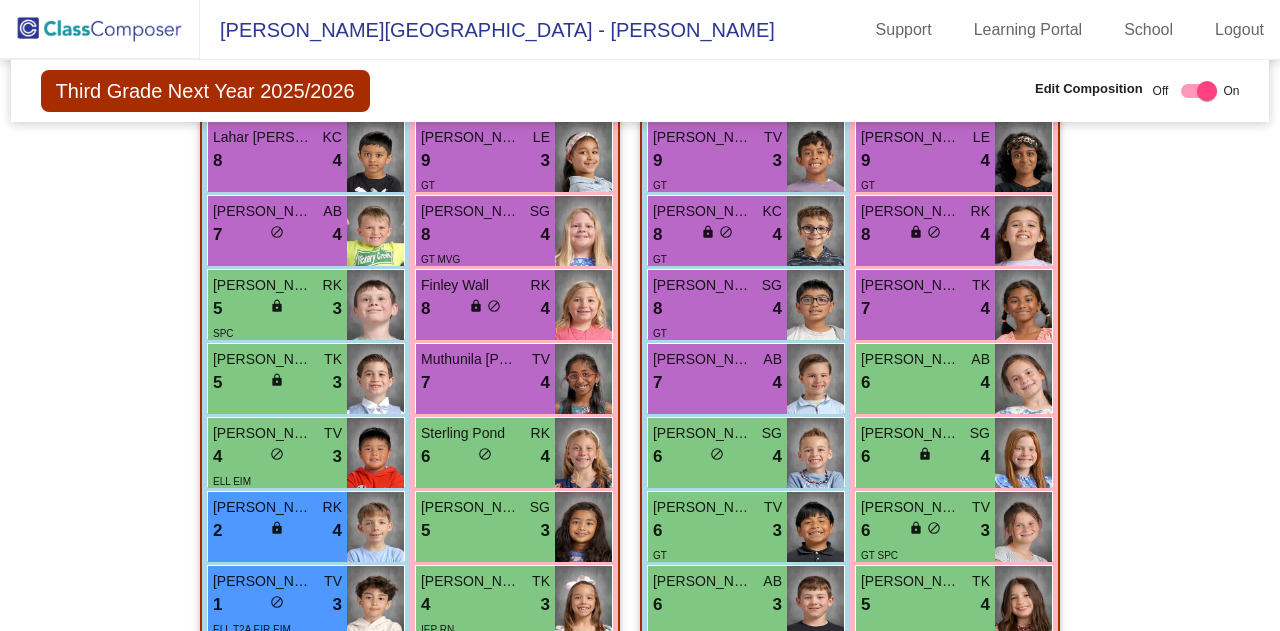 scroll, scrollTop: 1850, scrollLeft: 0, axis: vertical 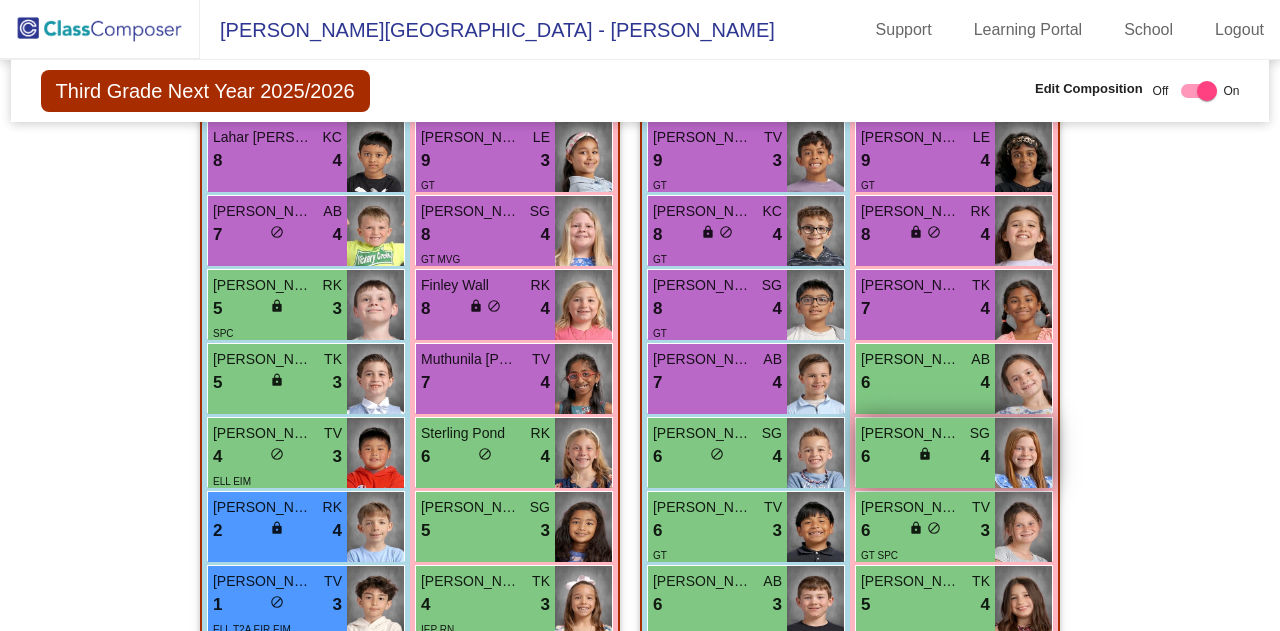click on "6 lock do_not_disturb_alt 4" at bounding box center (925, 457) 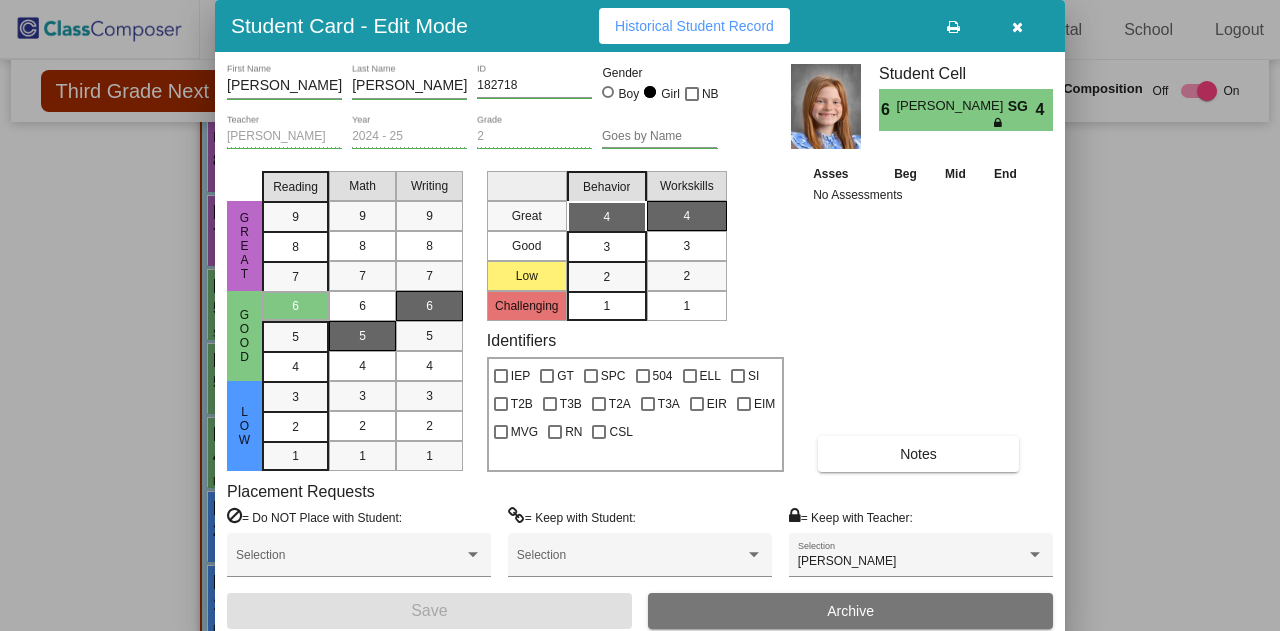 click at bounding box center [640, 315] 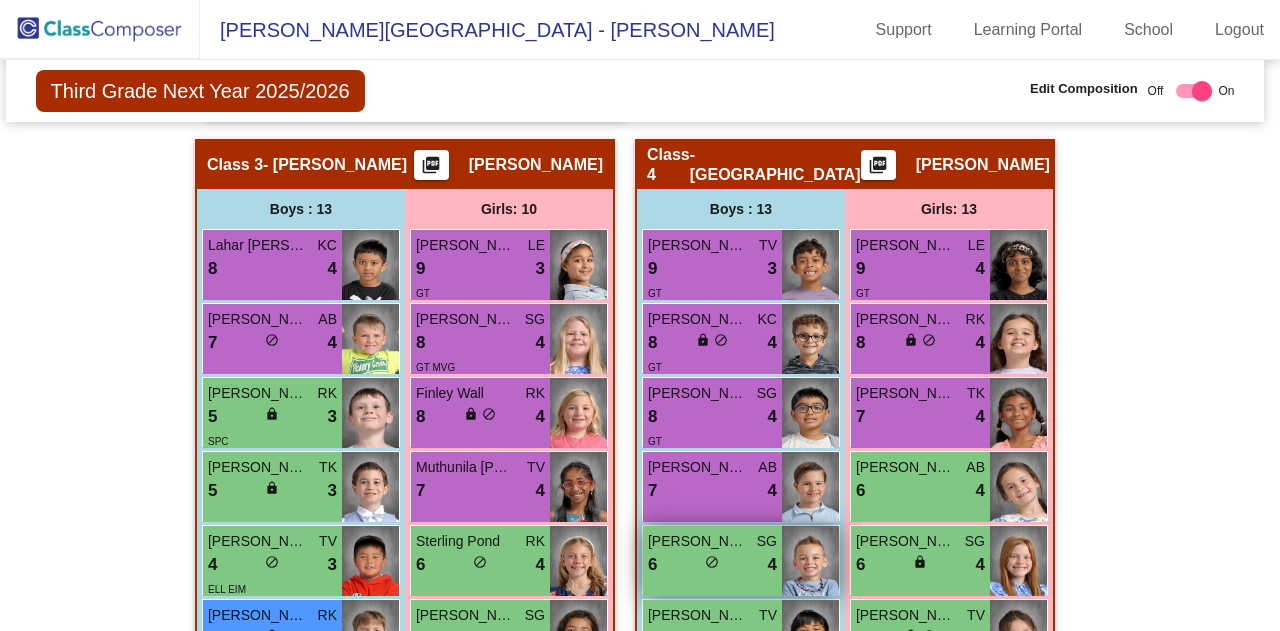 scroll, scrollTop: 1684, scrollLeft: 5, axis: both 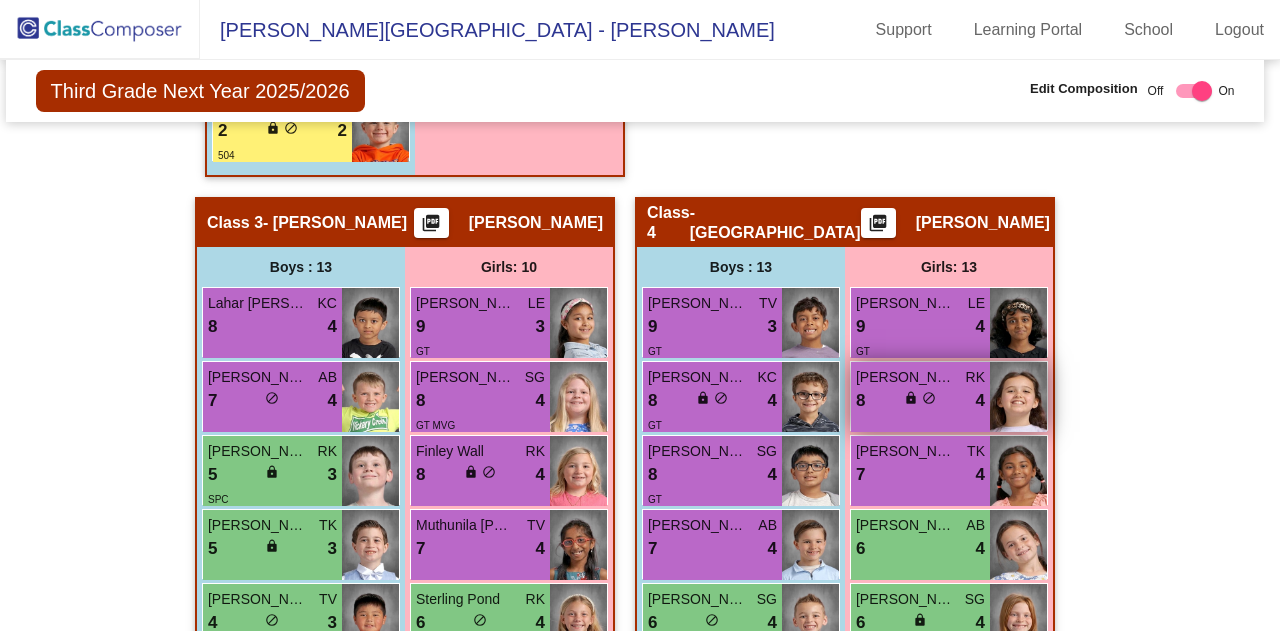 click on "8 lock do_not_disturb_alt 4" at bounding box center [920, 401] 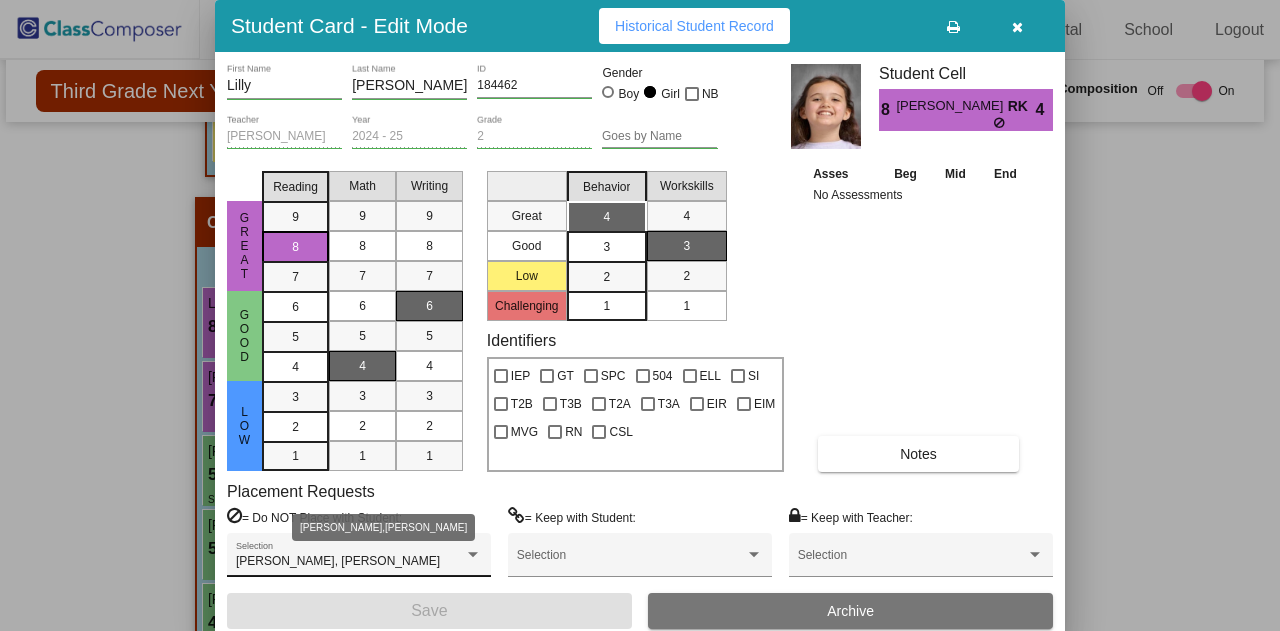 click at bounding box center [473, 554] 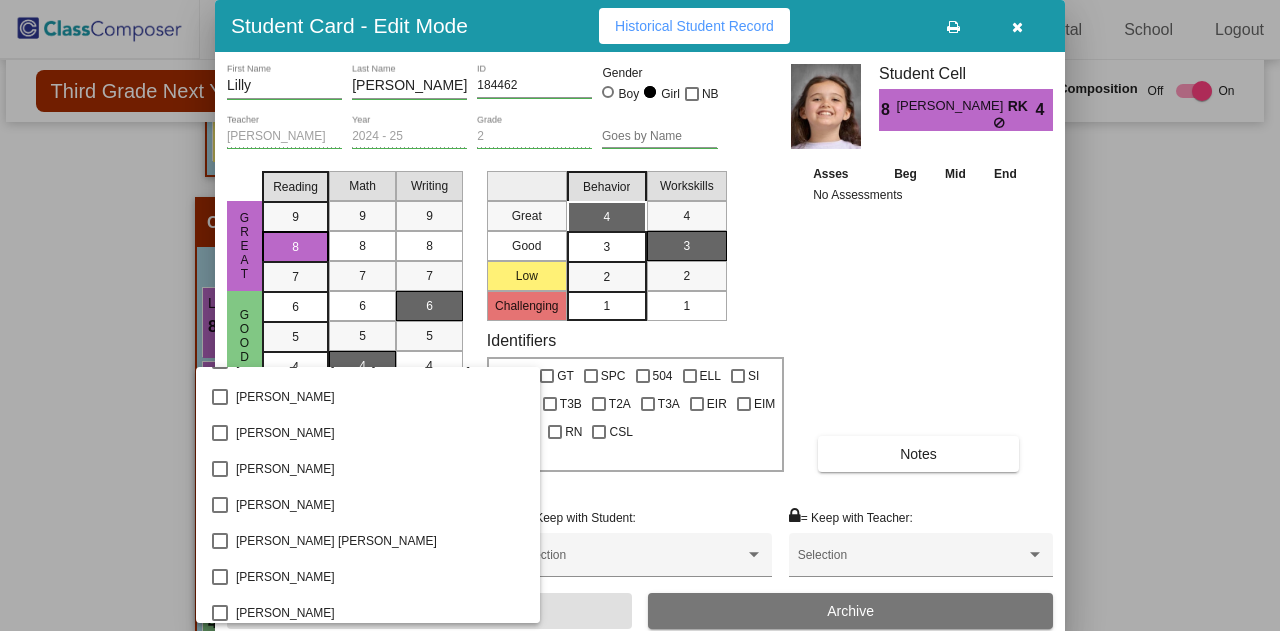 scroll, scrollTop: 1645, scrollLeft: 0, axis: vertical 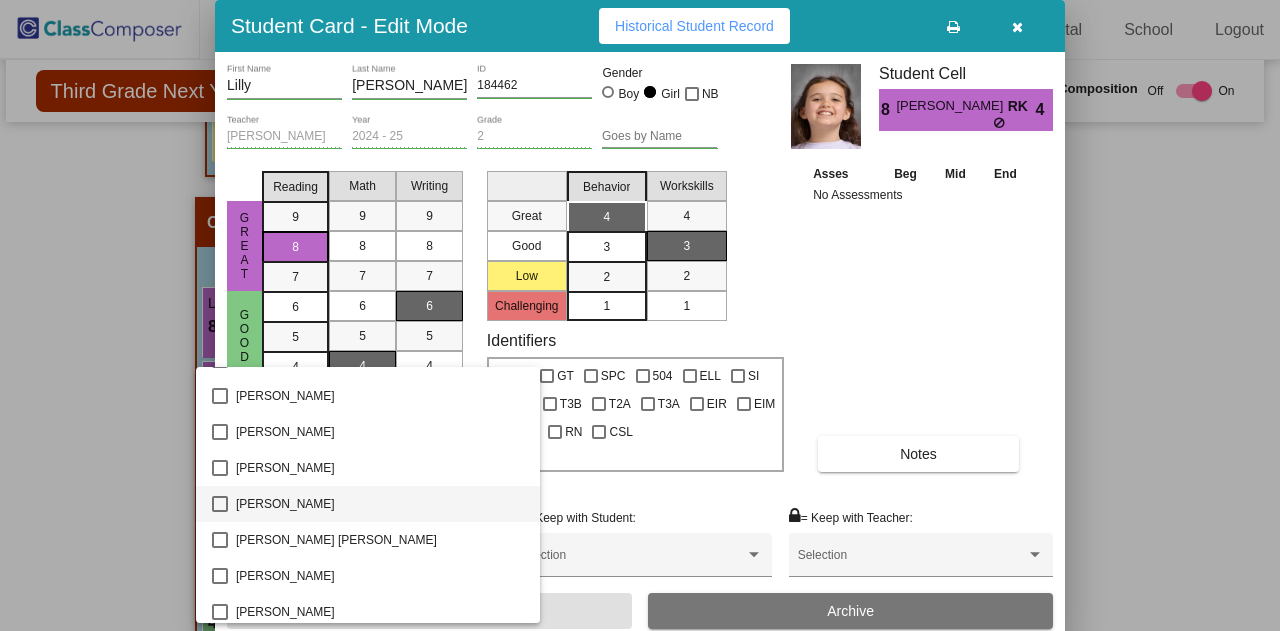 click at bounding box center [220, 504] 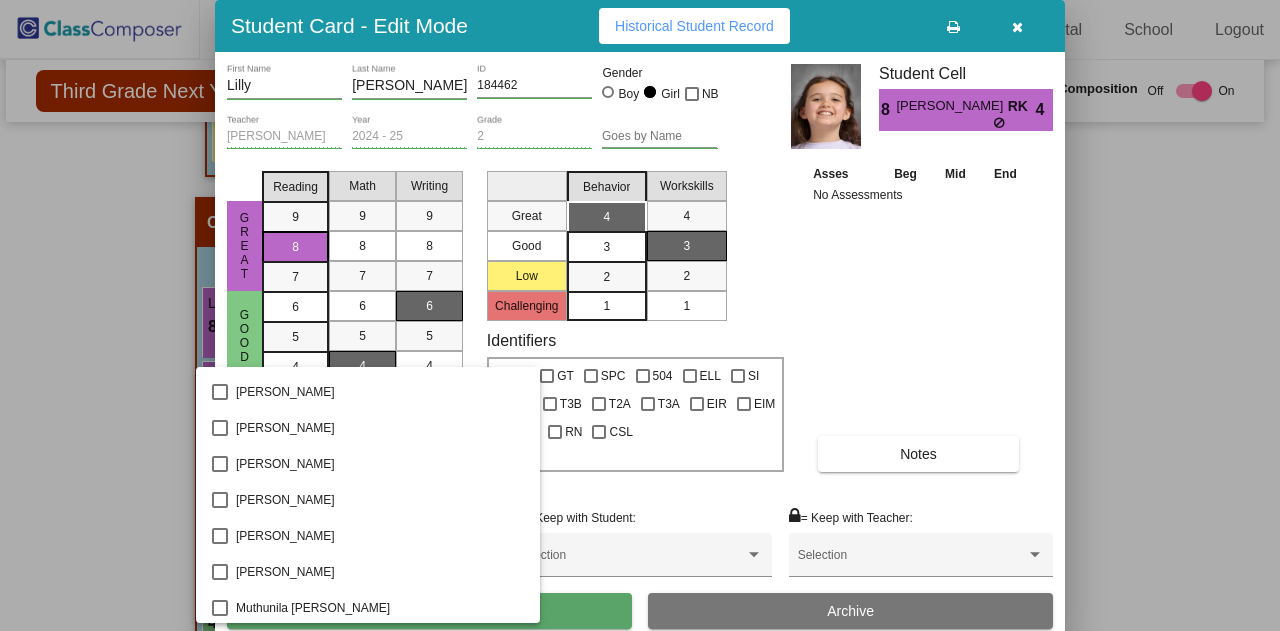 scroll, scrollTop: 4207, scrollLeft: 0, axis: vertical 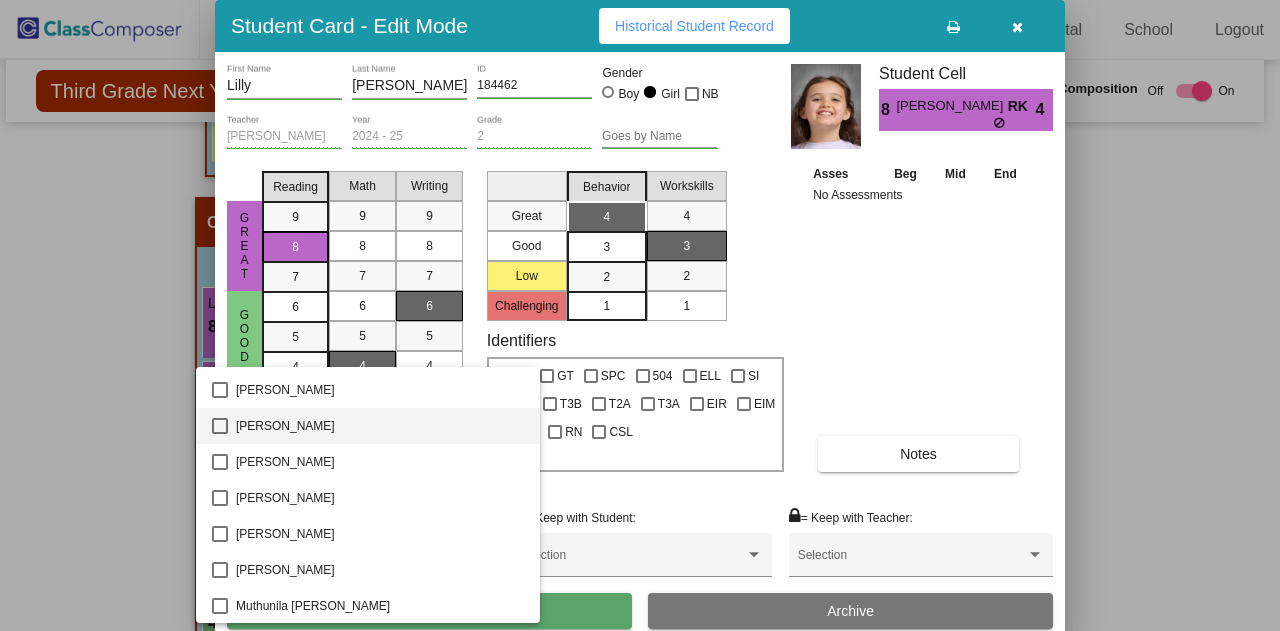 click at bounding box center (220, 426) 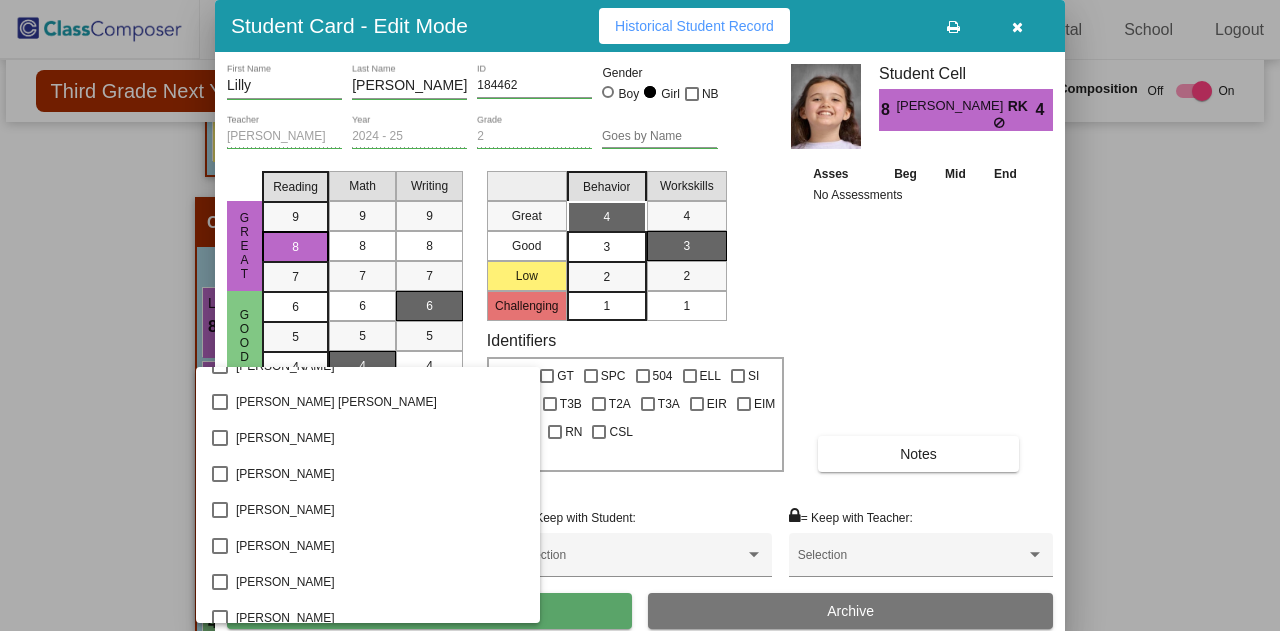 scroll, scrollTop: 5895, scrollLeft: 0, axis: vertical 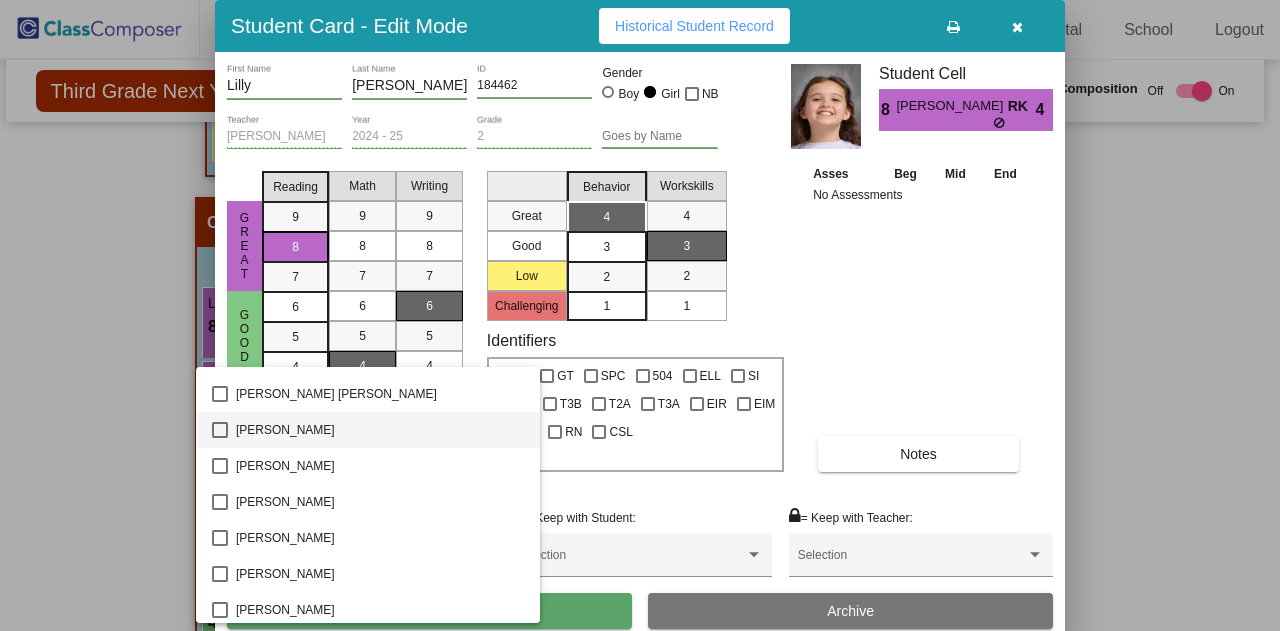 click at bounding box center (220, 430) 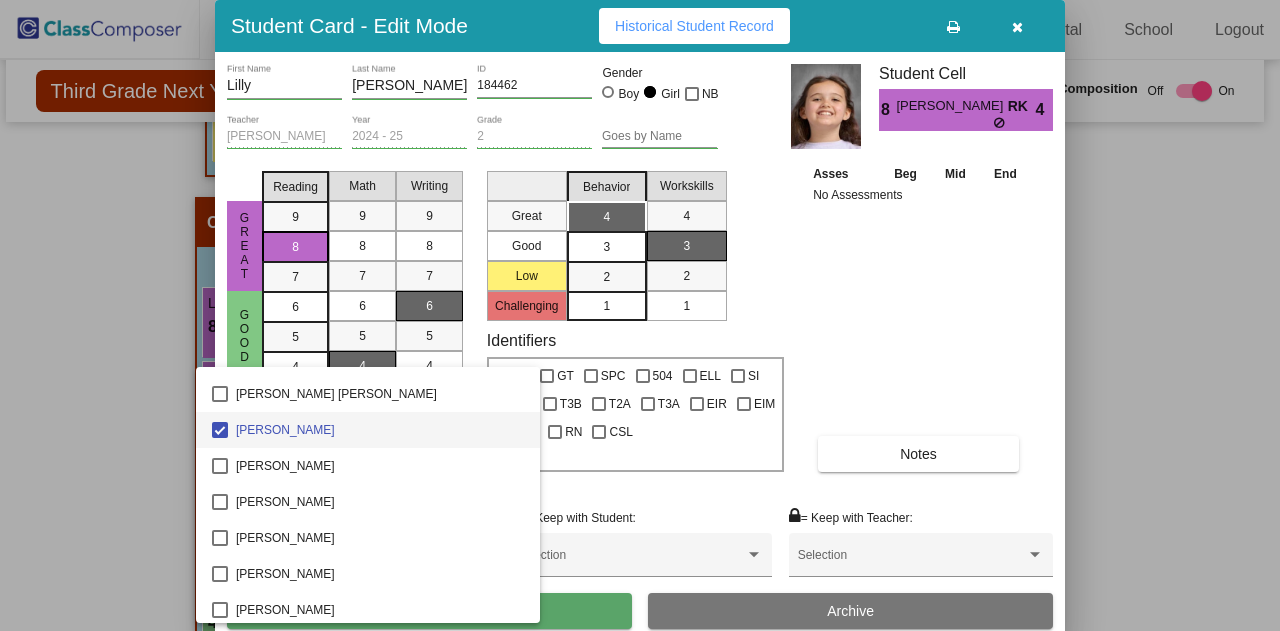 click at bounding box center [220, 430] 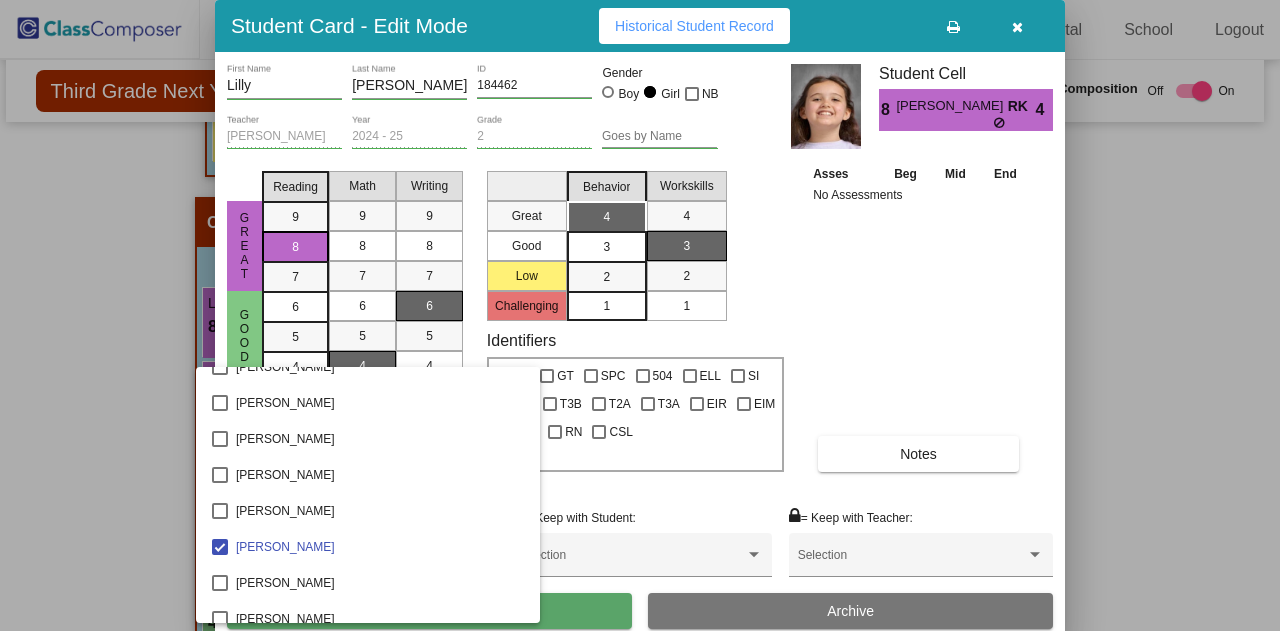 scroll, scrollTop: 4082, scrollLeft: 0, axis: vertical 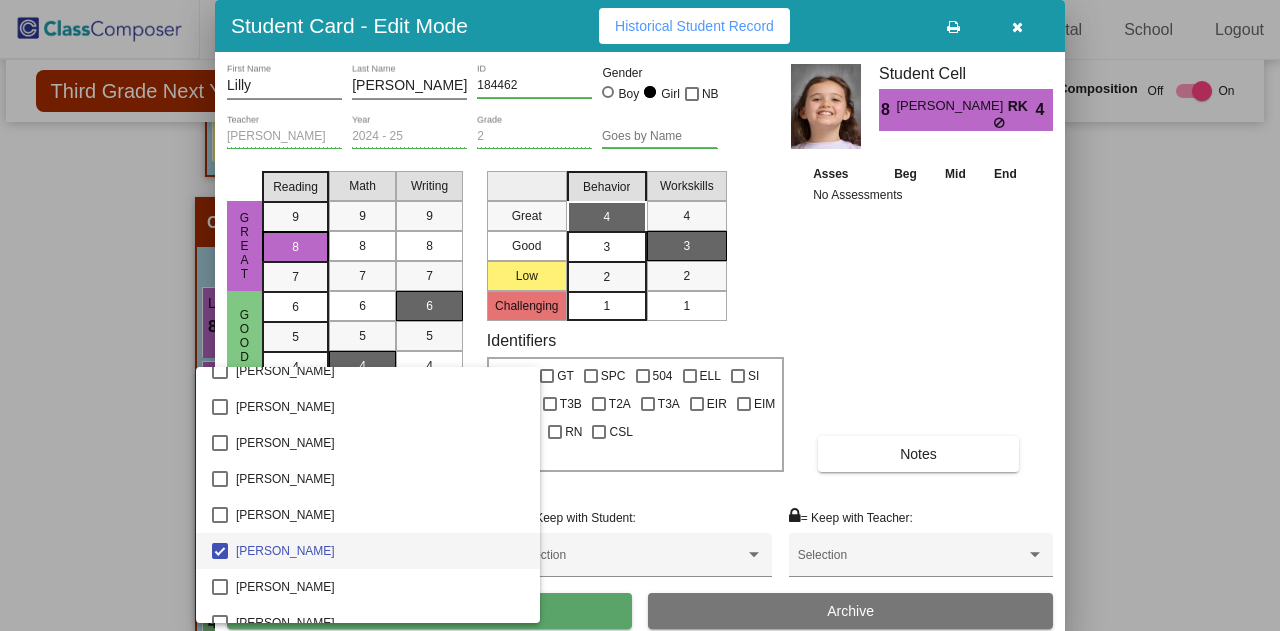 click at bounding box center [220, 551] 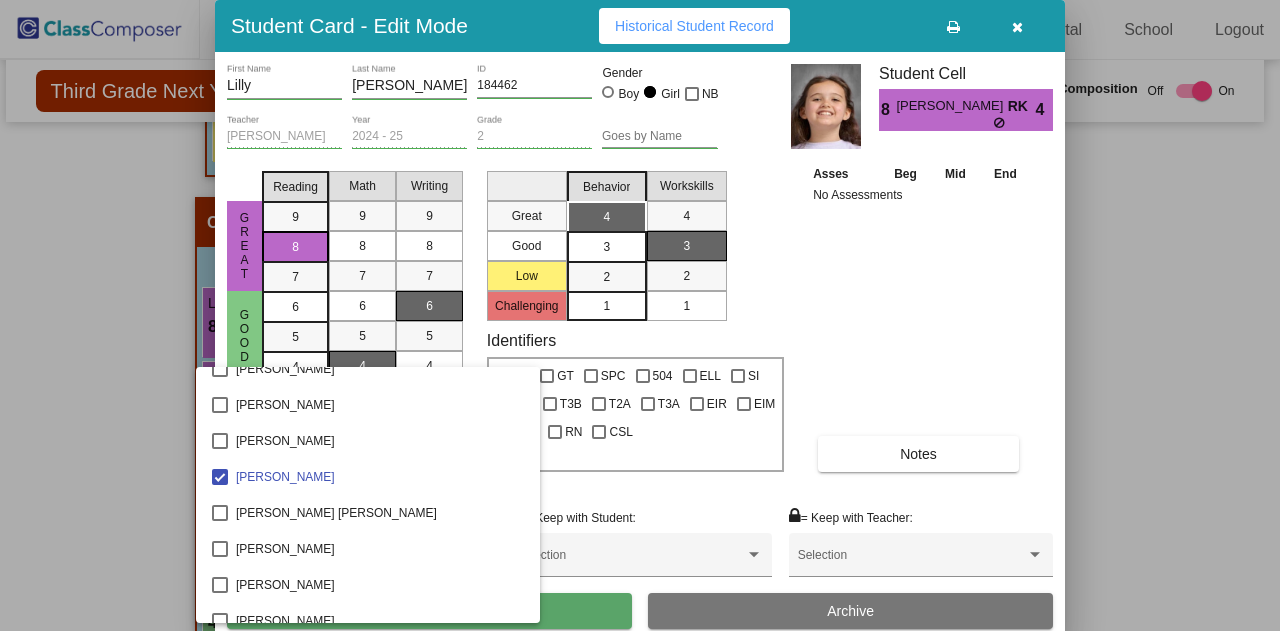 scroll, scrollTop: 1675, scrollLeft: 0, axis: vertical 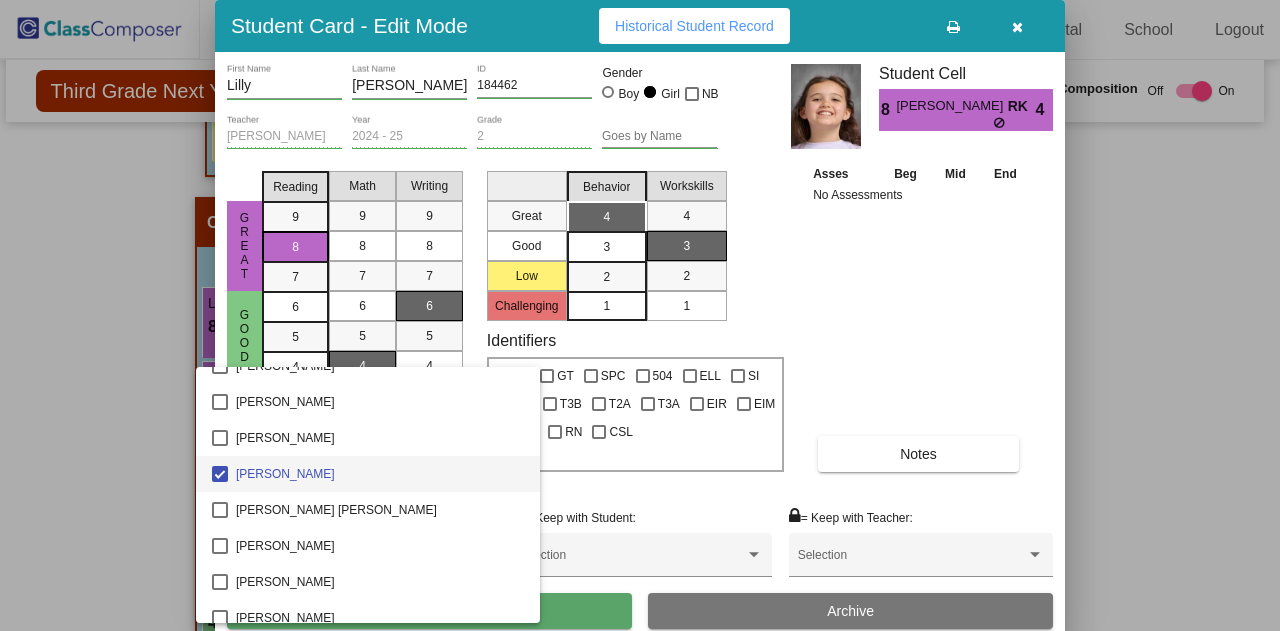 click at bounding box center [220, 474] 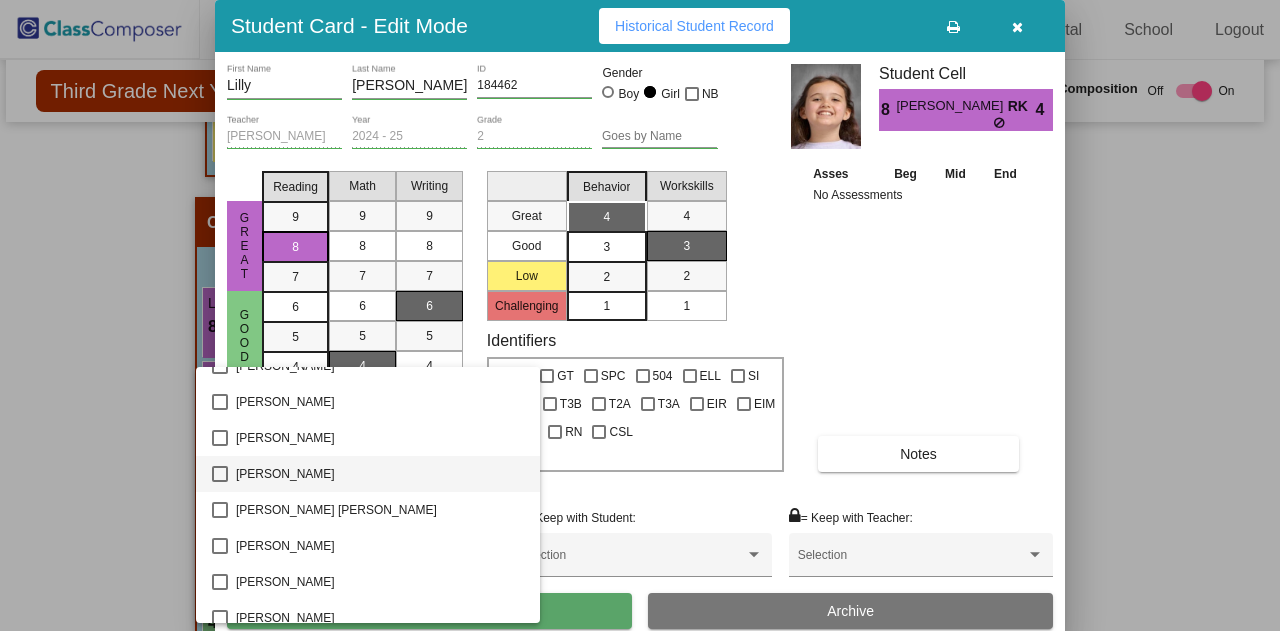 click at bounding box center (640, 315) 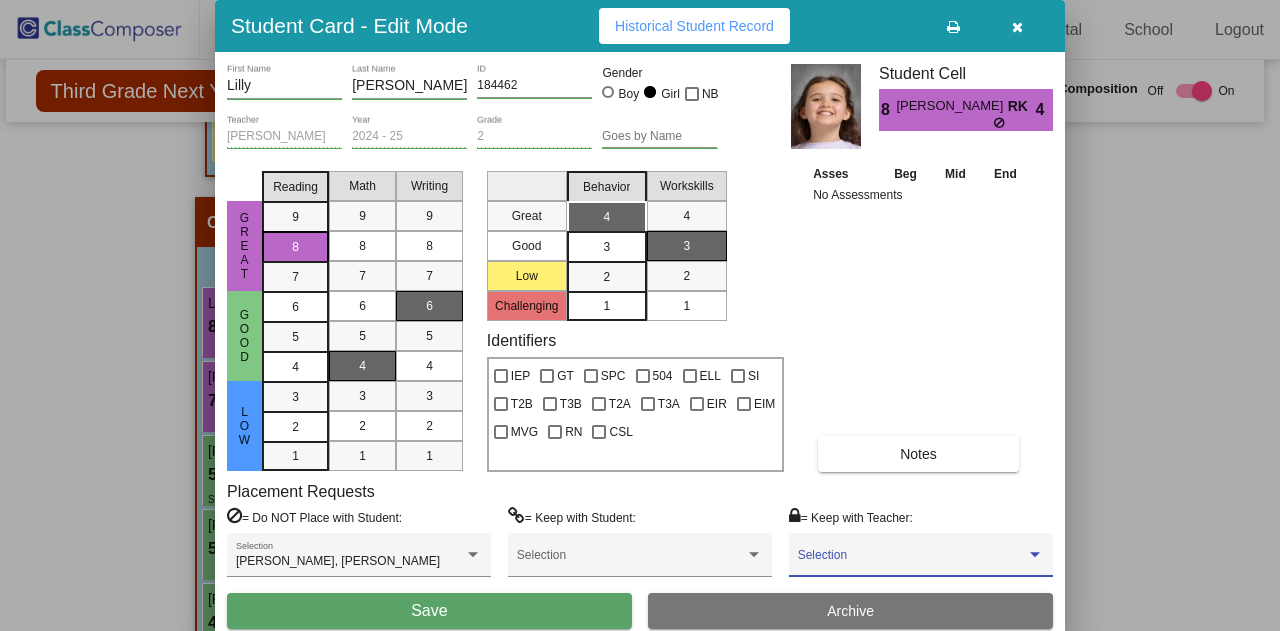 click at bounding box center [912, 562] 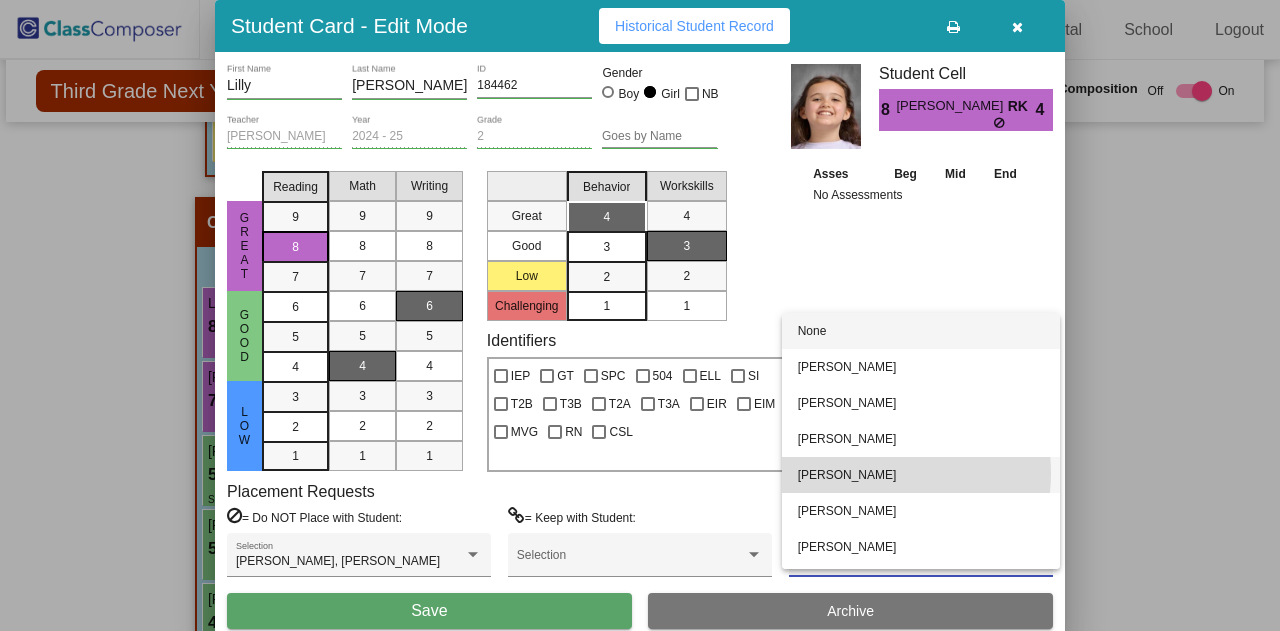 click on "[PERSON_NAME]" at bounding box center [921, 475] 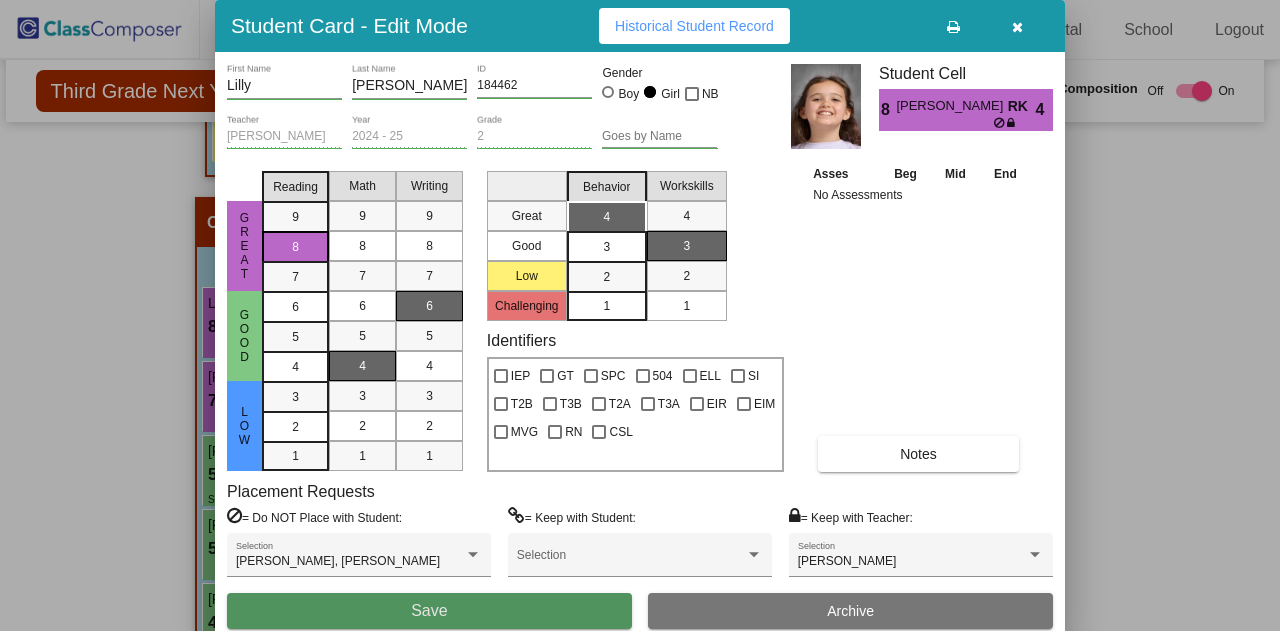 click on "Save" at bounding box center [429, 611] 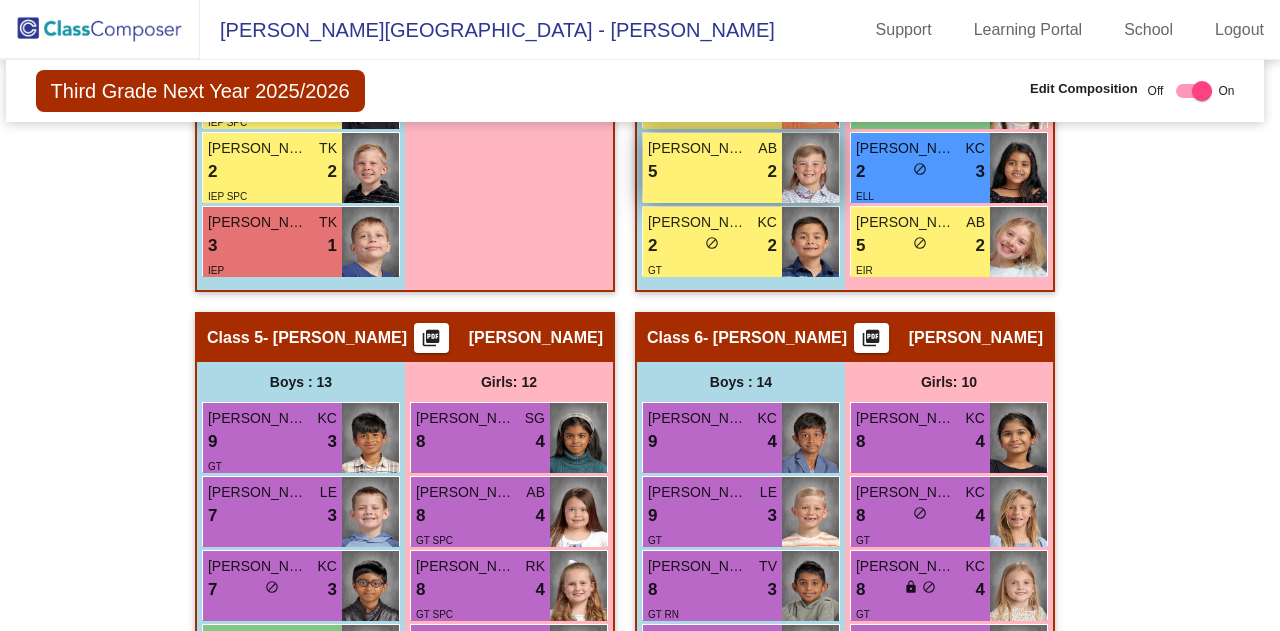 scroll, scrollTop: 2681, scrollLeft: 5, axis: both 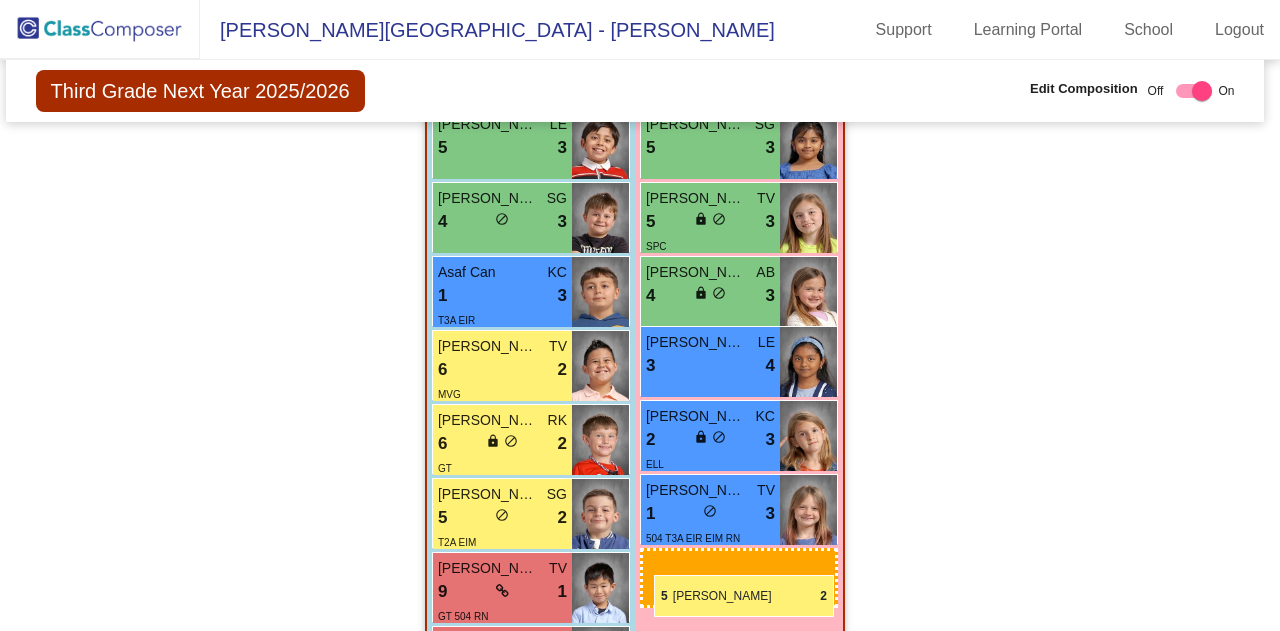 drag, startPoint x: 886, startPoint y: 227, endPoint x: 654, endPoint y: 575, distance: 418.24396 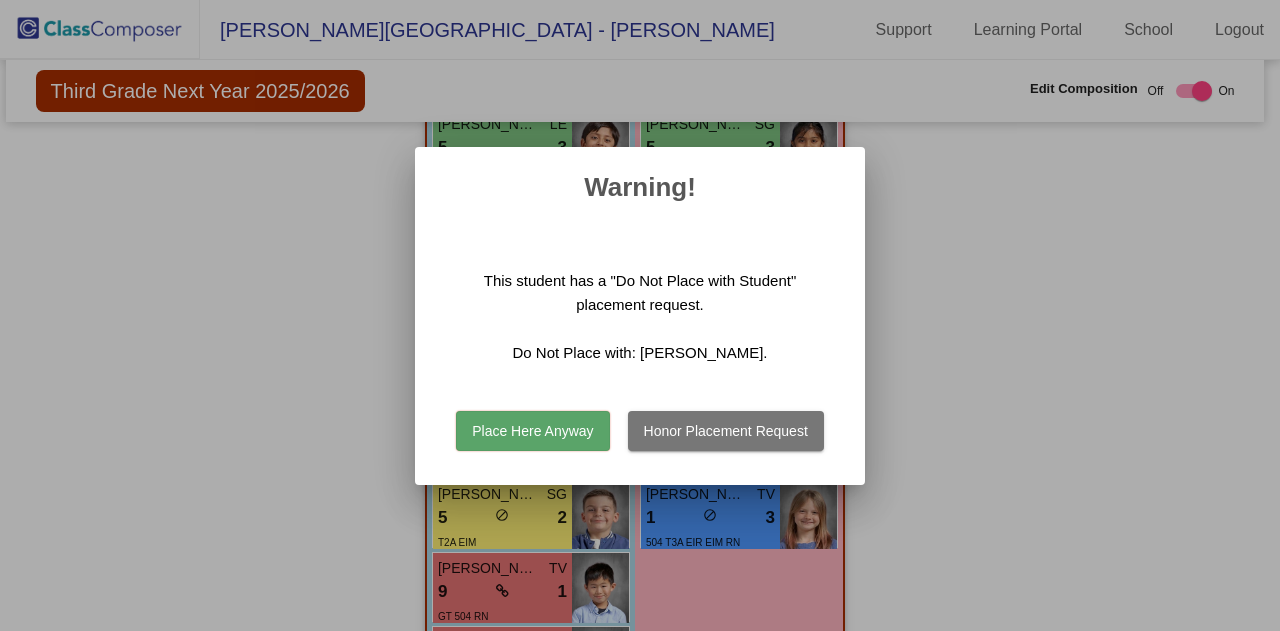 click at bounding box center (640, 315) 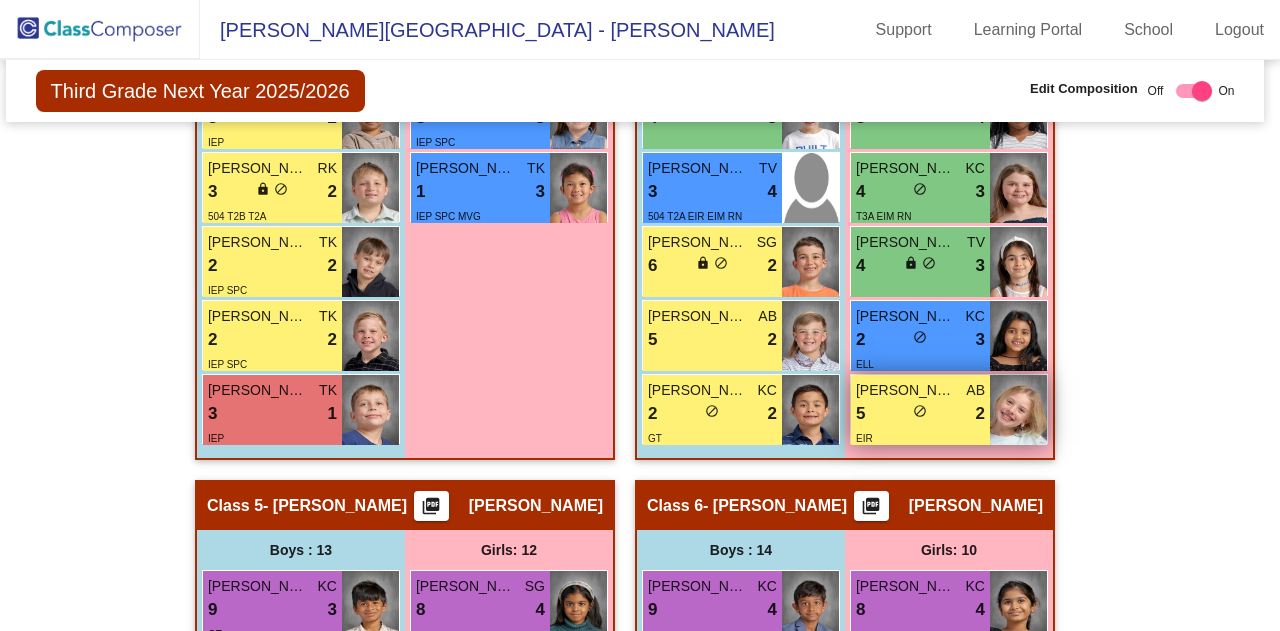 scroll, scrollTop: 2478, scrollLeft: 5, axis: both 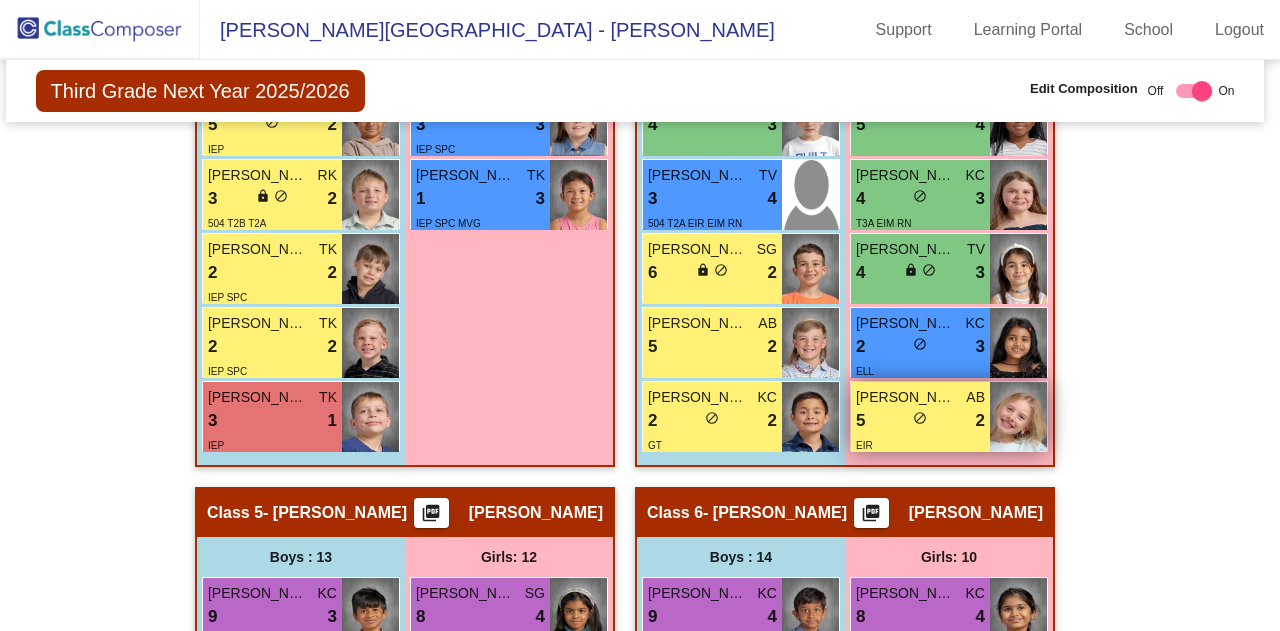 click on "5 lock do_not_disturb_alt 2" at bounding box center [920, 421] 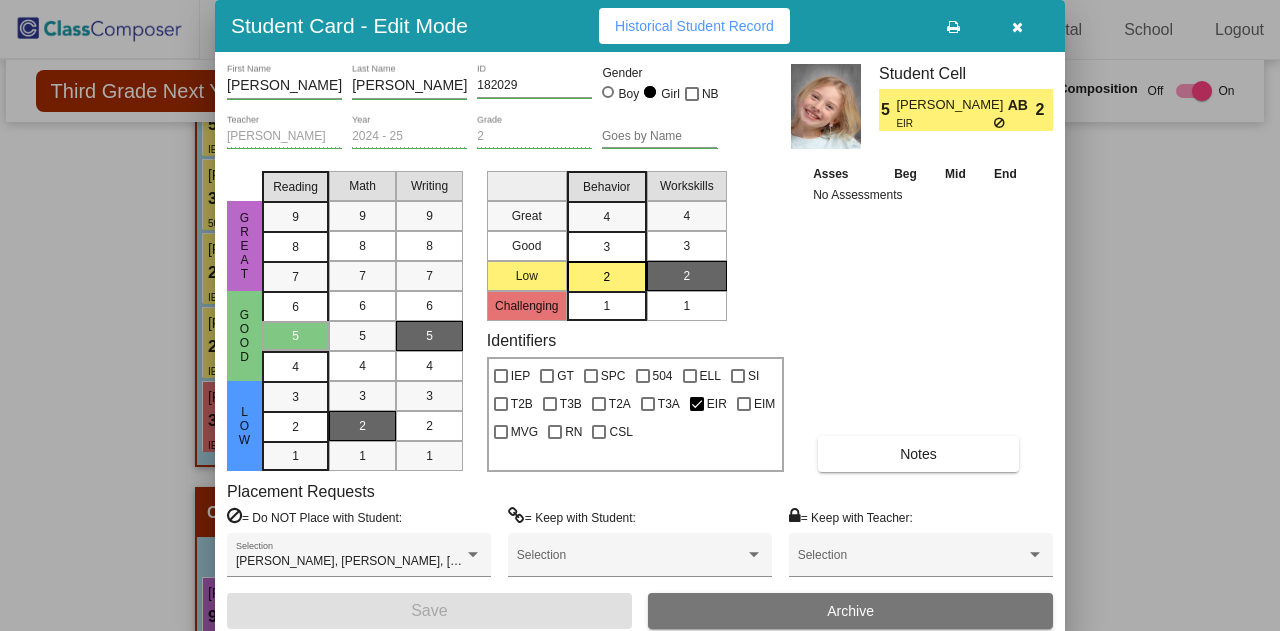 click at bounding box center [640, 315] 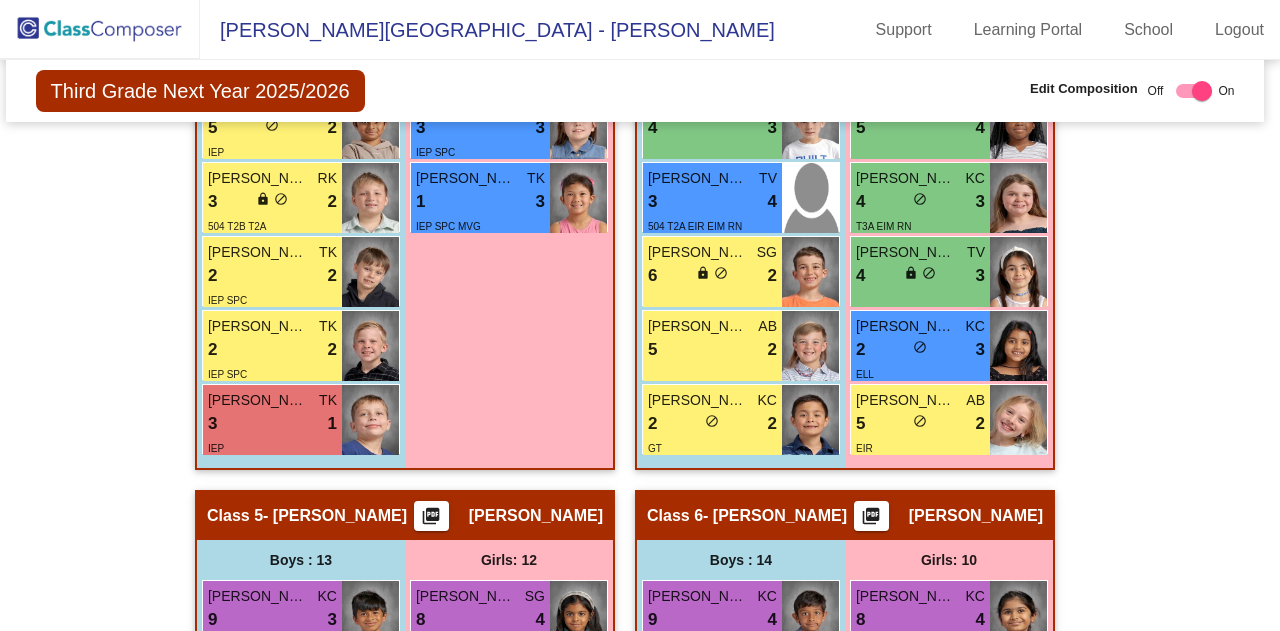 scroll, scrollTop: 2515, scrollLeft: 5, axis: both 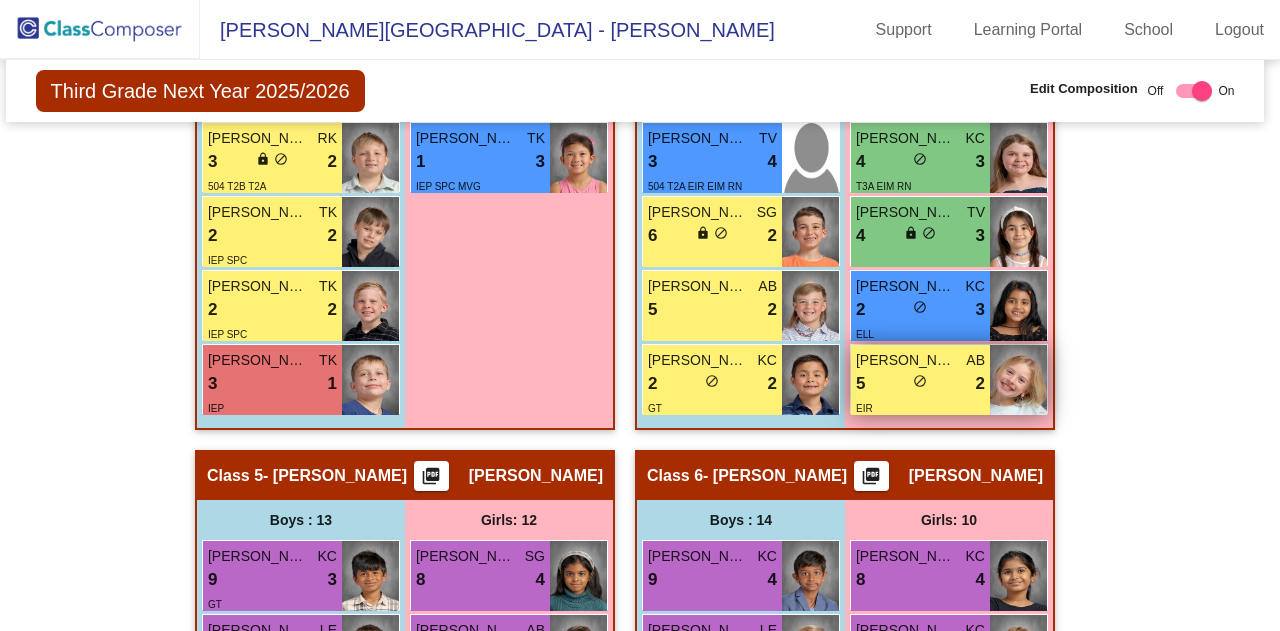 click on "5 lock do_not_disturb_alt 2" at bounding box center [920, 384] 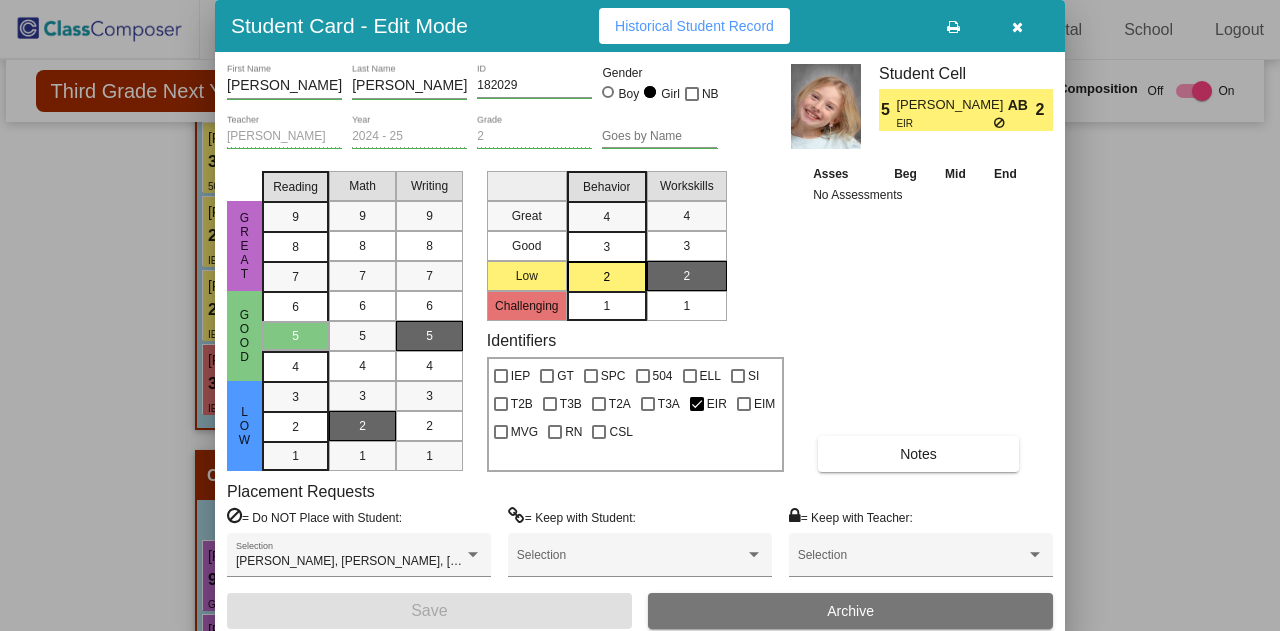 click at bounding box center (640, 315) 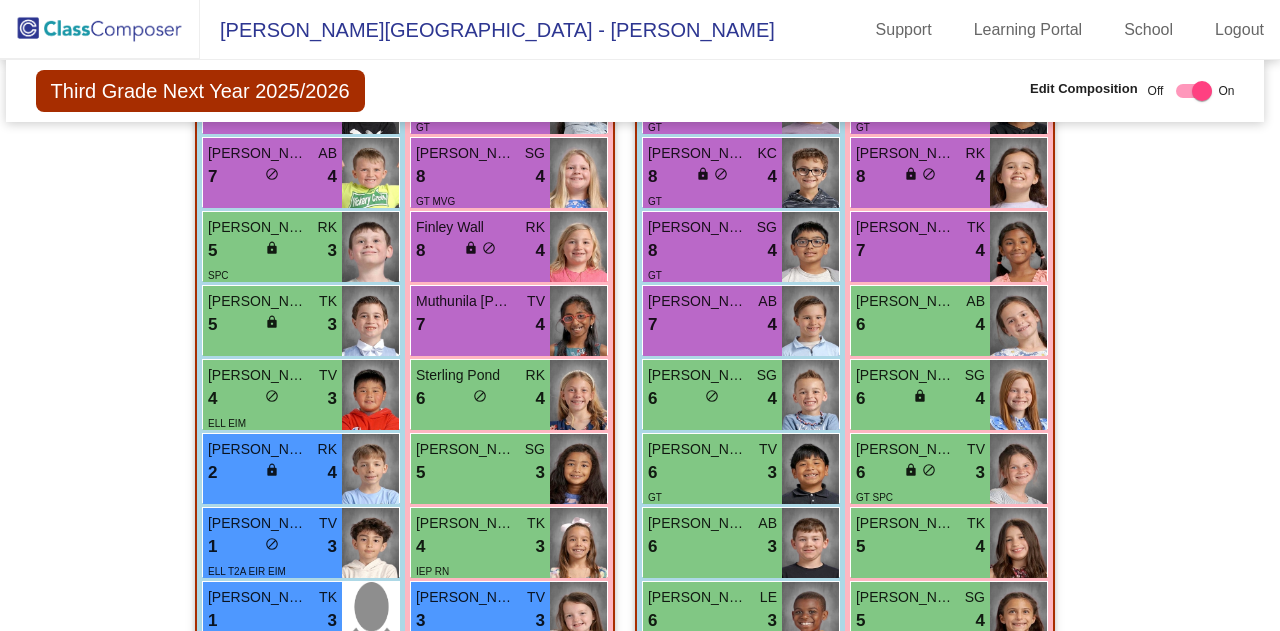 scroll, scrollTop: 1907, scrollLeft: 5, axis: both 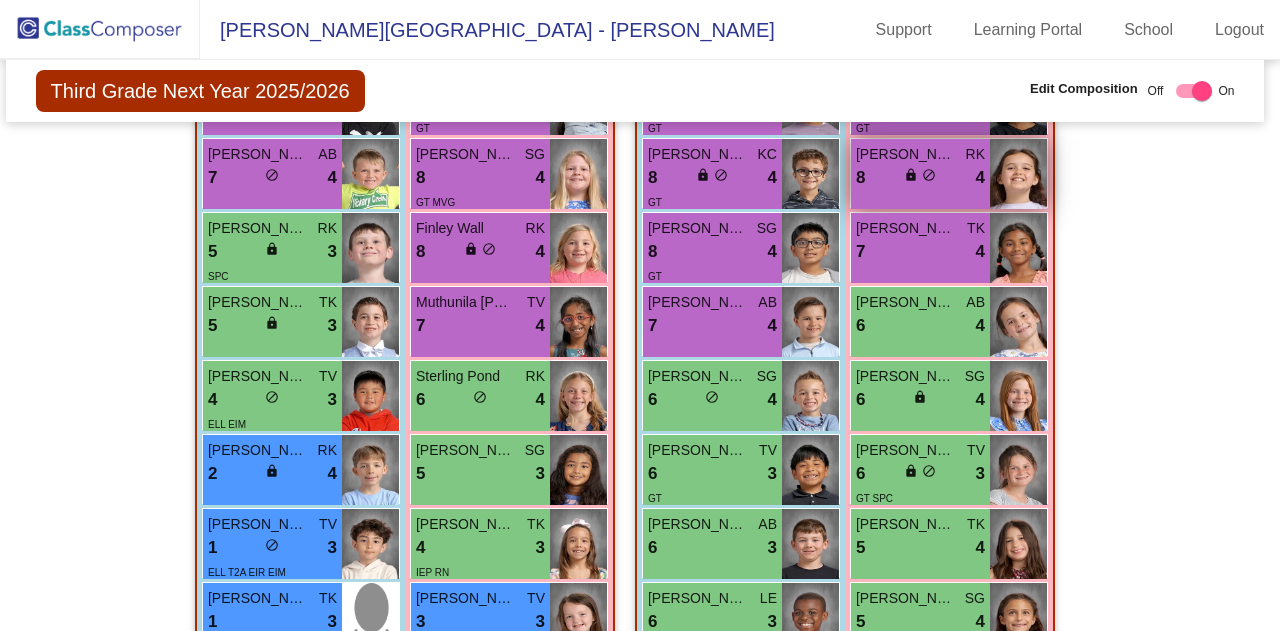 click on "[PERSON_NAME] RK 8 lock do_not_disturb_alt 4" at bounding box center (920, 174) 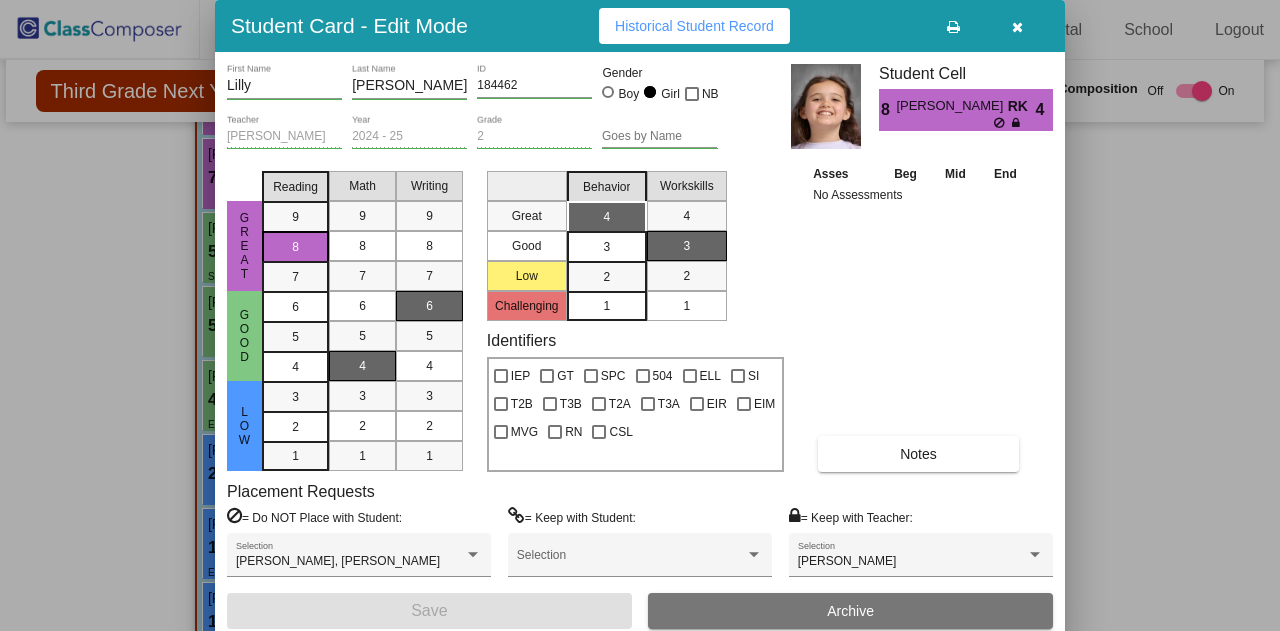 click at bounding box center (640, 315) 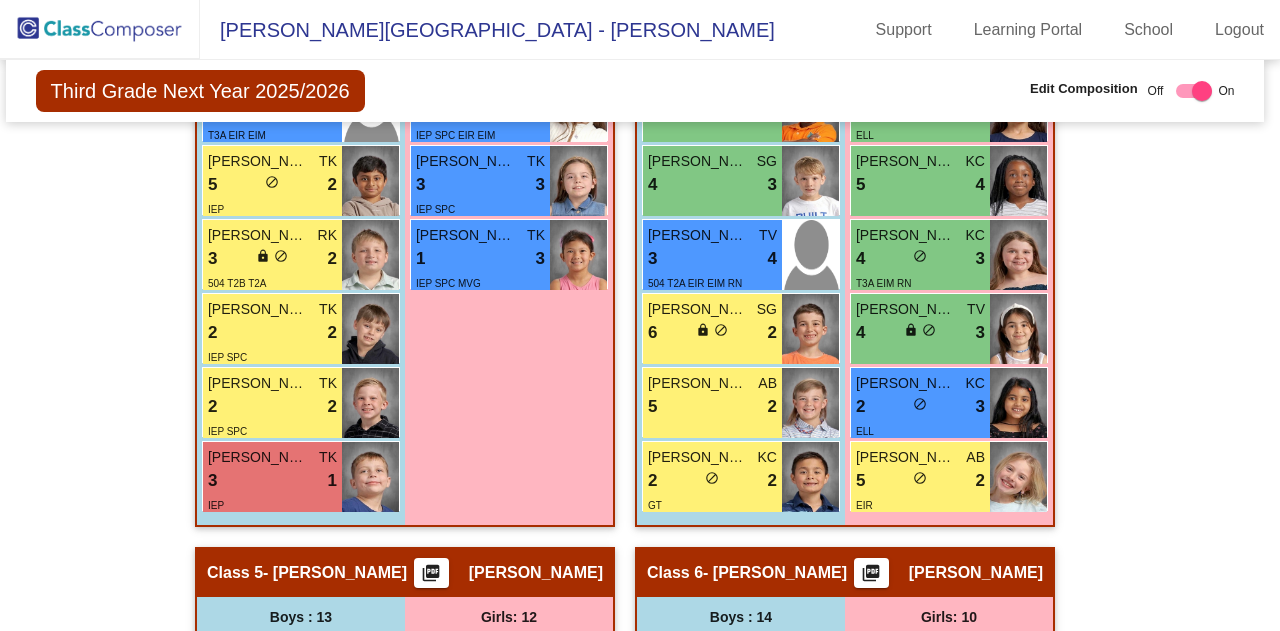 scroll, scrollTop: 2419, scrollLeft: 5, axis: both 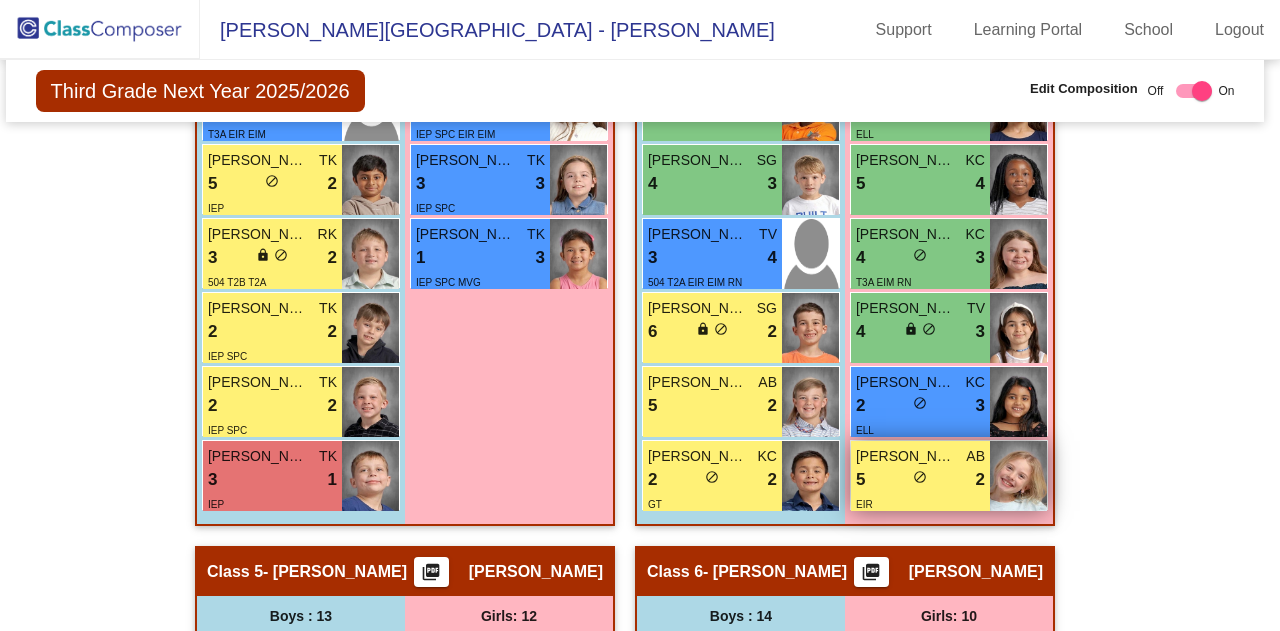 click on "5 lock do_not_disturb_alt 2" at bounding box center [920, 480] 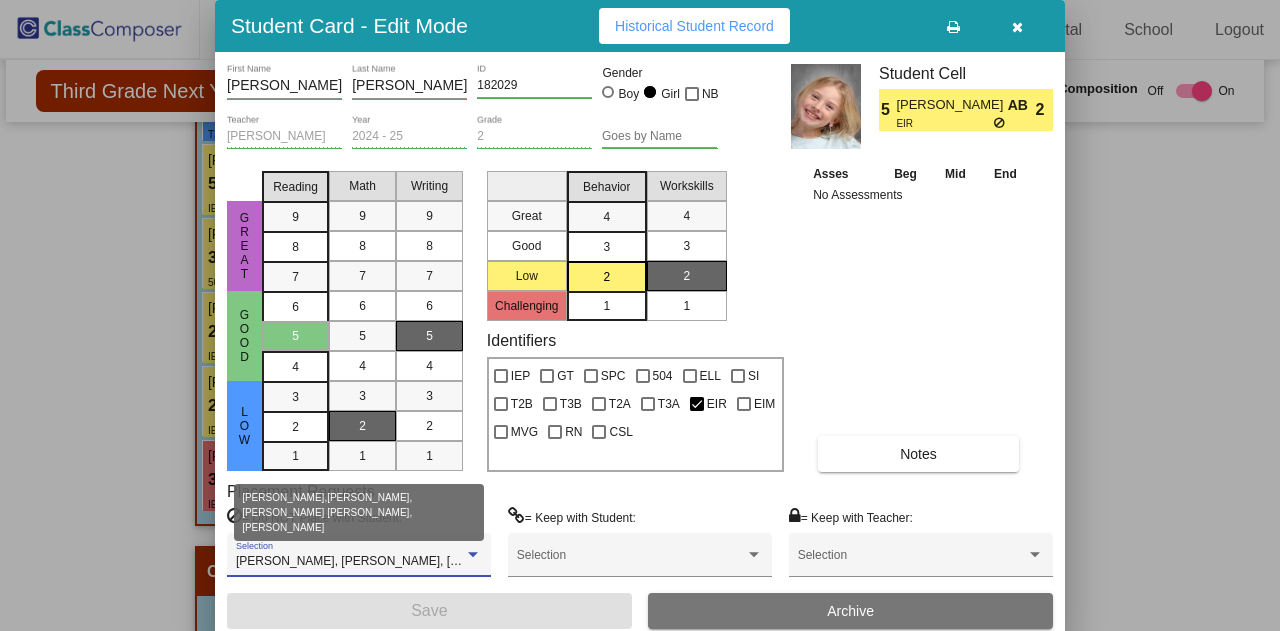 click at bounding box center (473, 555) 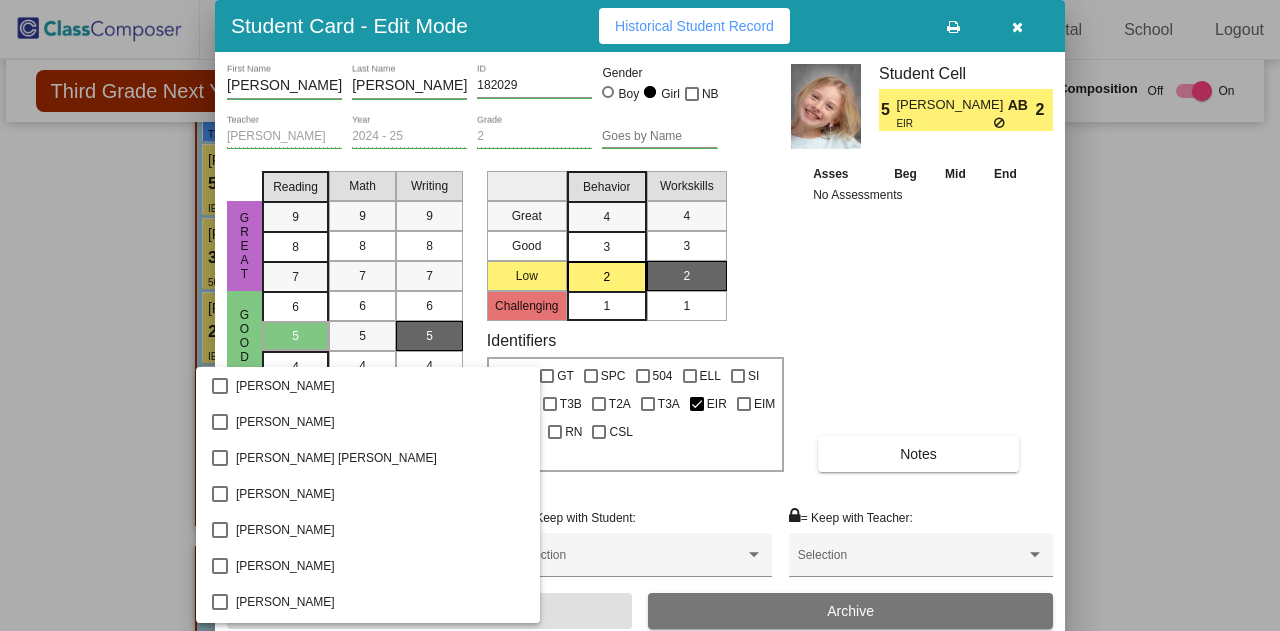 scroll, scrollTop: 1726, scrollLeft: 0, axis: vertical 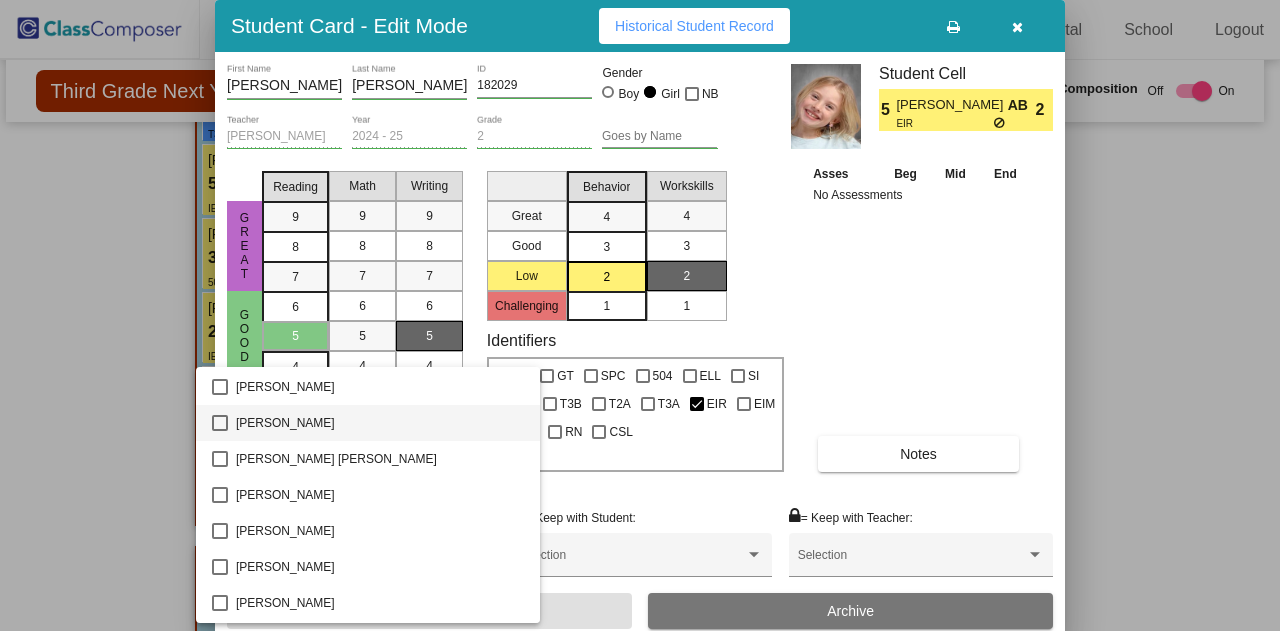 click at bounding box center [220, 423] 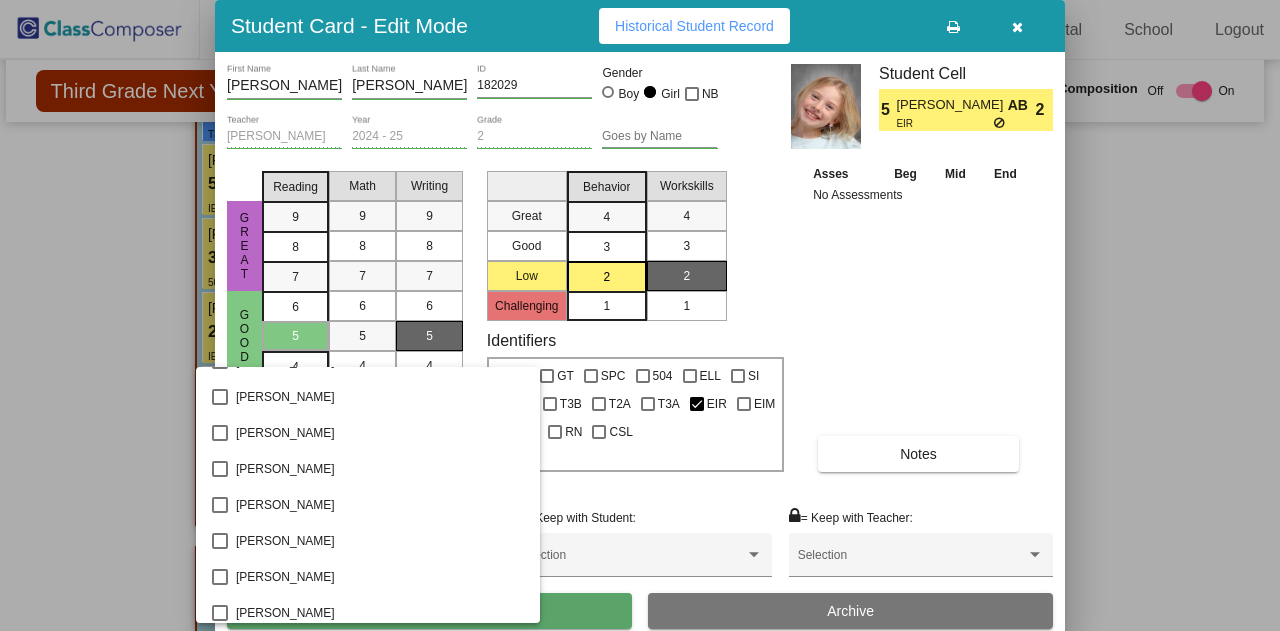 scroll, scrollTop: 4156, scrollLeft: 0, axis: vertical 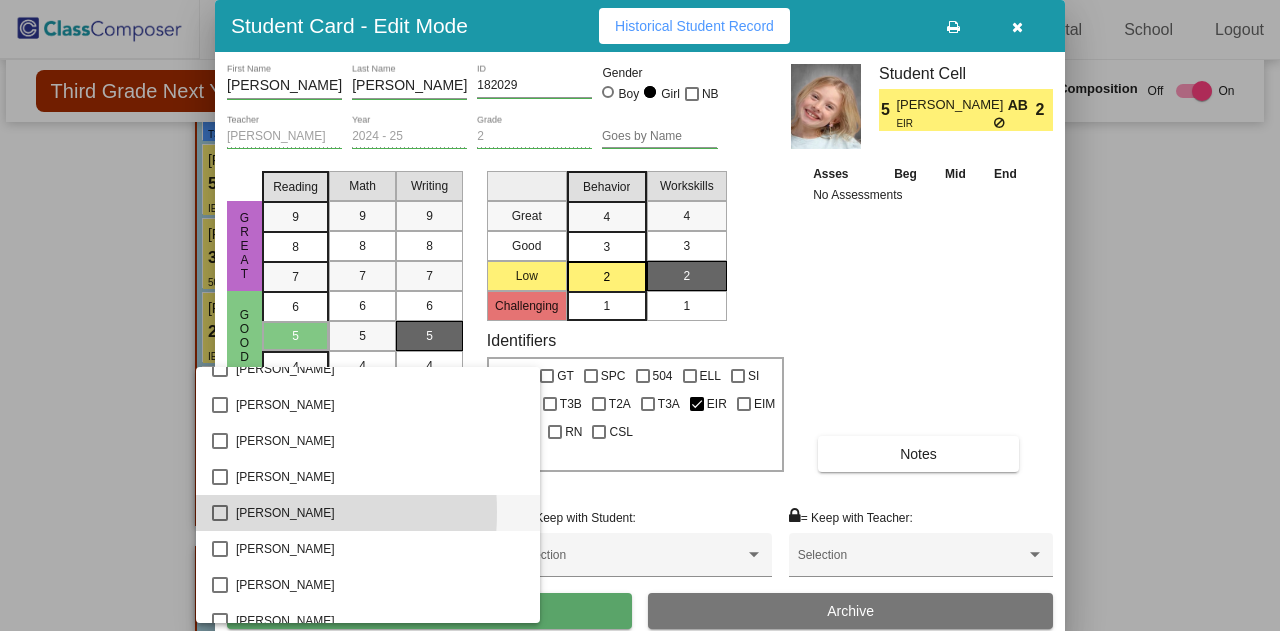 click at bounding box center [220, 513] 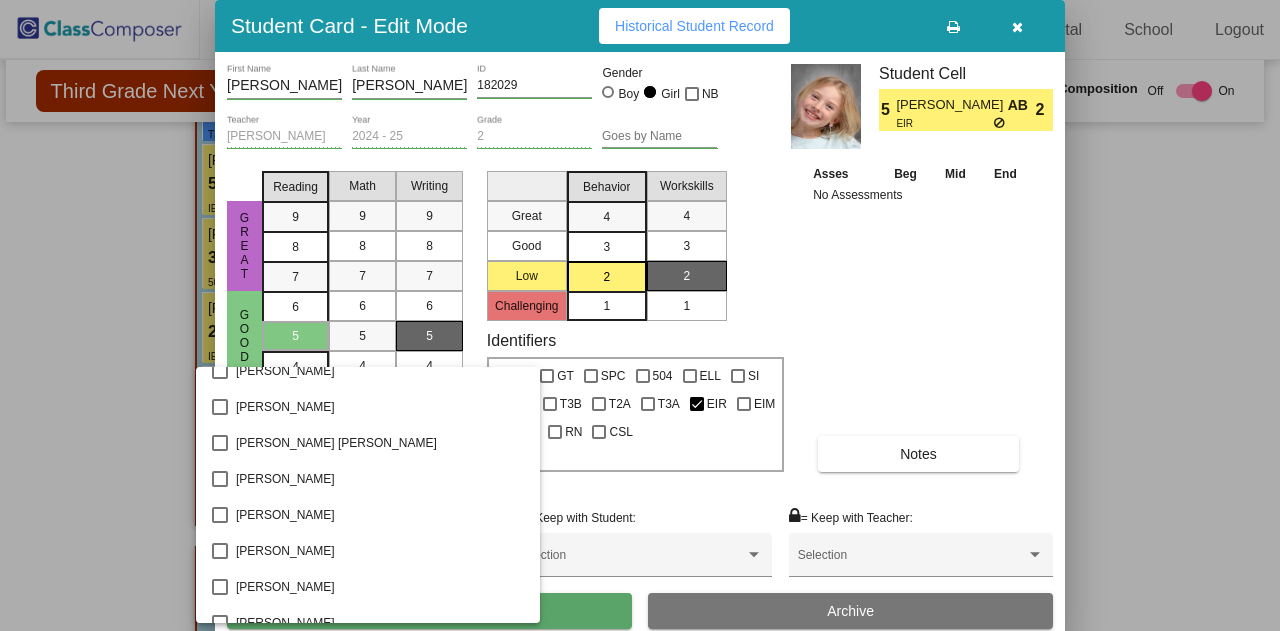 scroll, scrollTop: 5847, scrollLeft: 0, axis: vertical 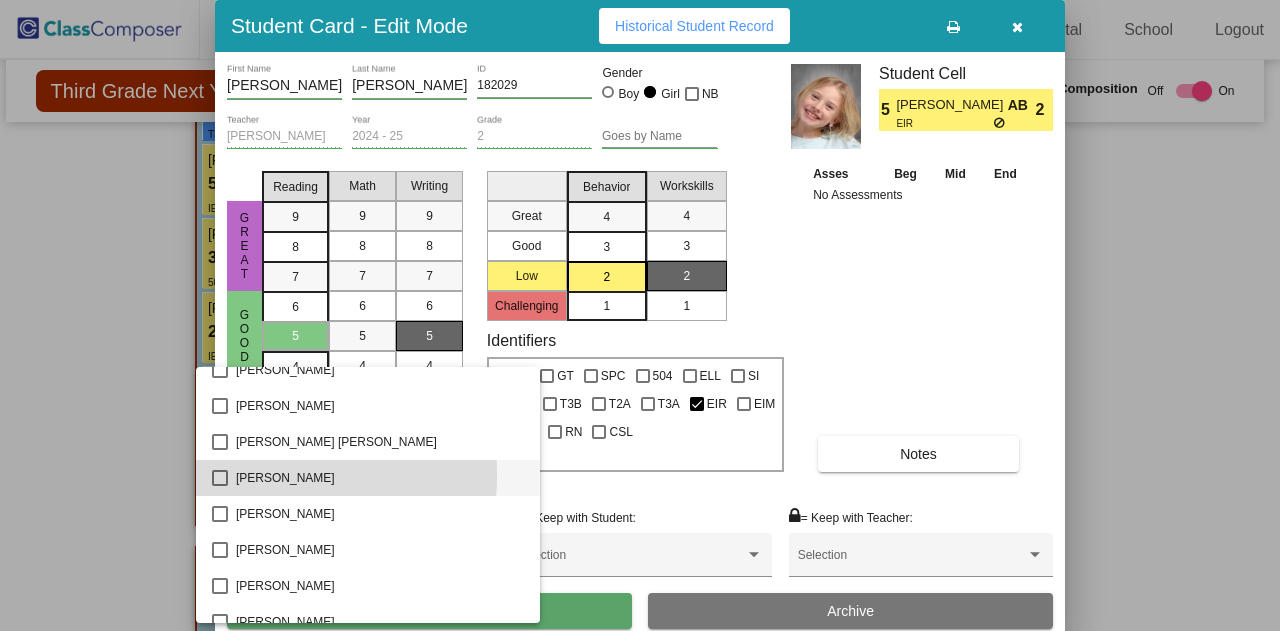 click at bounding box center (220, 478) 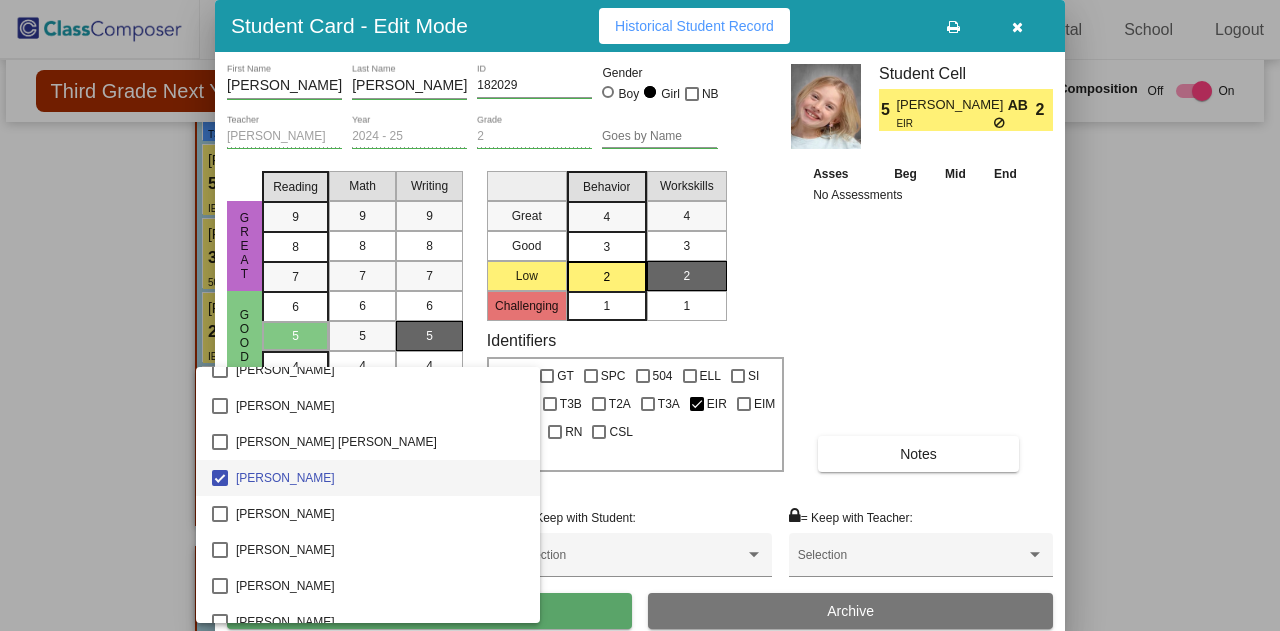 click at bounding box center (640, 315) 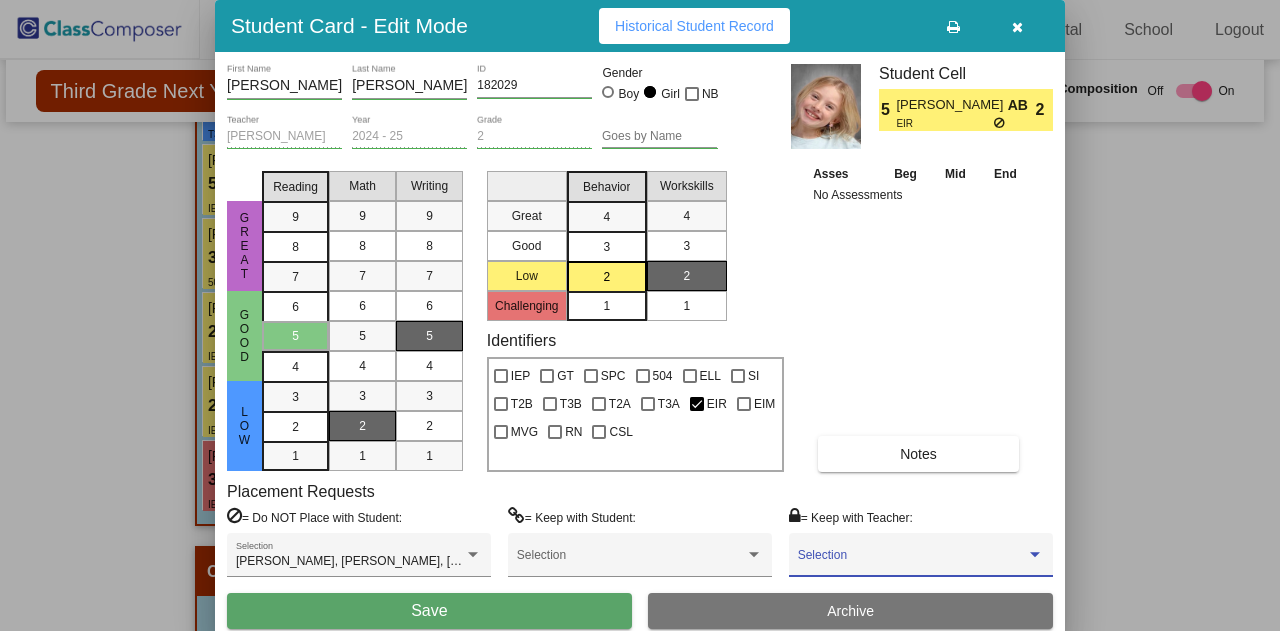 click at bounding box center (1035, 555) 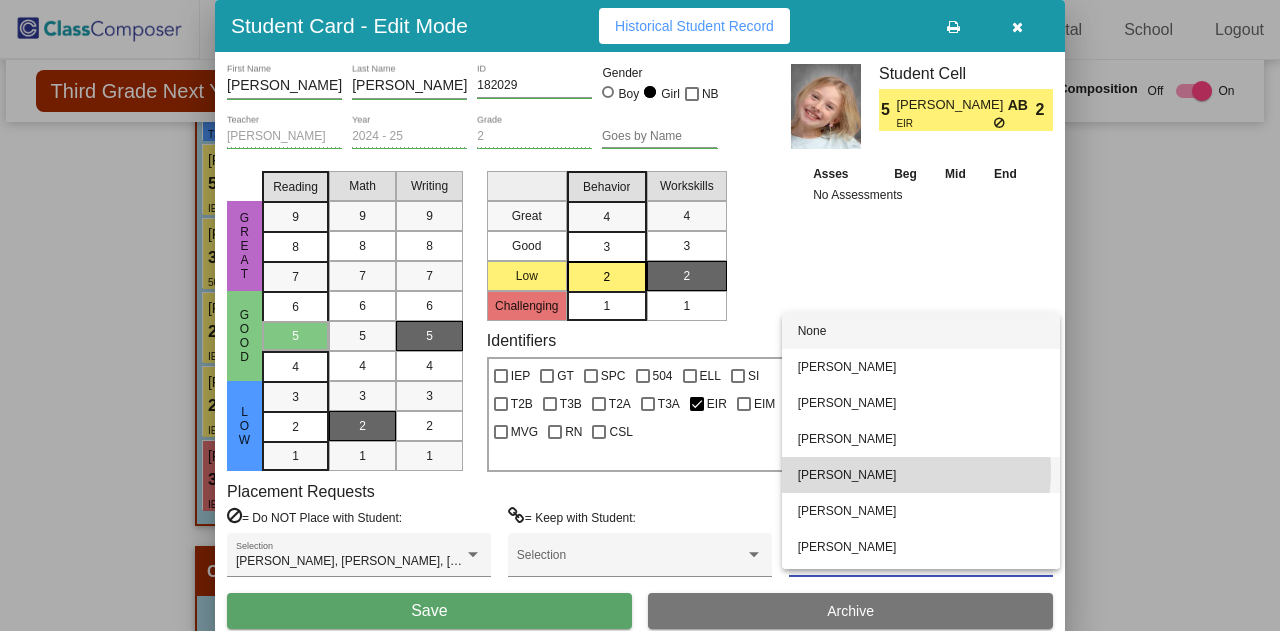 click on "[PERSON_NAME]" at bounding box center [921, 475] 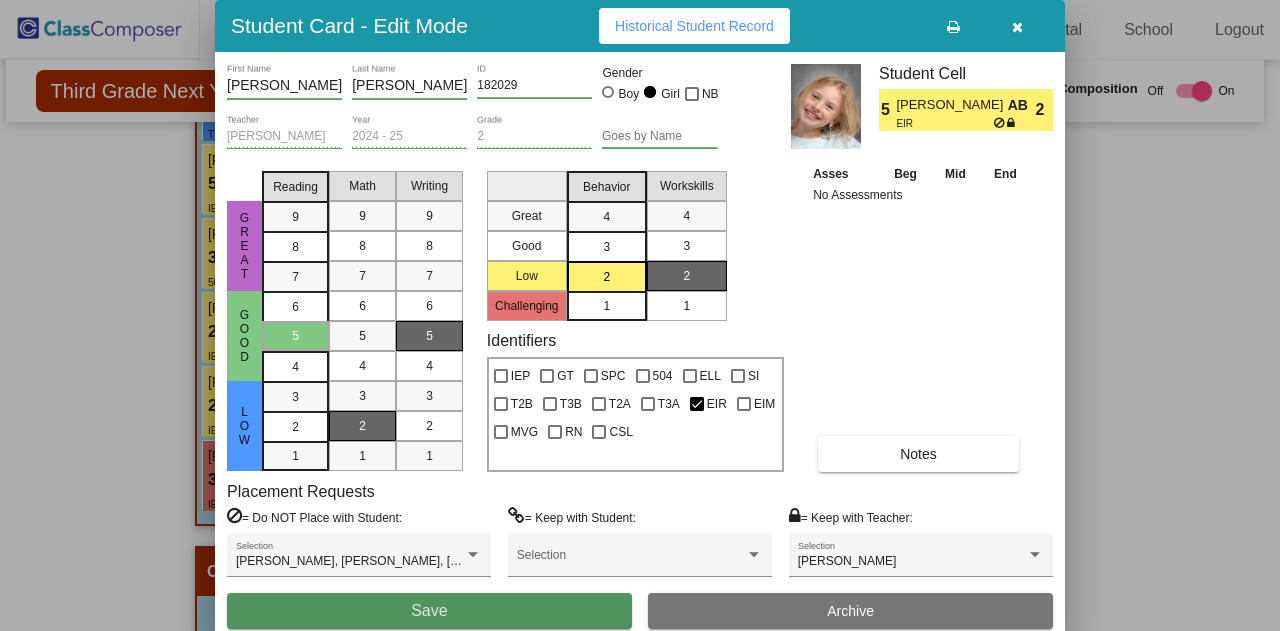 click on "Save" at bounding box center (429, 611) 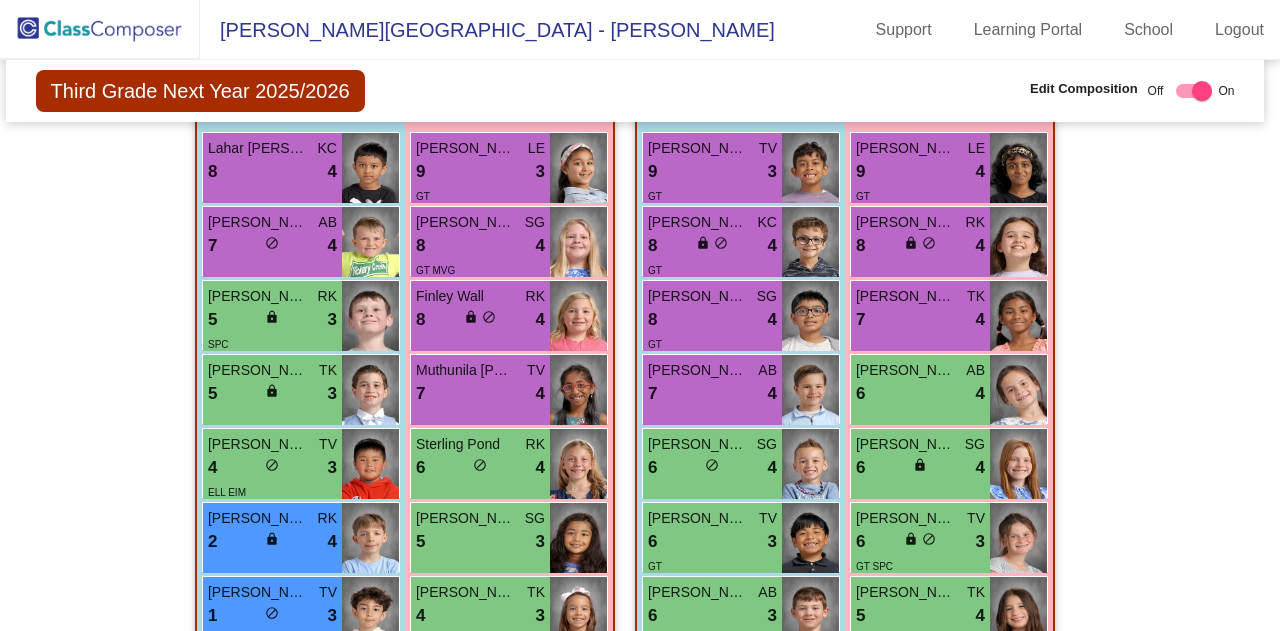scroll, scrollTop: 1838, scrollLeft: 5, axis: both 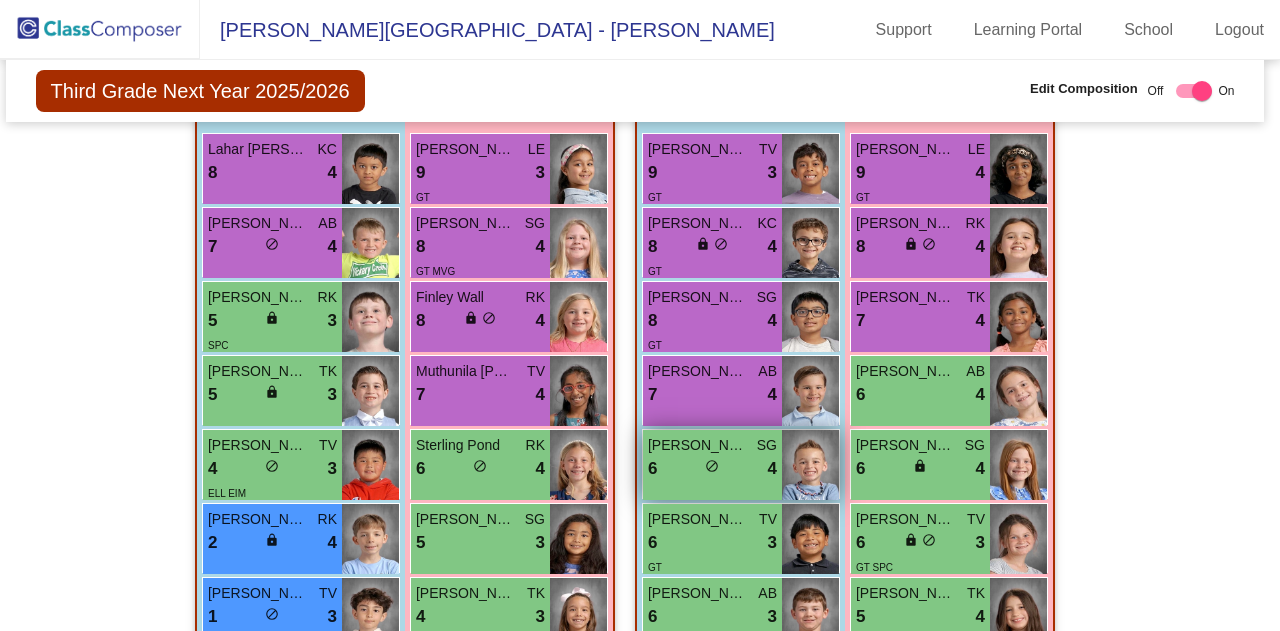 click on "6 lock do_not_disturb_alt 4" at bounding box center [712, 469] 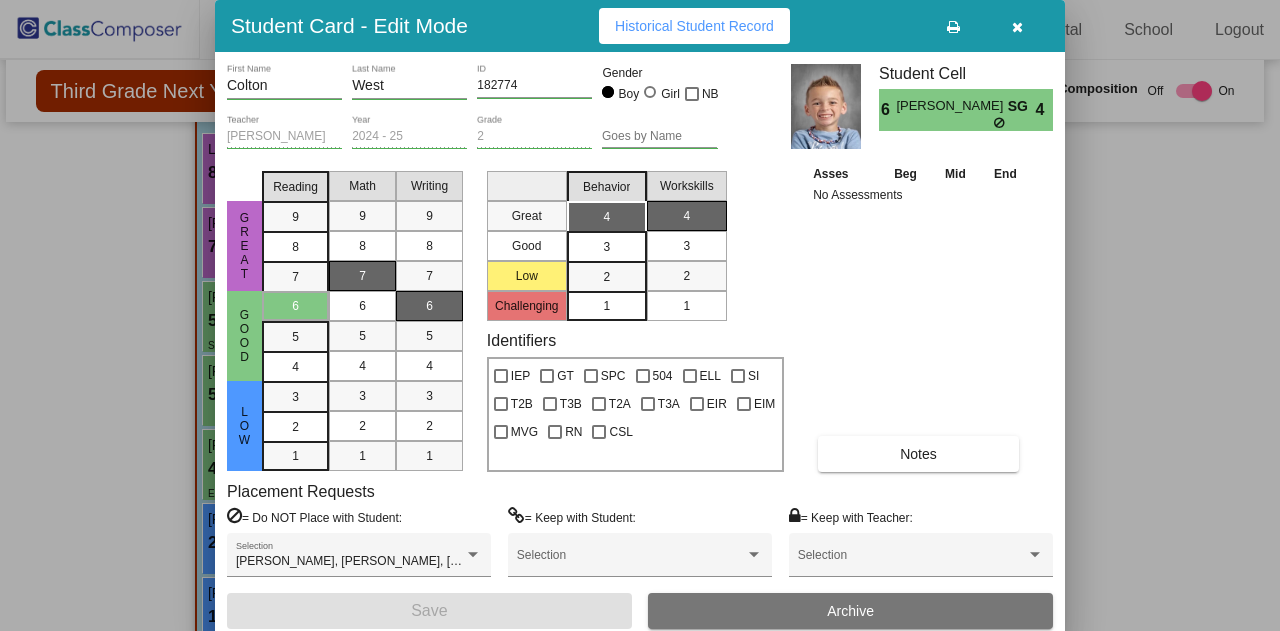 click at bounding box center (640, 315) 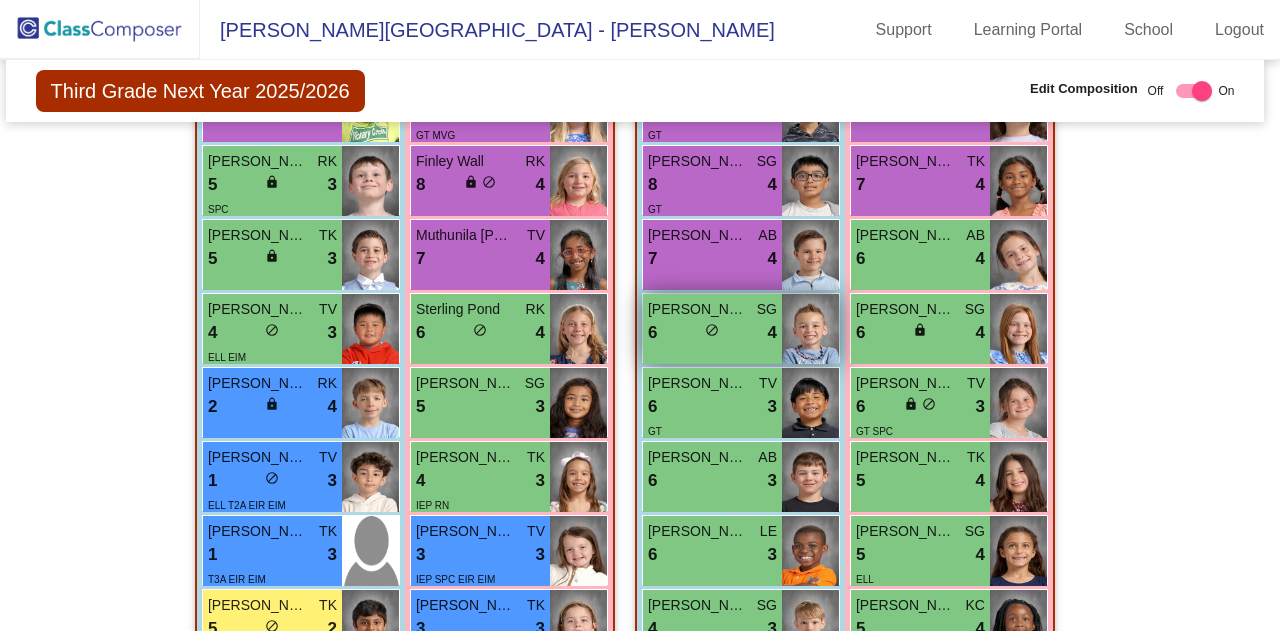 scroll, scrollTop: 2052, scrollLeft: 5, axis: both 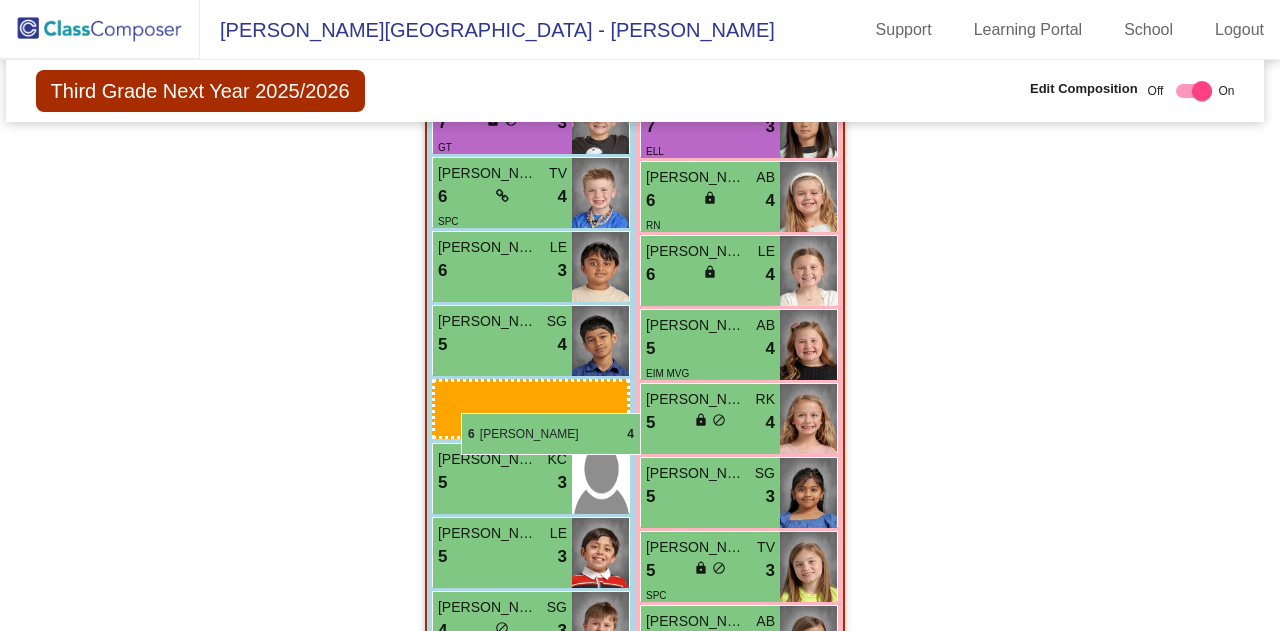 drag, startPoint x: 723, startPoint y: 260, endPoint x: 461, endPoint y: 413, distance: 303.40237 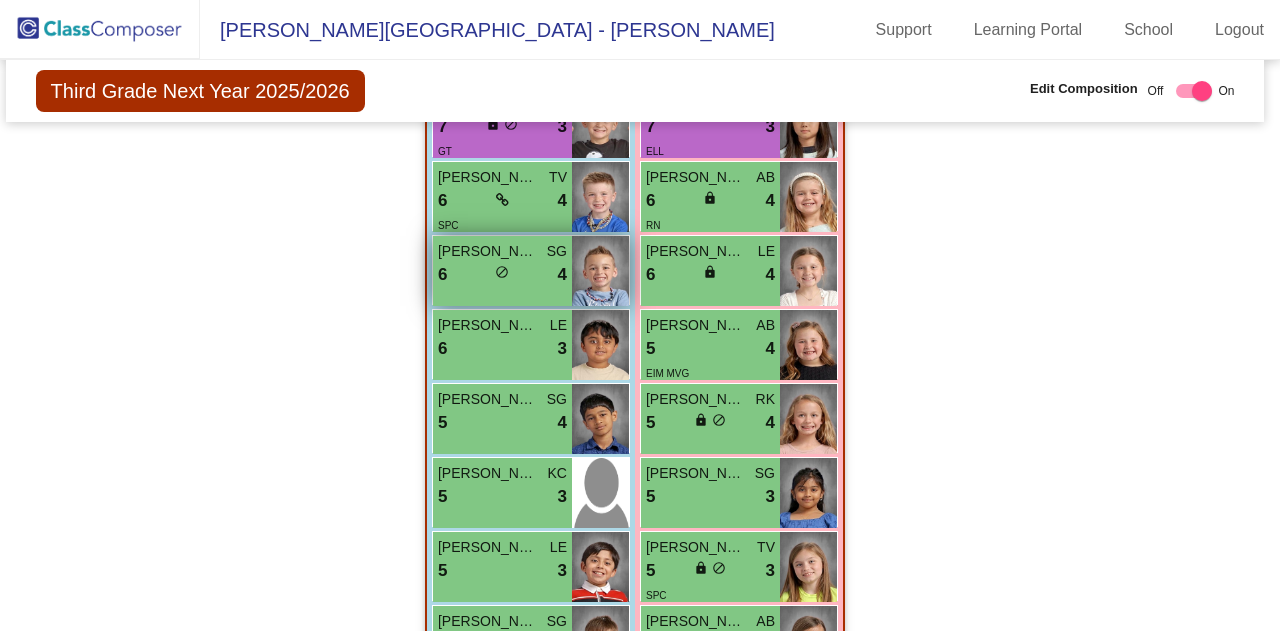 click on "Colton West SG 6 lock do_not_disturb_alt 4" at bounding box center [502, 271] 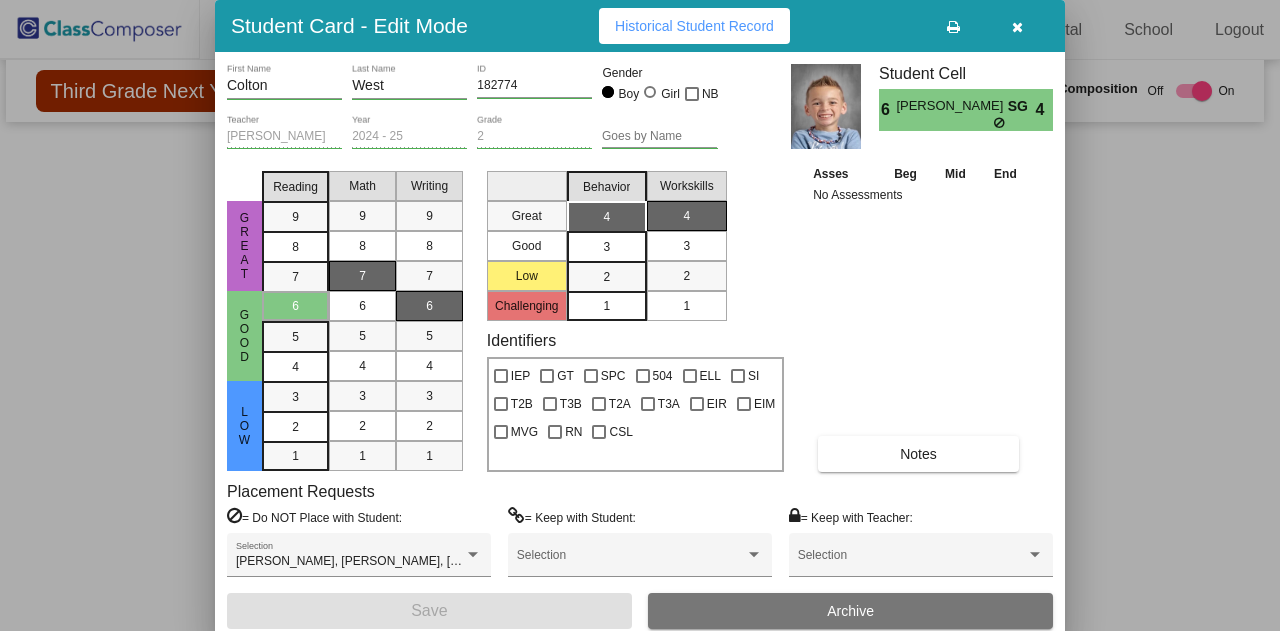 click on "Asses Beg Mid End No Assessments  Notes" at bounding box center (919, 317) 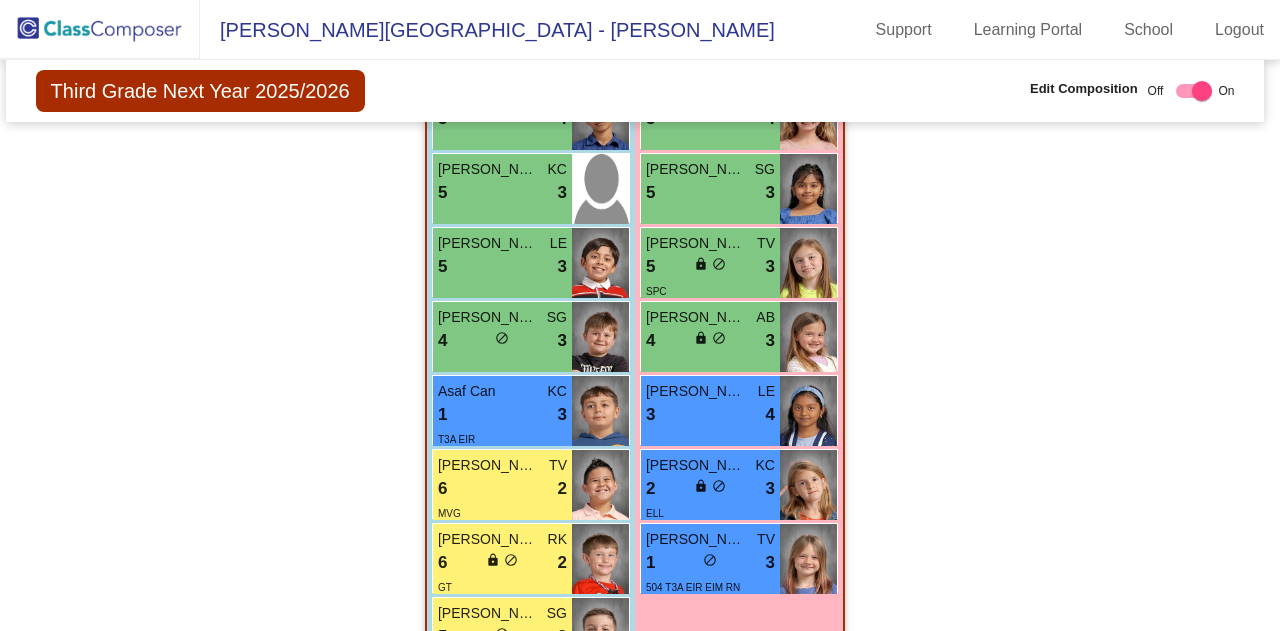scroll, scrollTop: 4512, scrollLeft: 5, axis: both 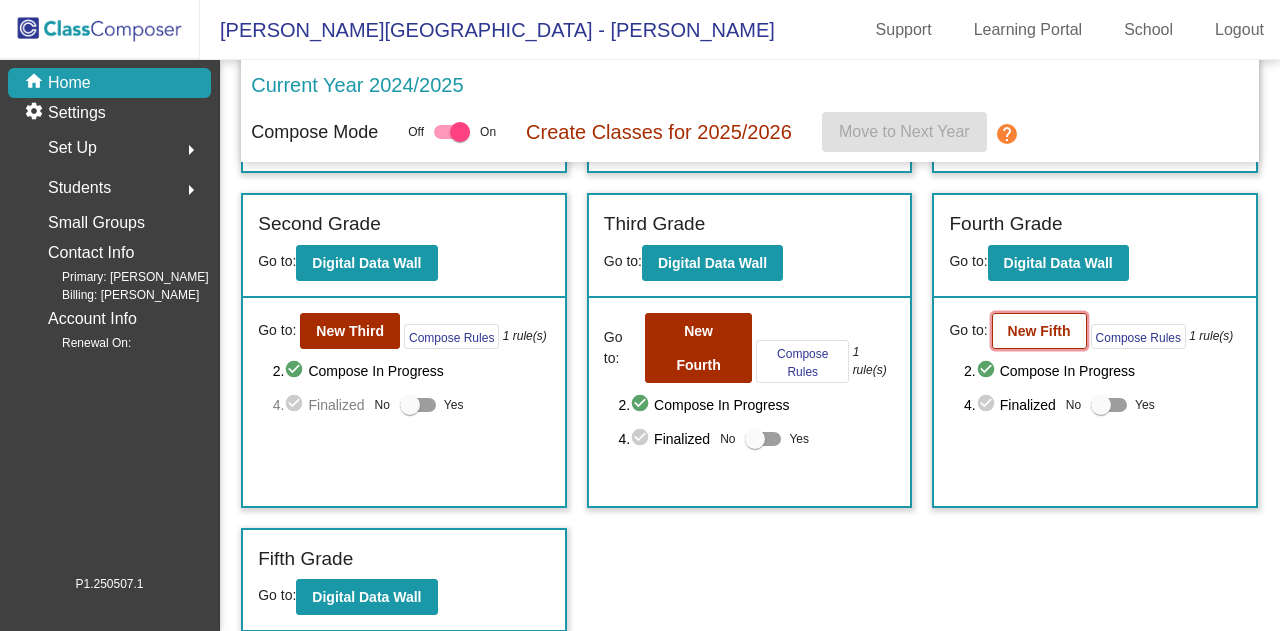 click on "New Fifth" 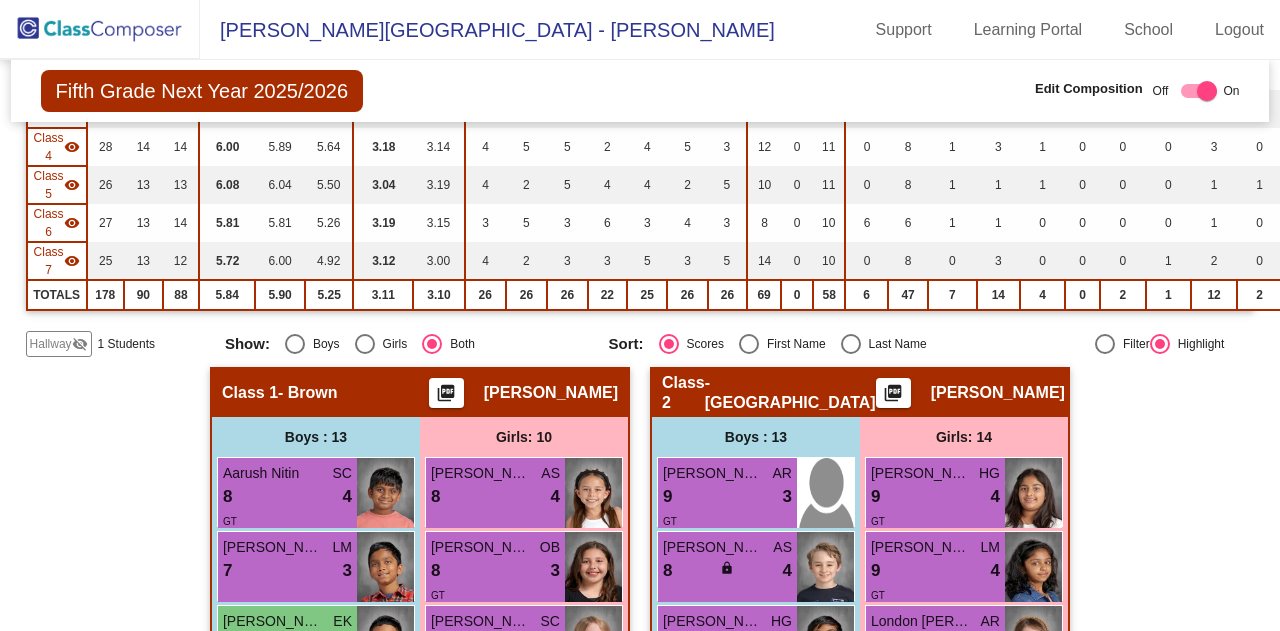 scroll, scrollTop: 337, scrollLeft: 0, axis: vertical 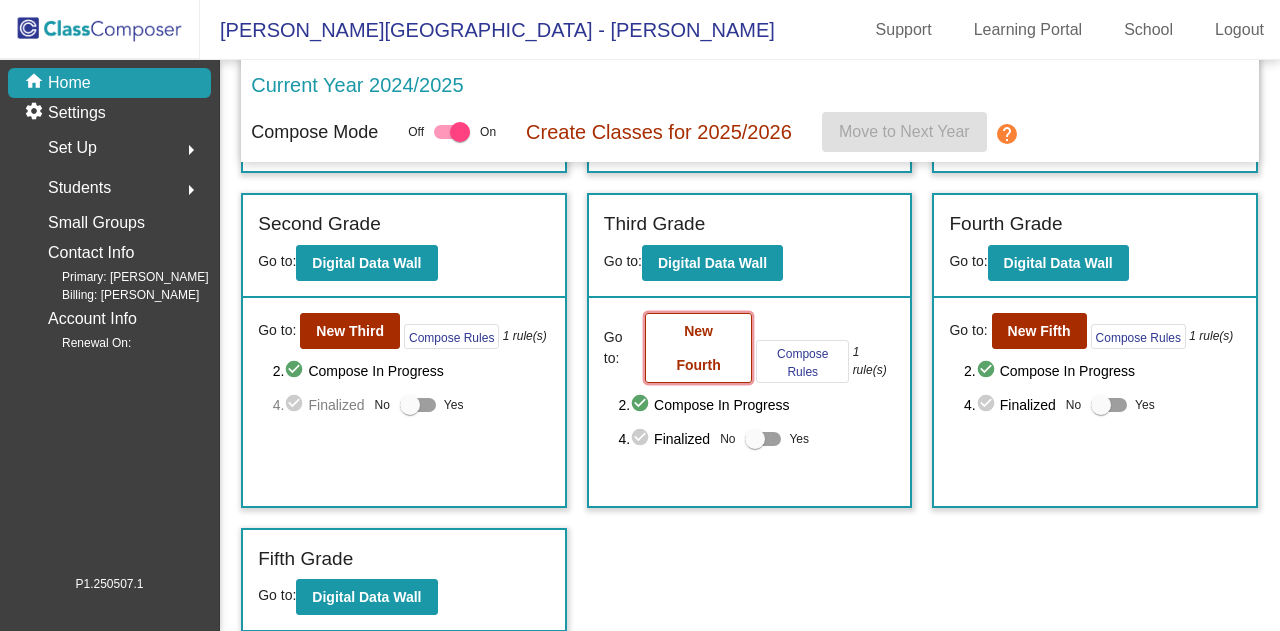 click on "New Fourth" 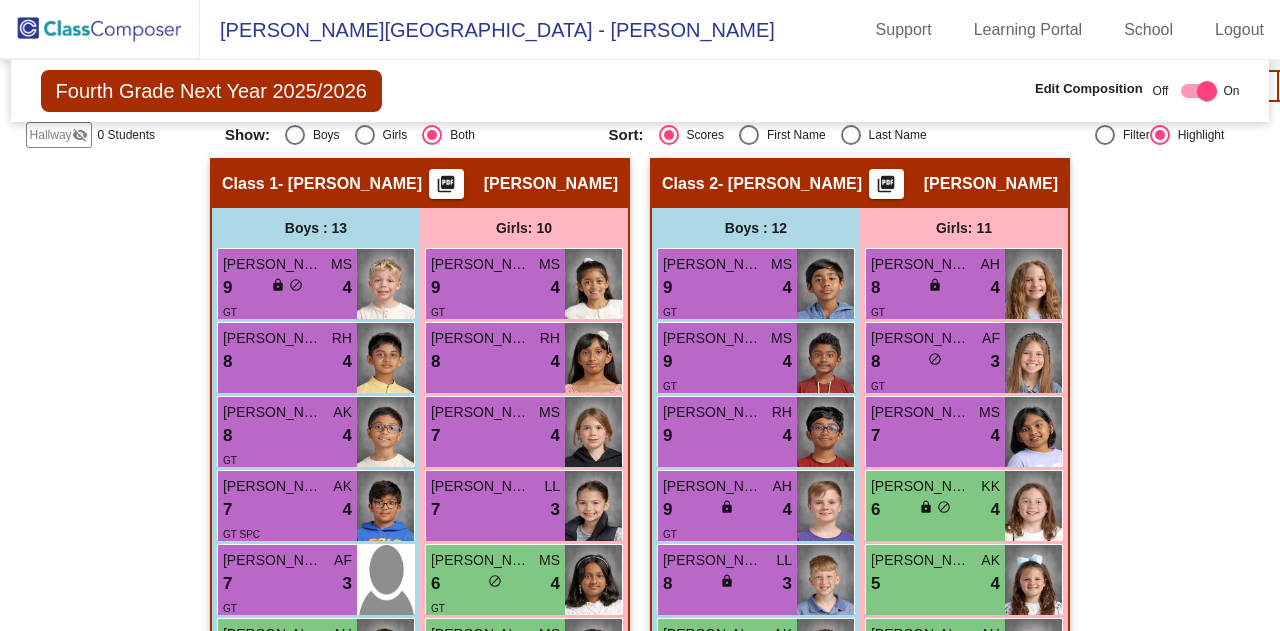scroll, scrollTop: 564, scrollLeft: 0, axis: vertical 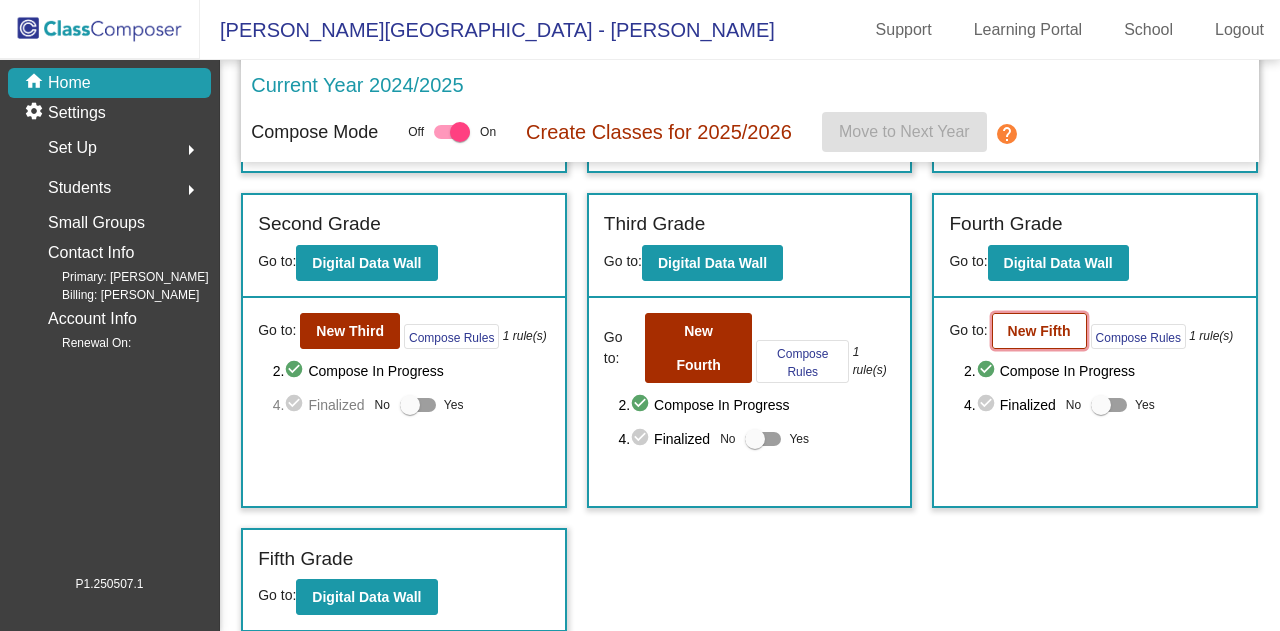 click on "New Fifth" 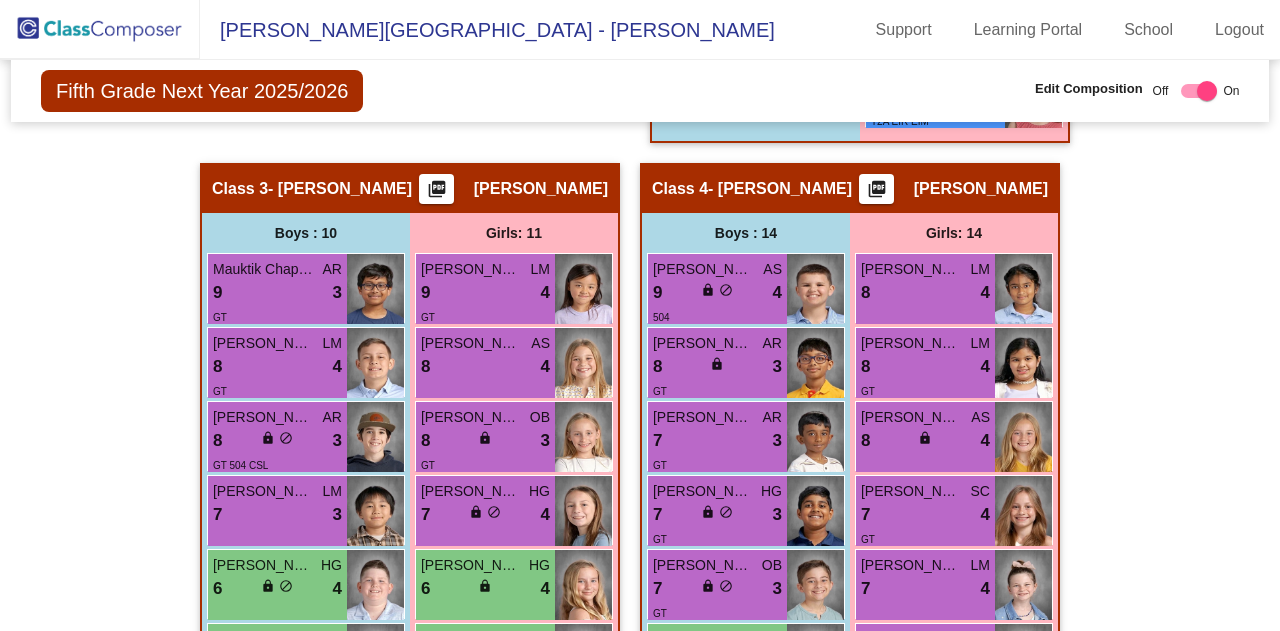 scroll, scrollTop: 1719, scrollLeft: 0, axis: vertical 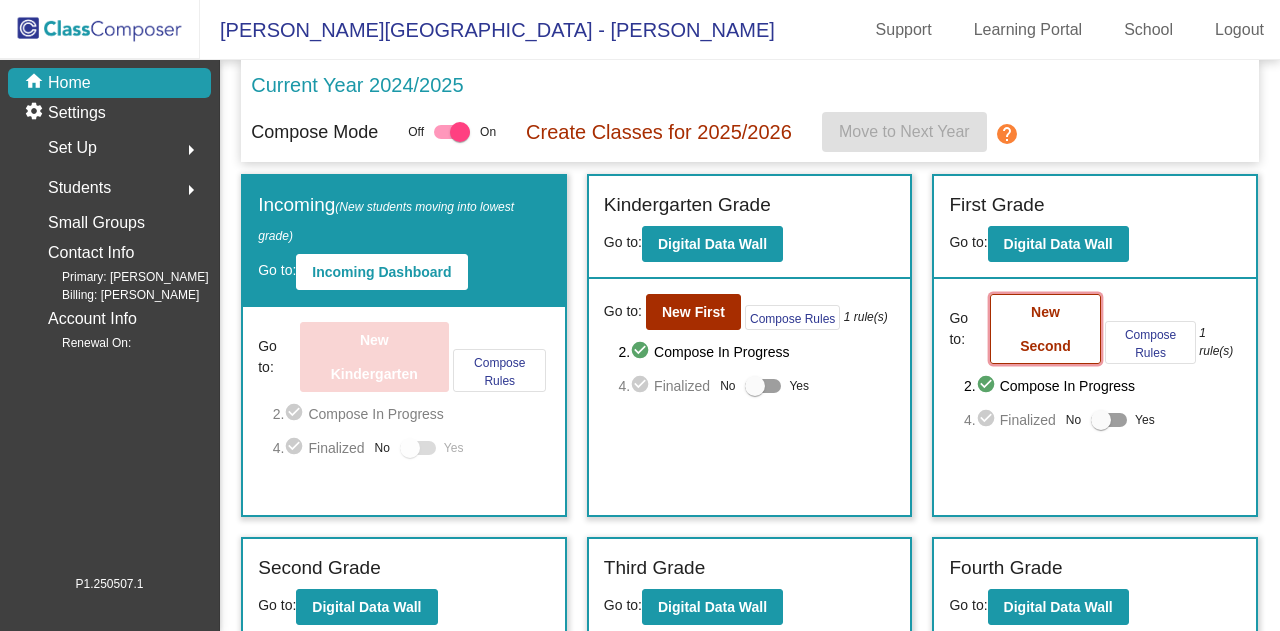 click on "New Second" 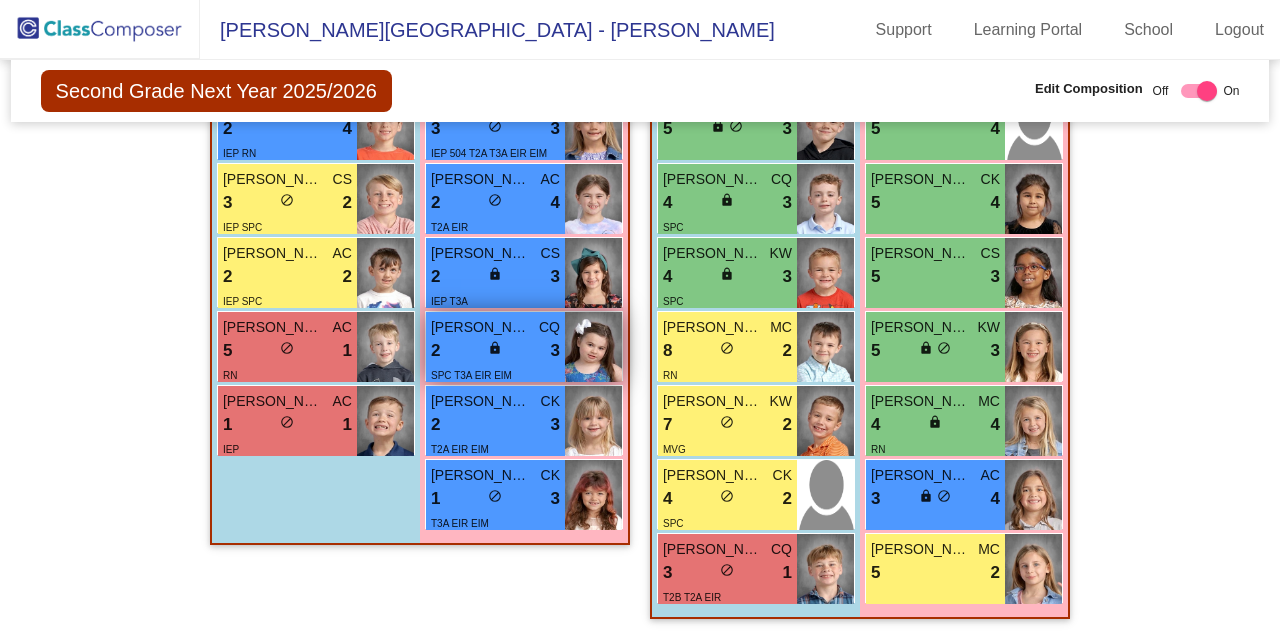 scroll, scrollTop: 3166, scrollLeft: 0, axis: vertical 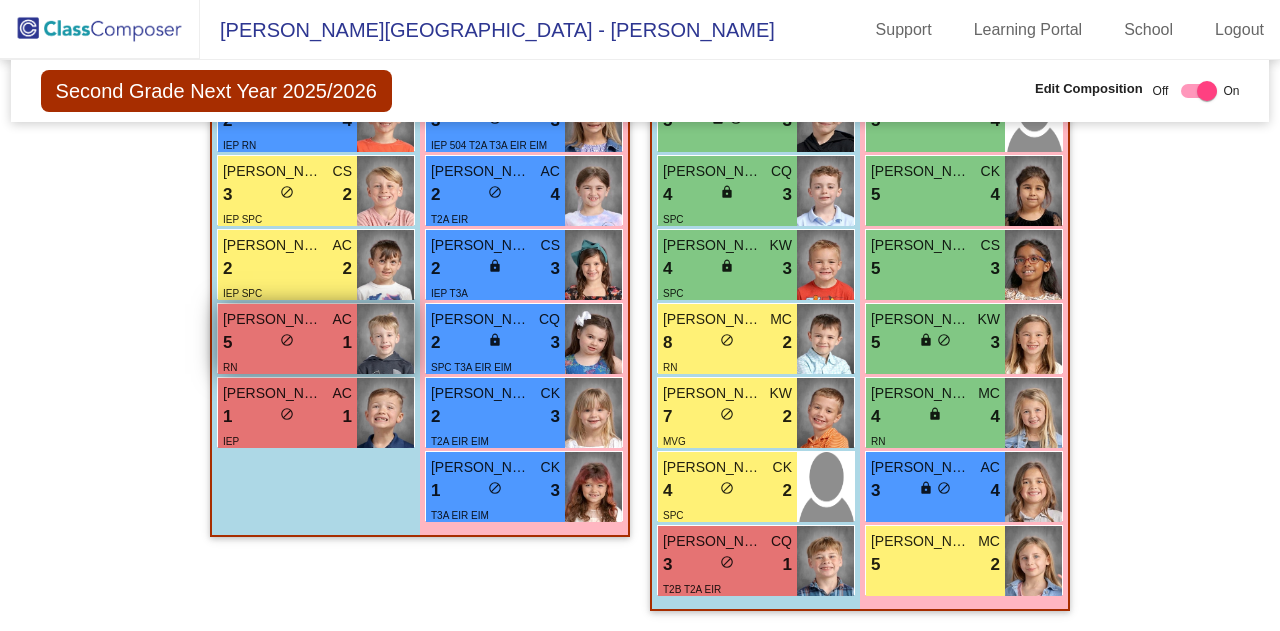 click on "5 lock do_not_disturb_alt 1" at bounding box center [287, 343] 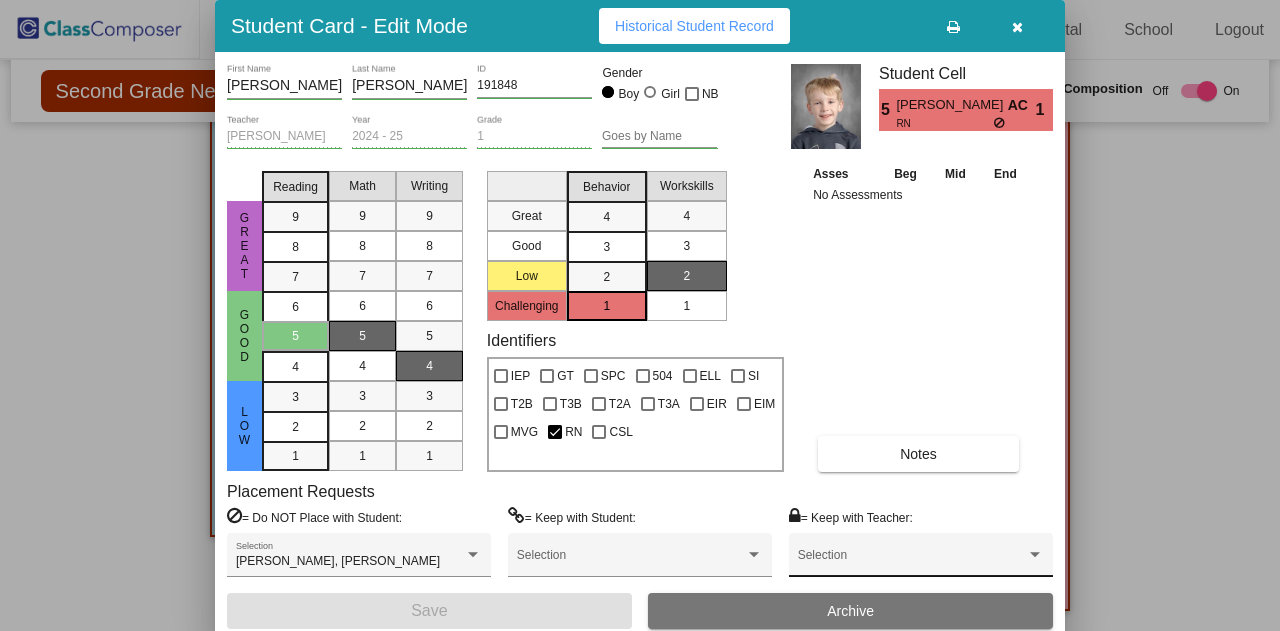 click on "Selection" at bounding box center (921, 560) 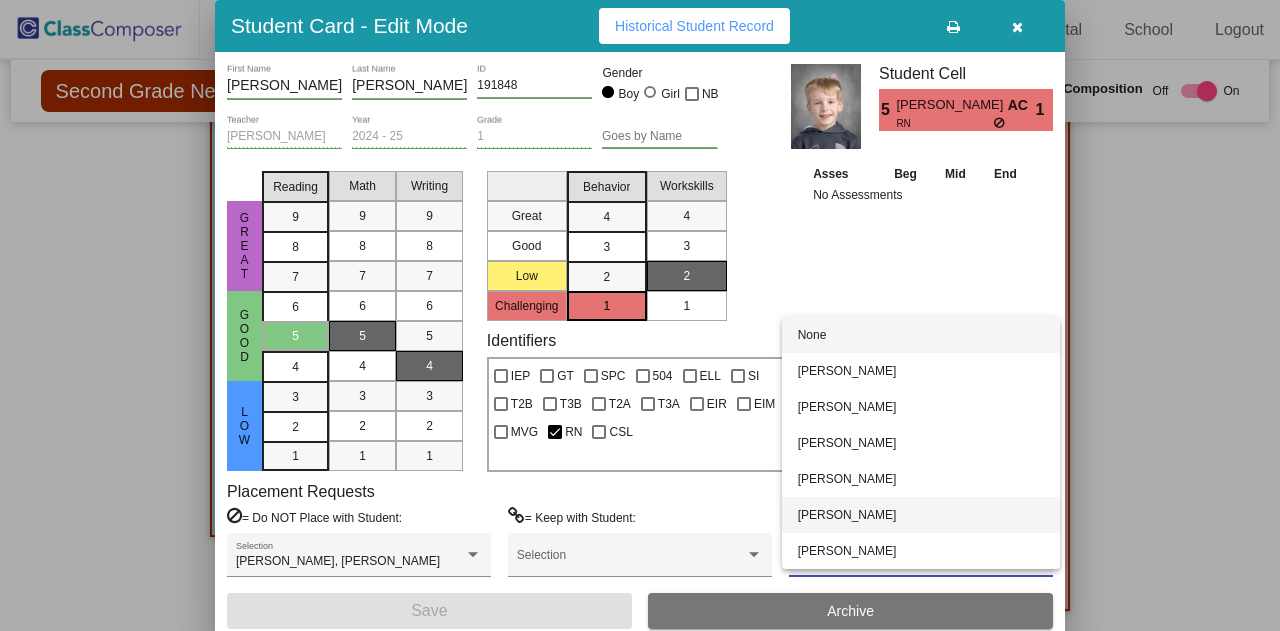 click on "[PERSON_NAME]" at bounding box center (921, 515) 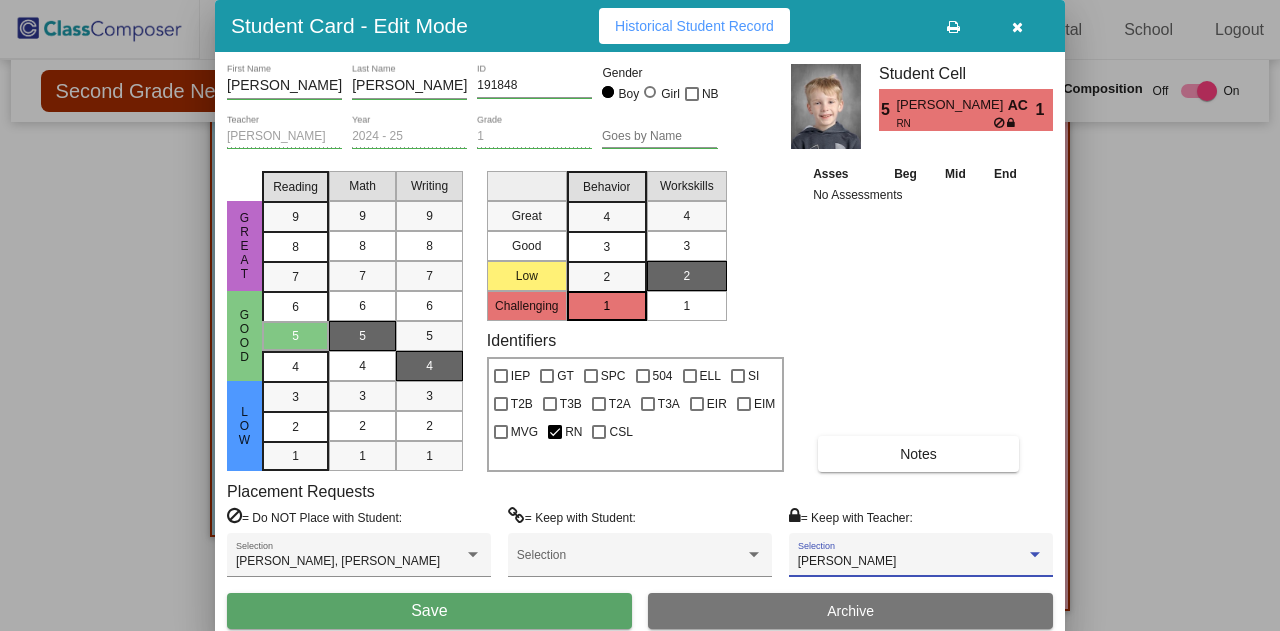 click on "Save" at bounding box center (429, 611) 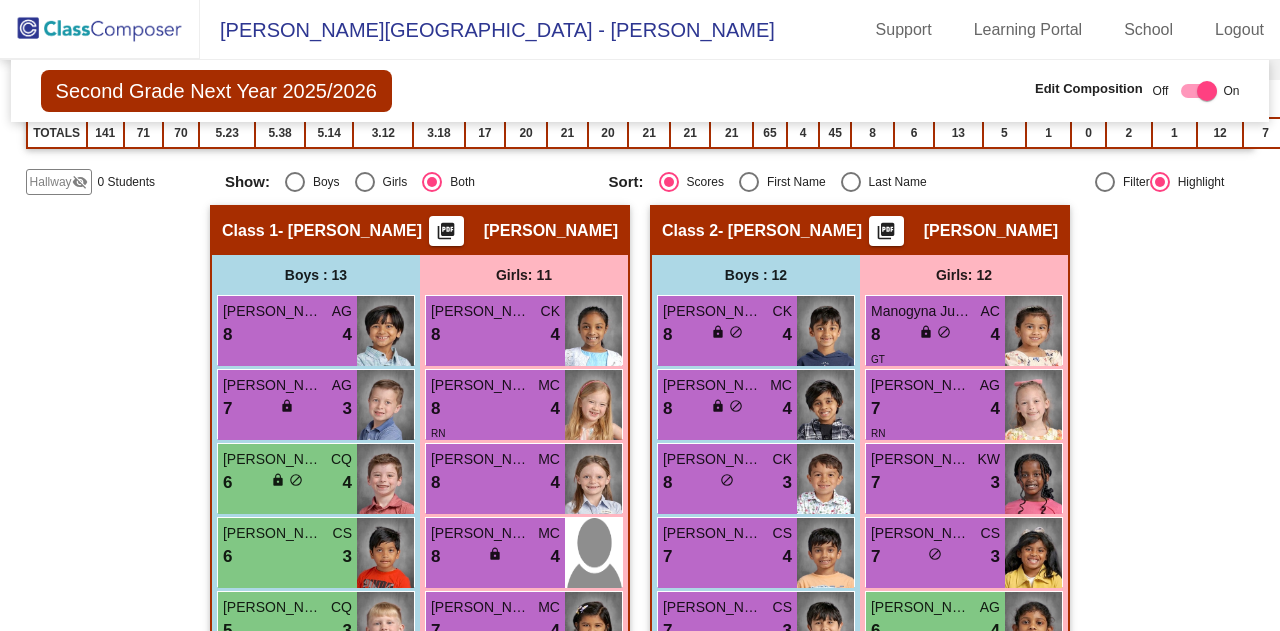 scroll, scrollTop: 0, scrollLeft: 0, axis: both 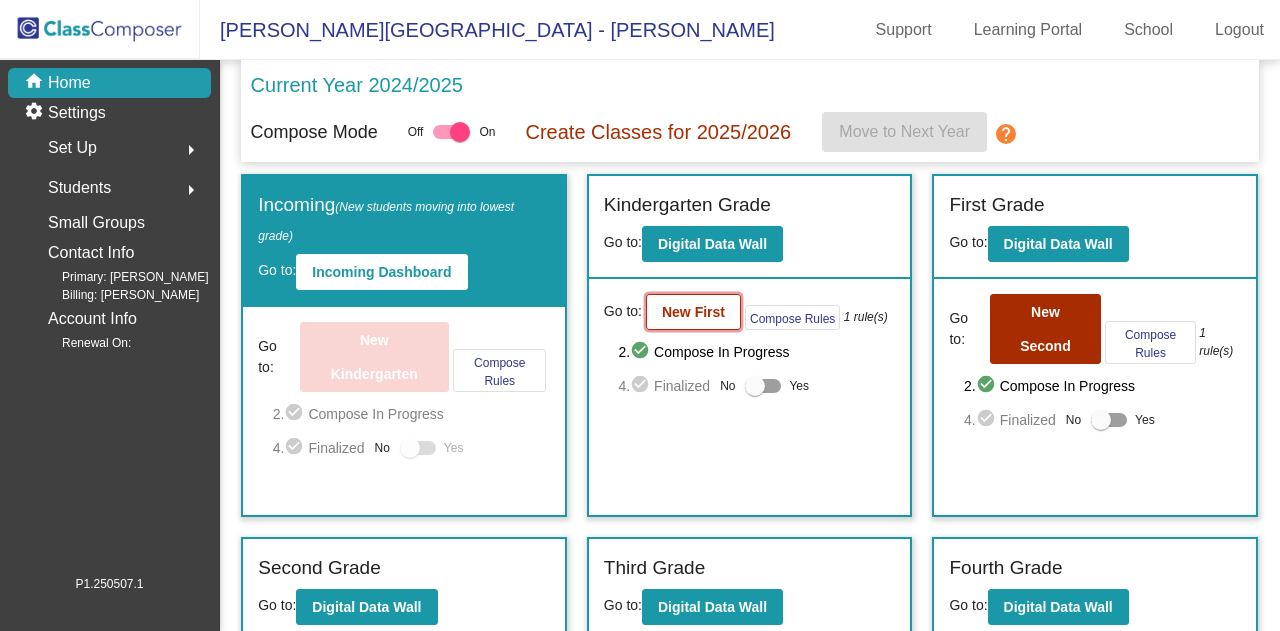 click on "New First" 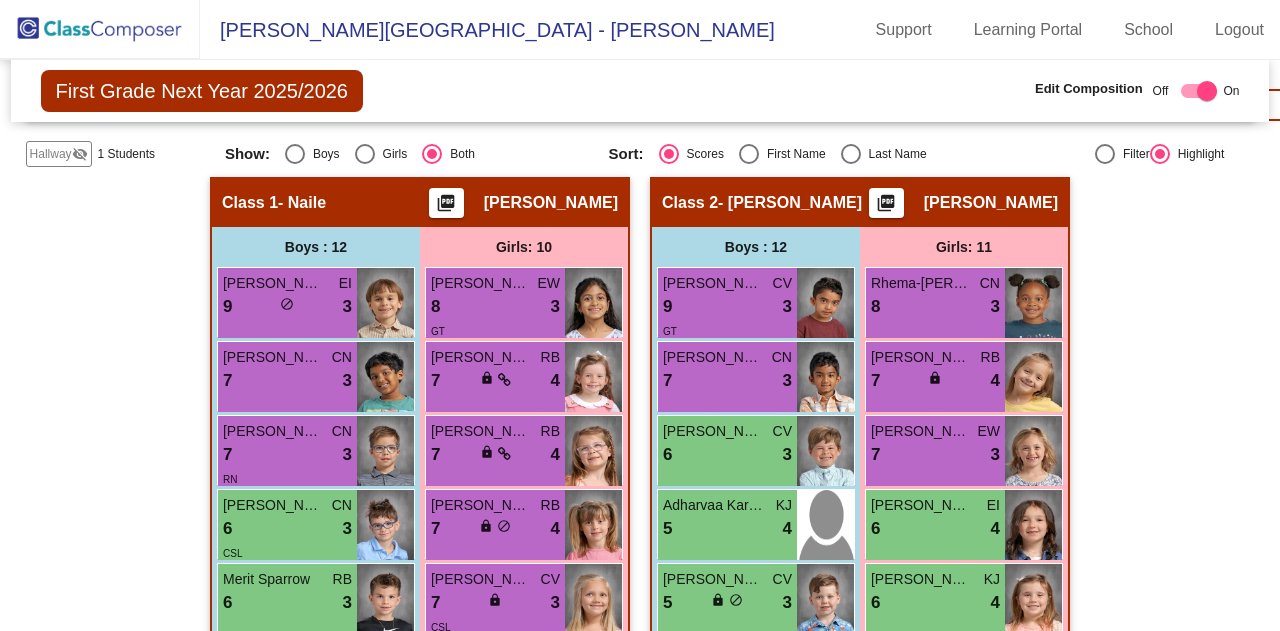 scroll, scrollTop: 0, scrollLeft: 0, axis: both 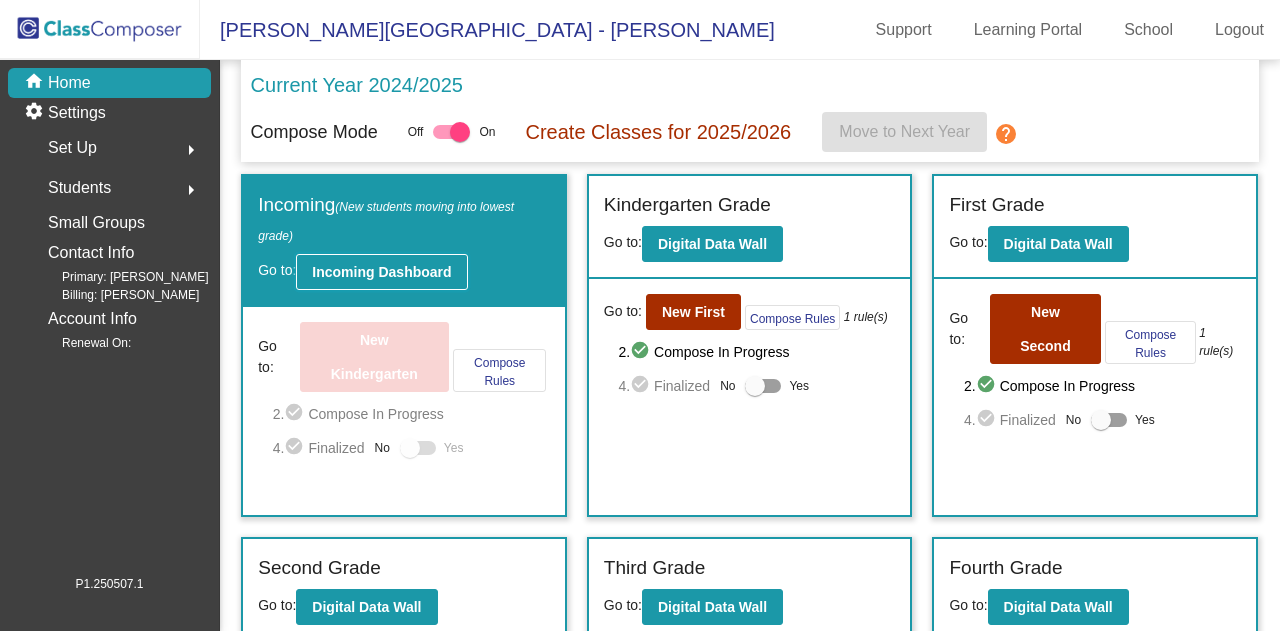 click on "Incoming Dashboard" 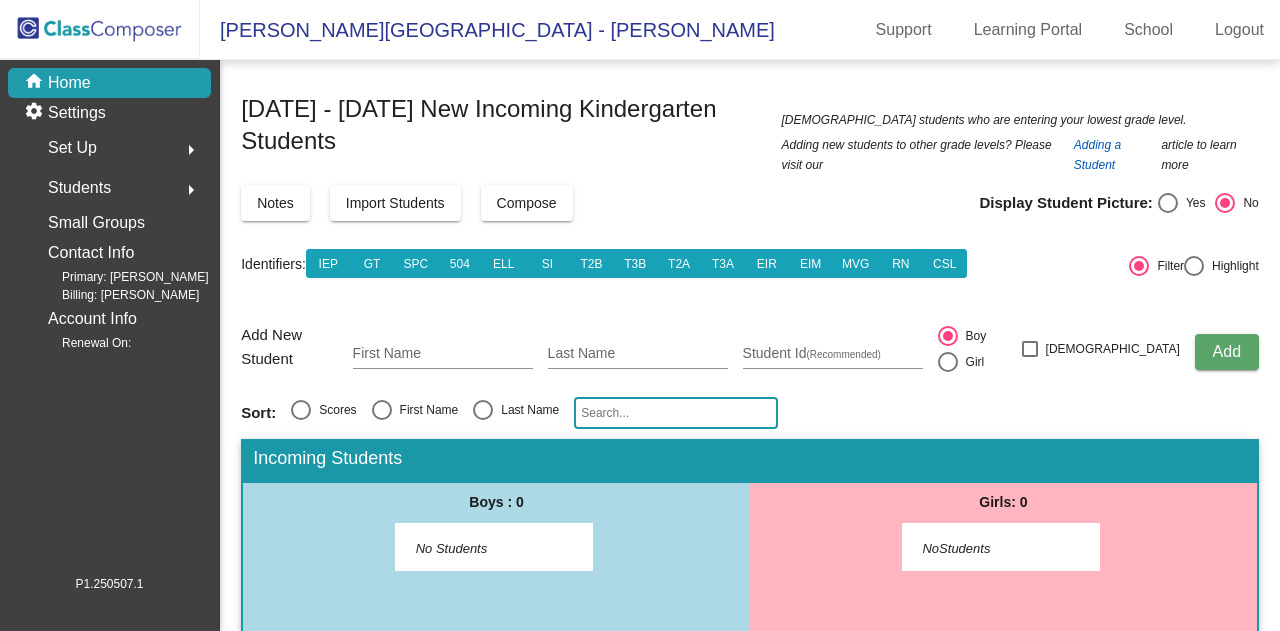 click on "Adding a Student" 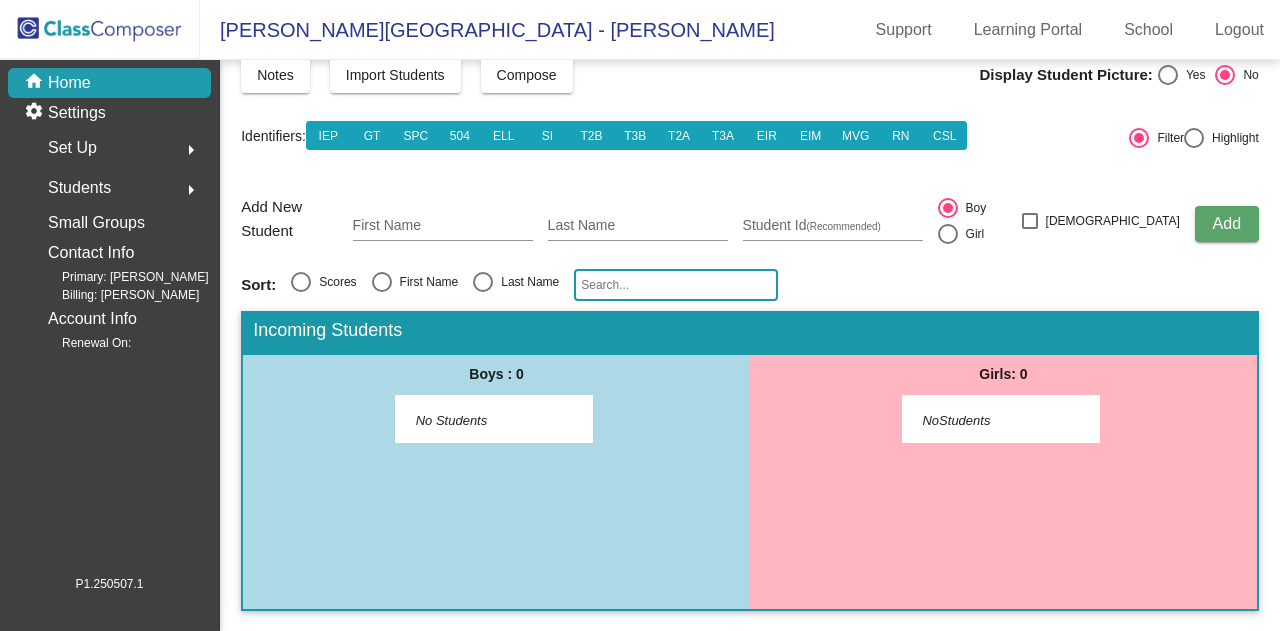 scroll, scrollTop: 0, scrollLeft: 0, axis: both 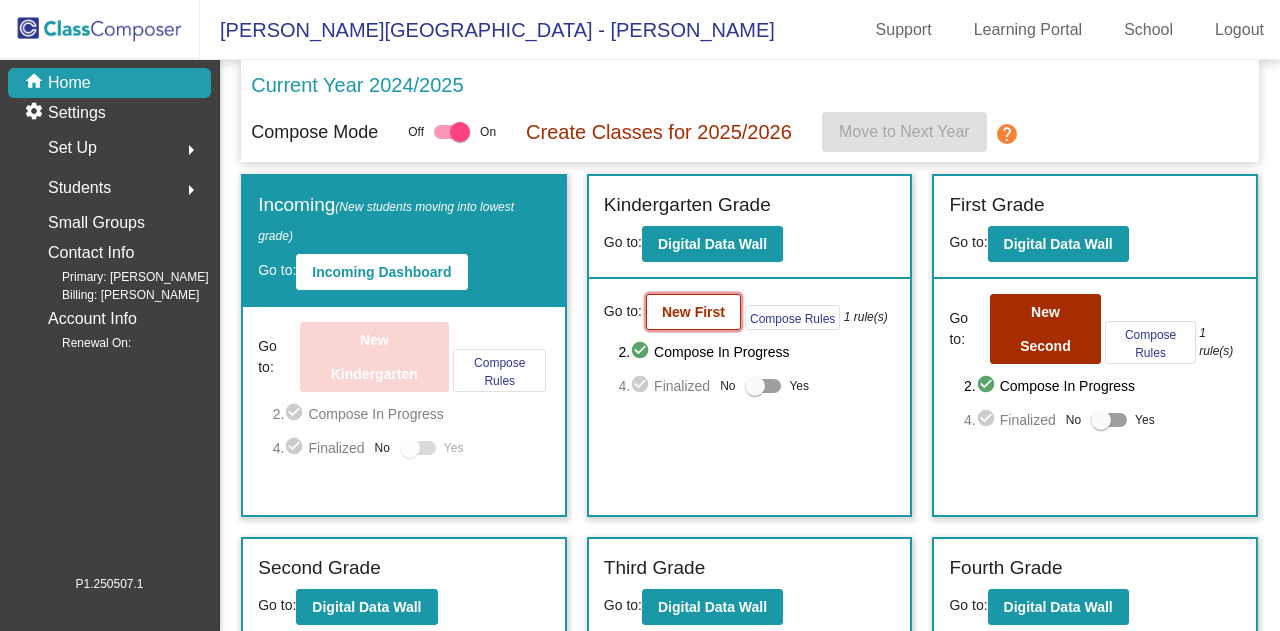 click on "New First" 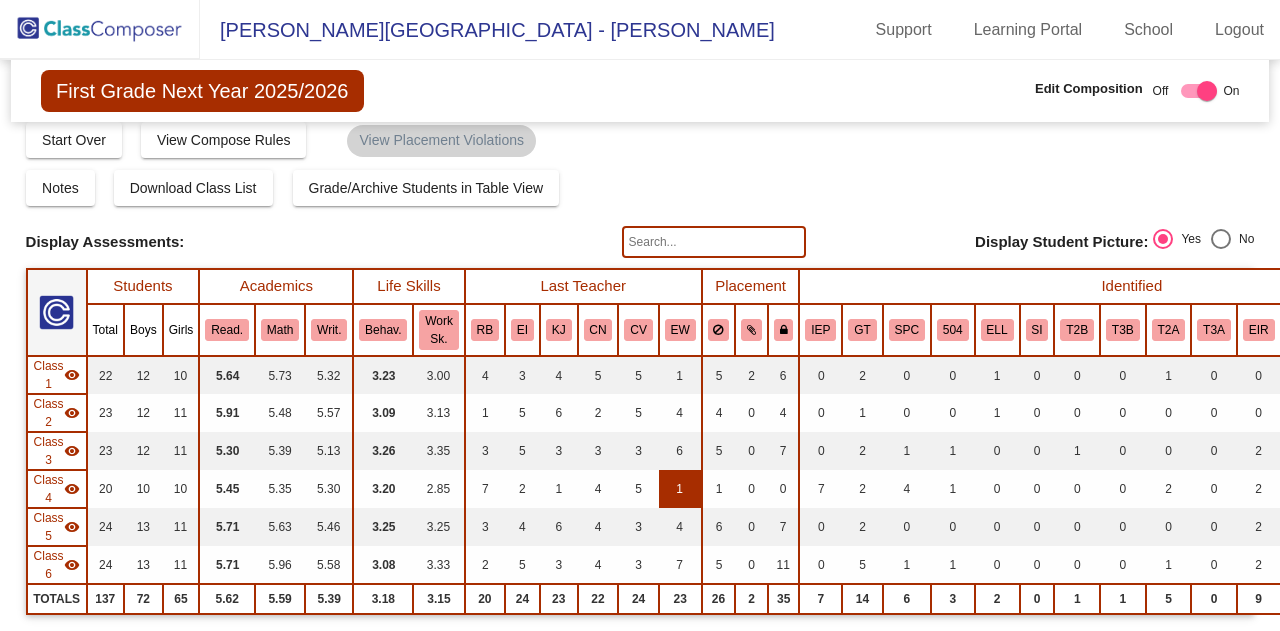 scroll, scrollTop: 0, scrollLeft: 0, axis: both 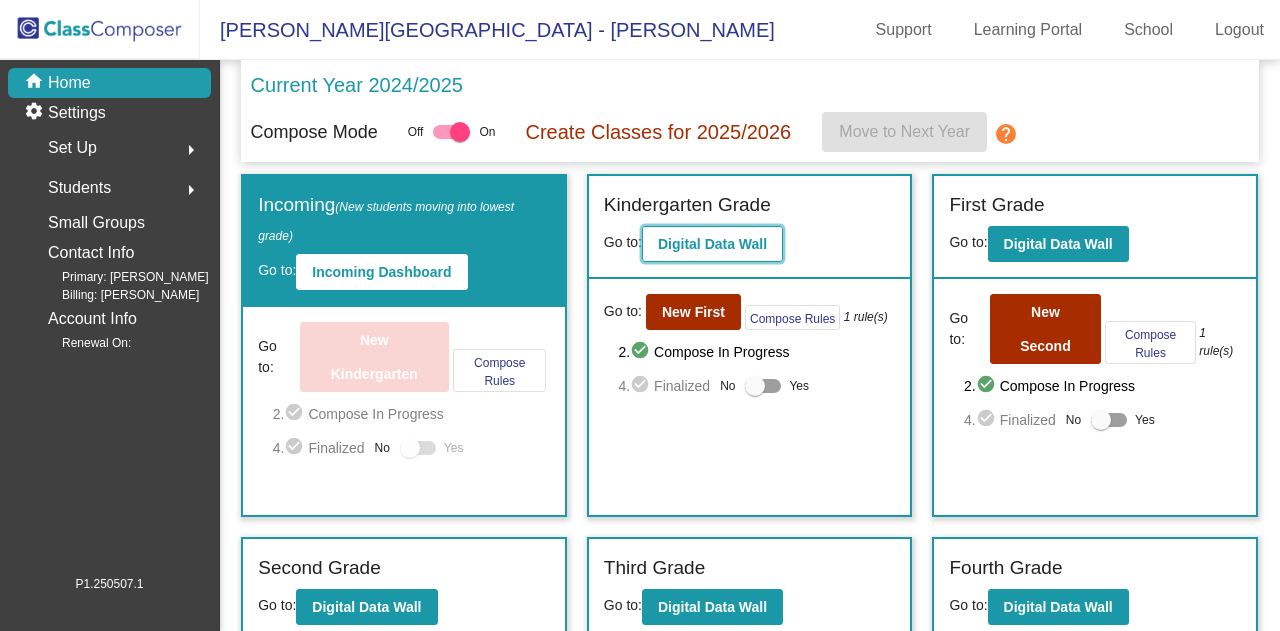 click on "Digital Data Wall" 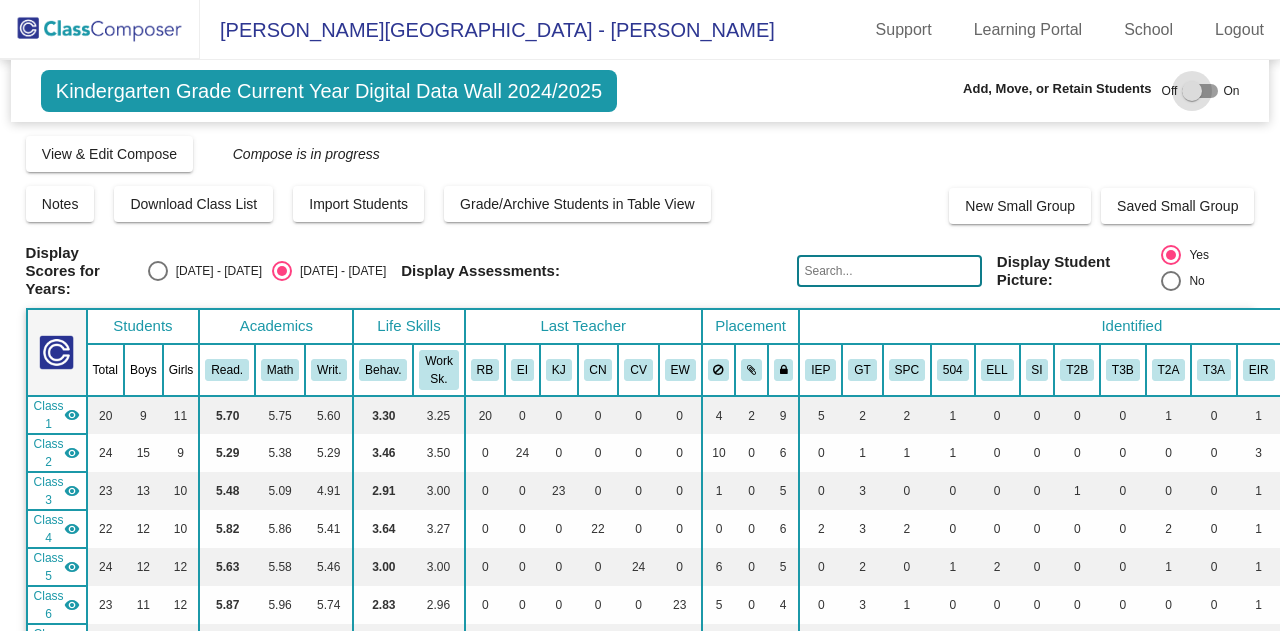 click at bounding box center [1200, 91] 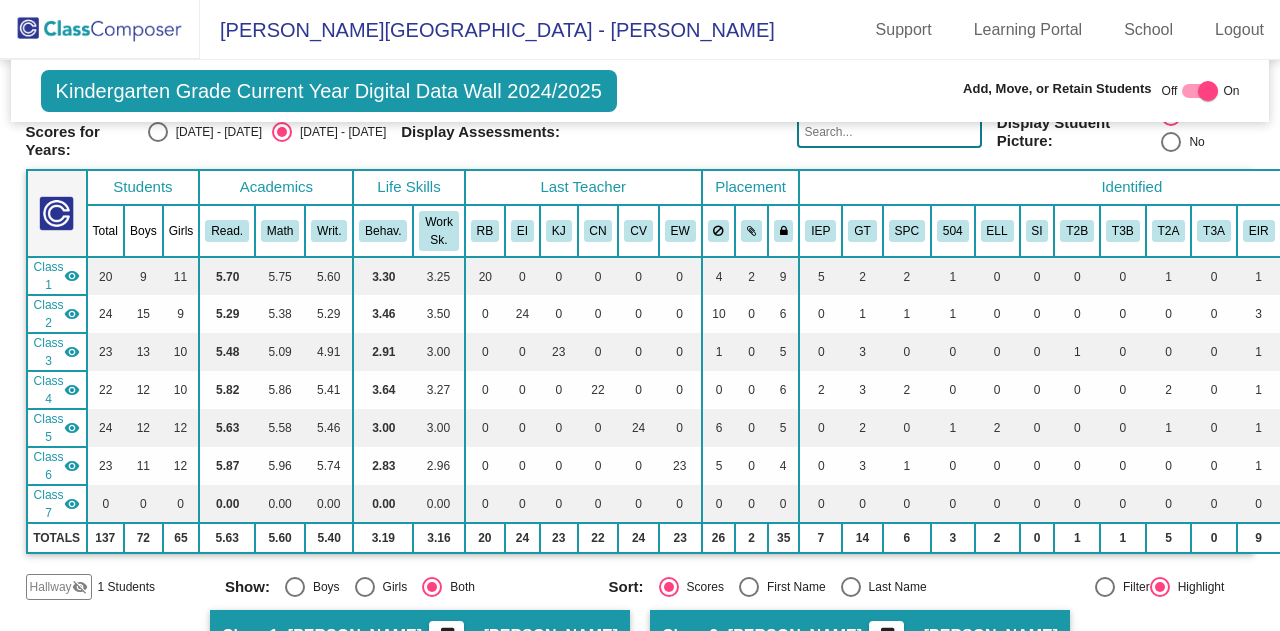 scroll, scrollTop: 0, scrollLeft: 0, axis: both 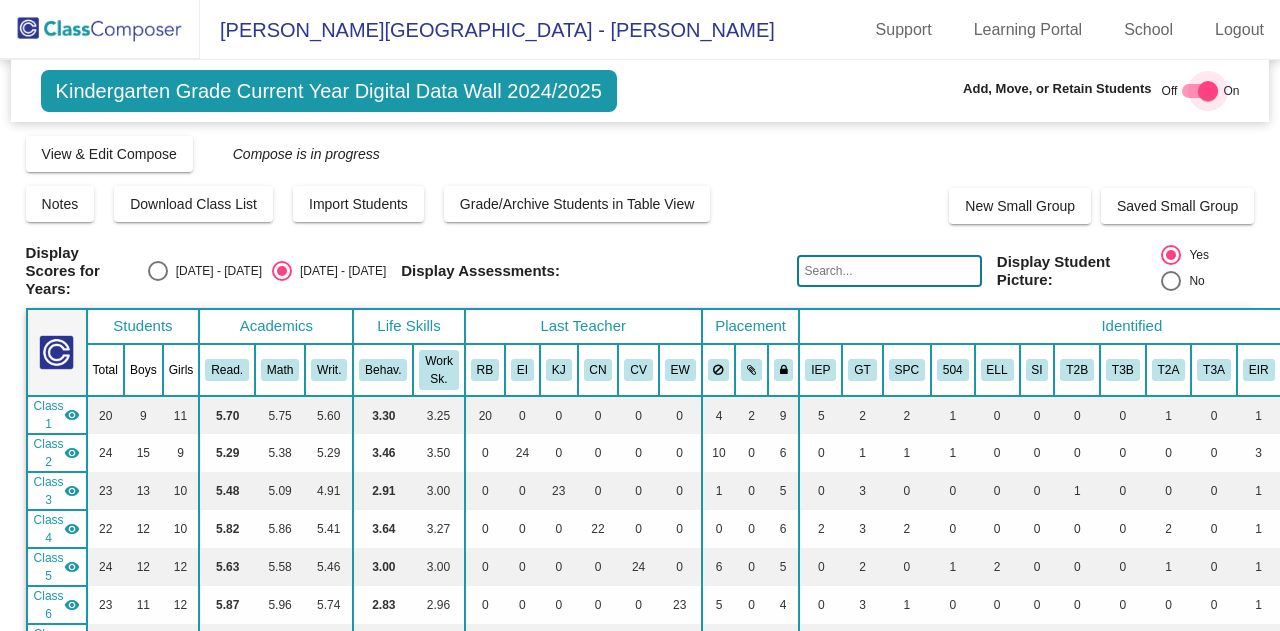 click at bounding box center [1200, 91] 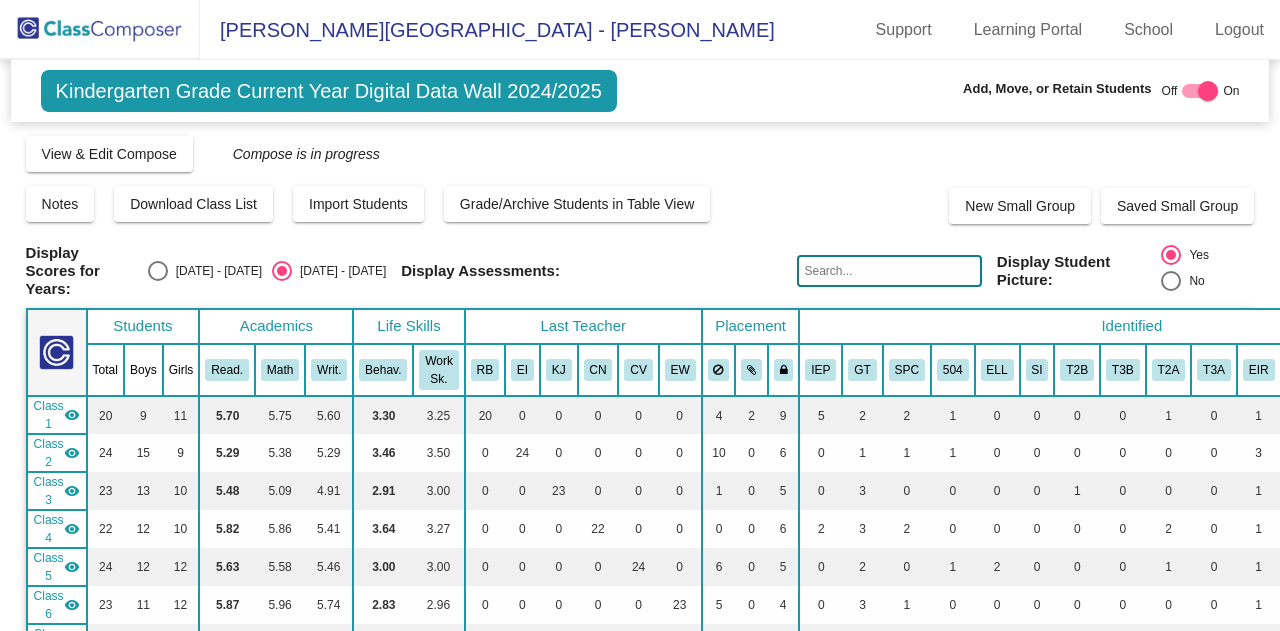 checkbox on "false" 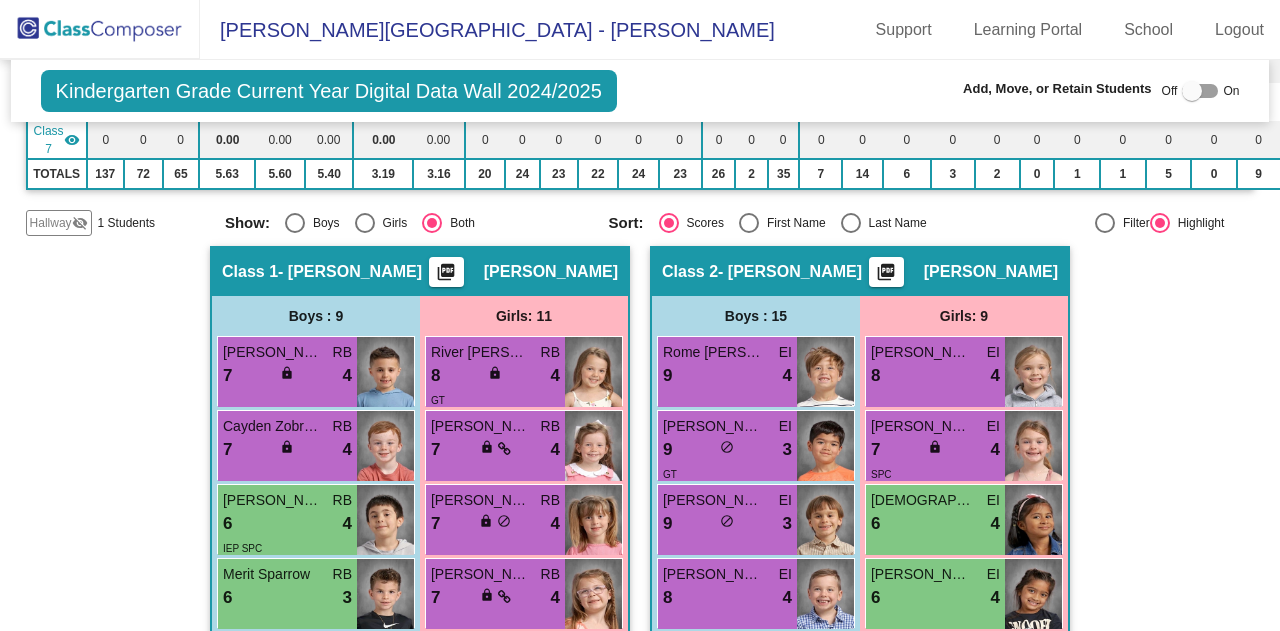 scroll, scrollTop: 0, scrollLeft: 0, axis: both 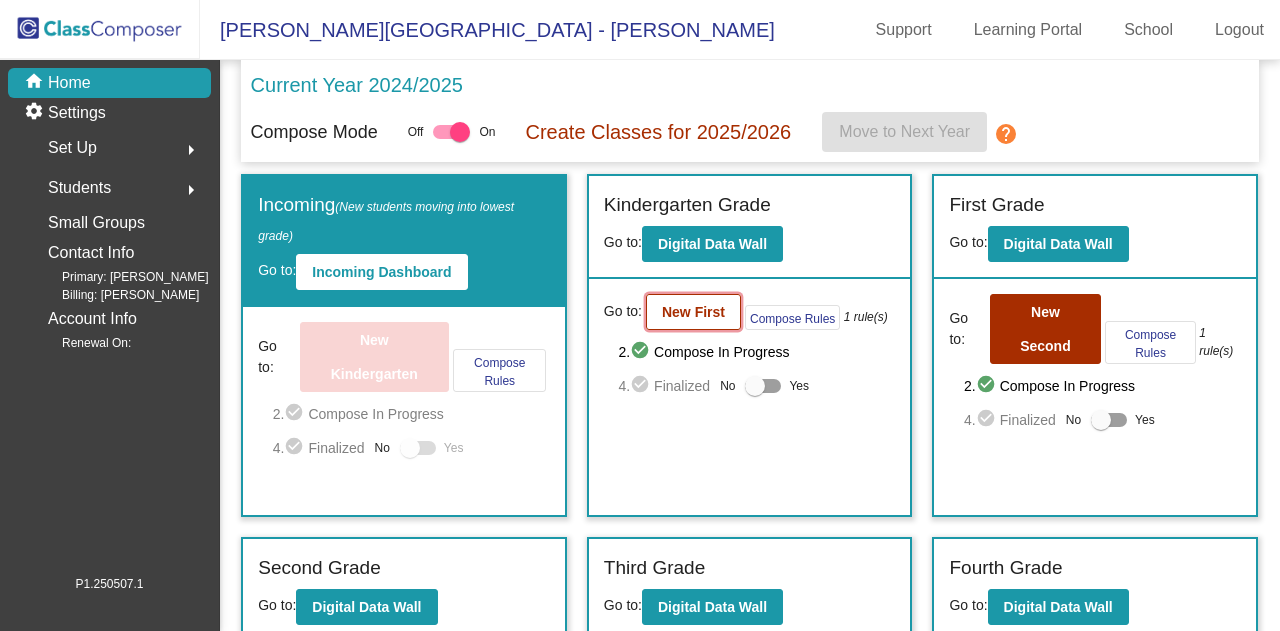 click on "New First" 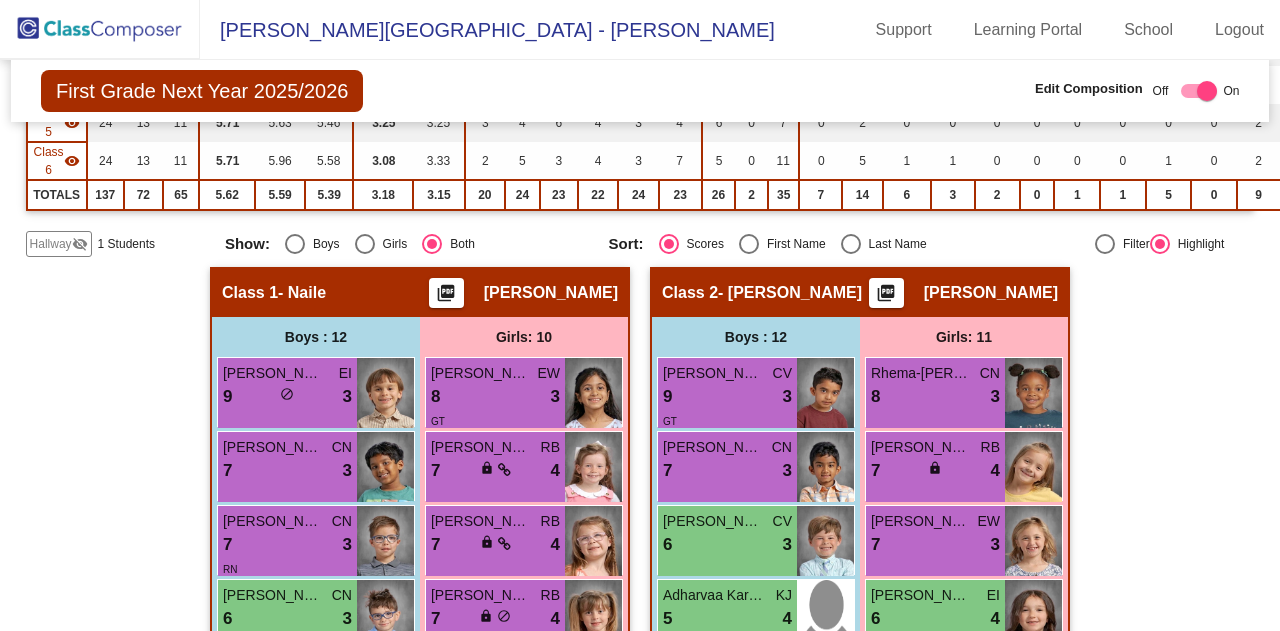 scroll, scrollTop: 0, scrollLeft: 0, axis: both 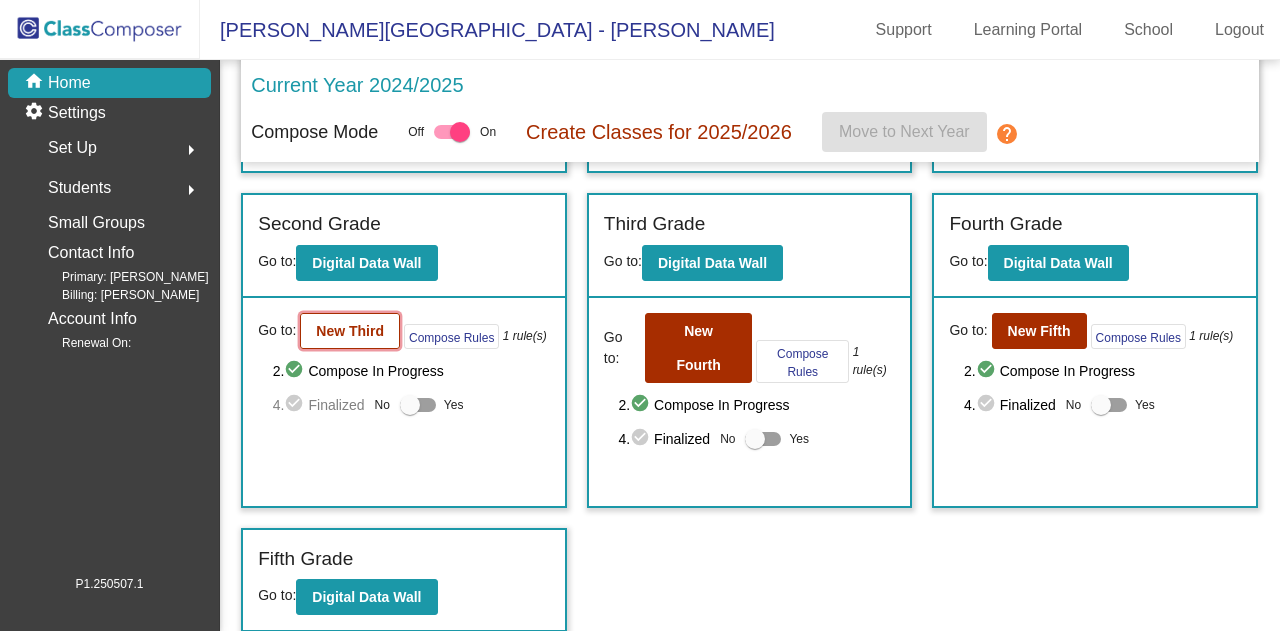 click on "New Third" 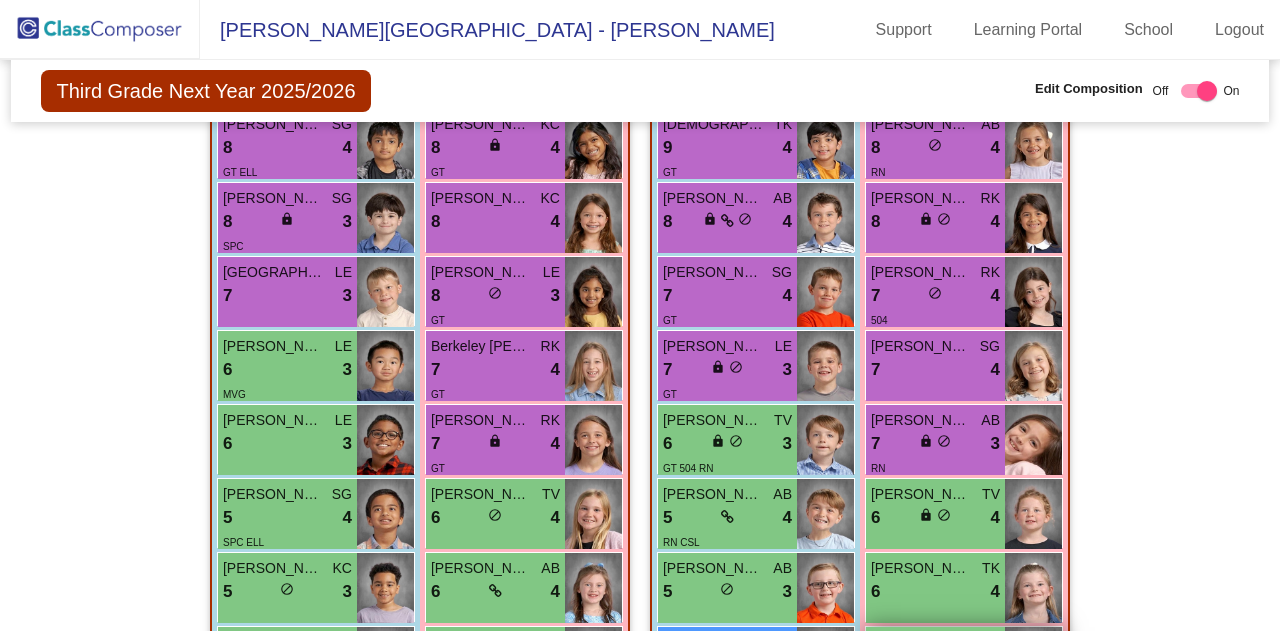 scroll, scrollTop: 1005, scrollLeft: 0, axis: vertical 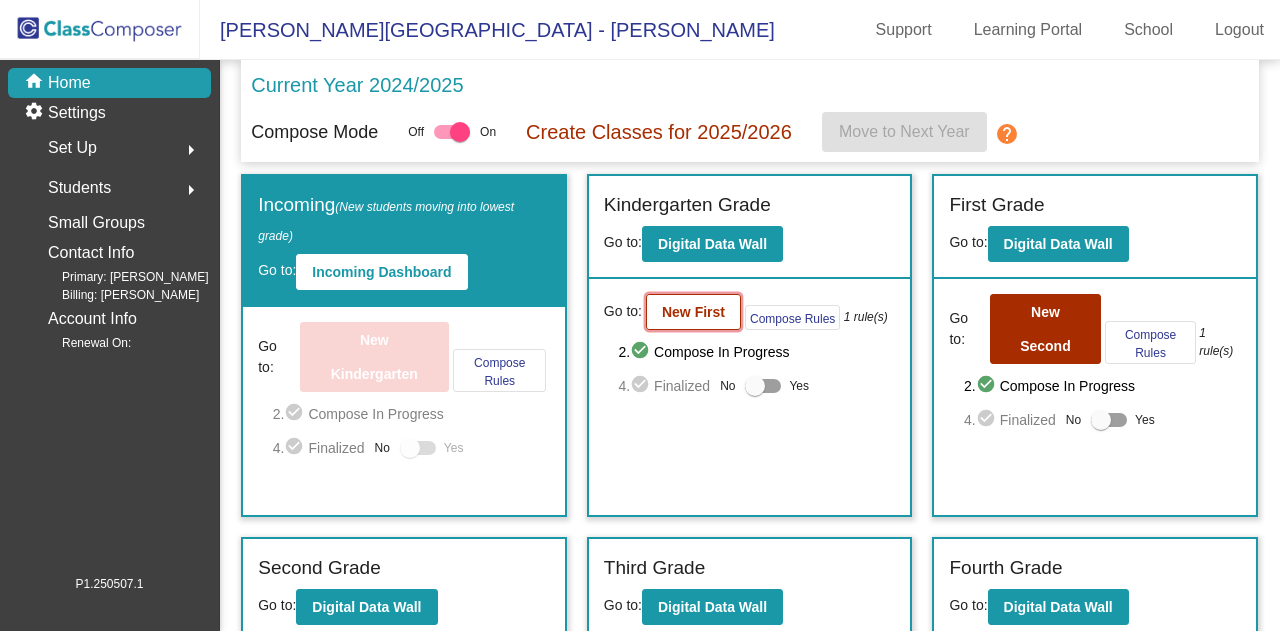 click on "New First" 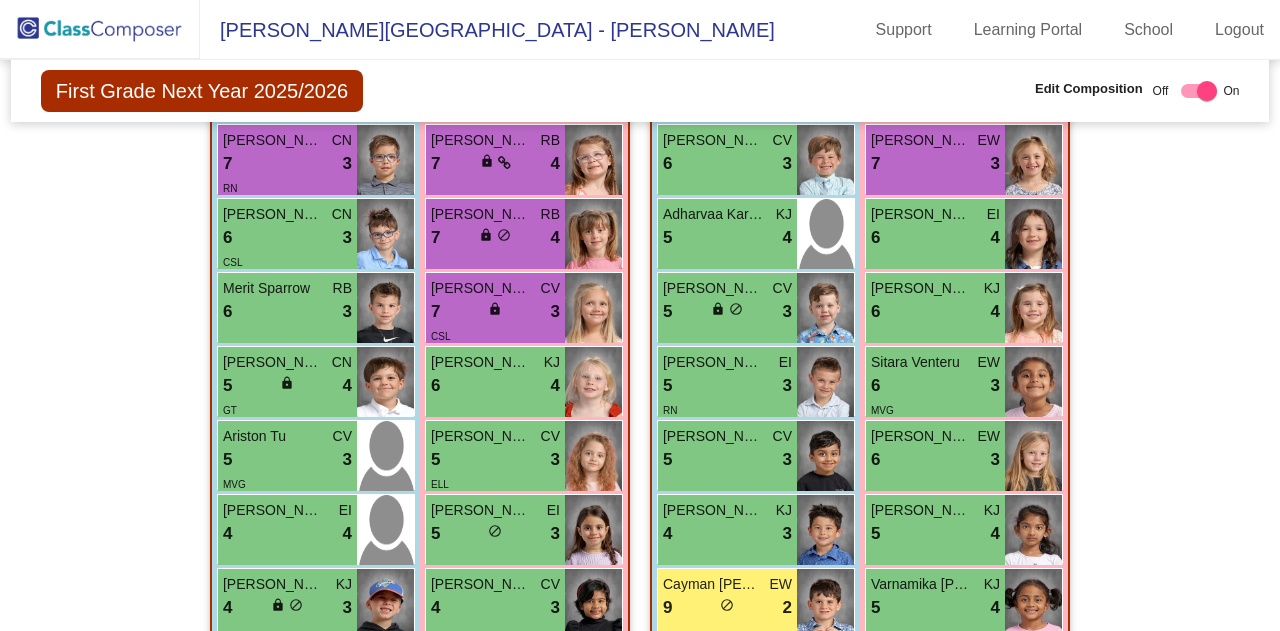 scroll, scrollTop: 800, scrollLeft: 0, axis: vertical 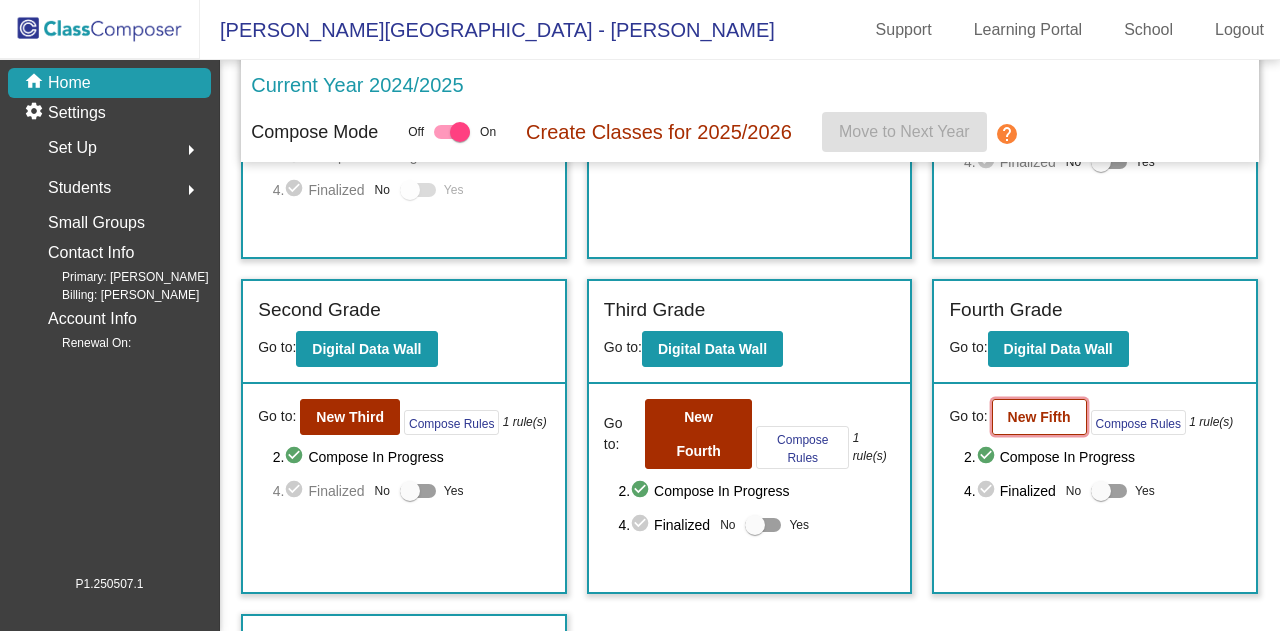 click on "New Fifth" 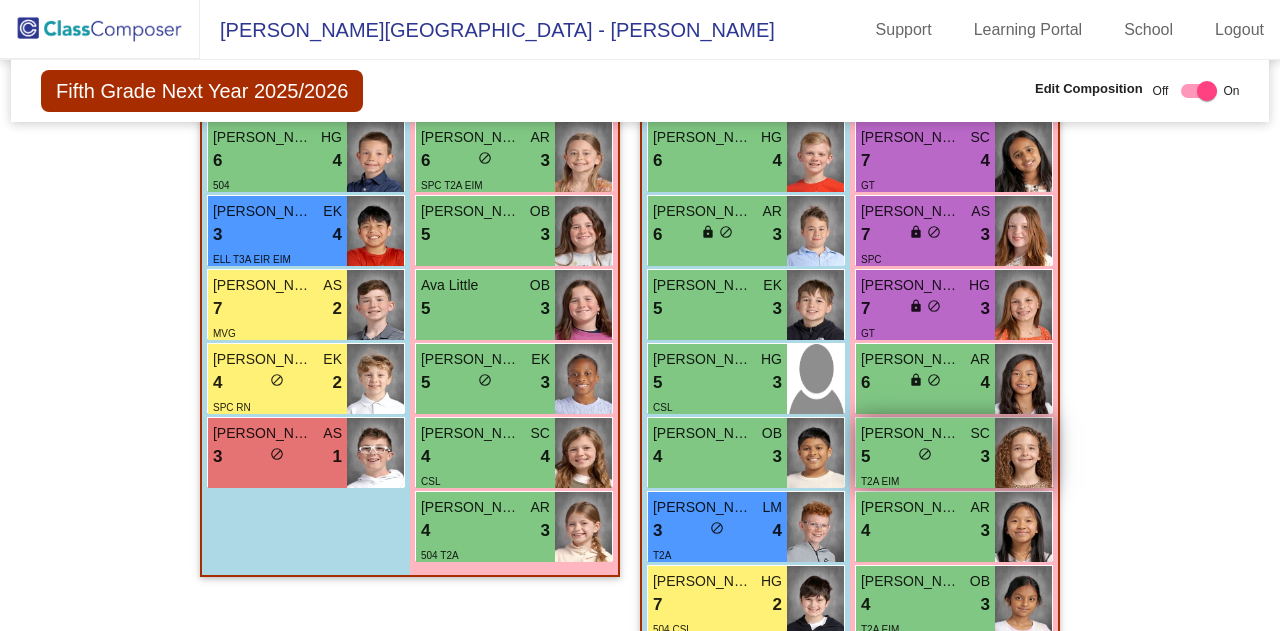 scroll, scrollTop: 2219, scrollLeft: 0, axis: vertical 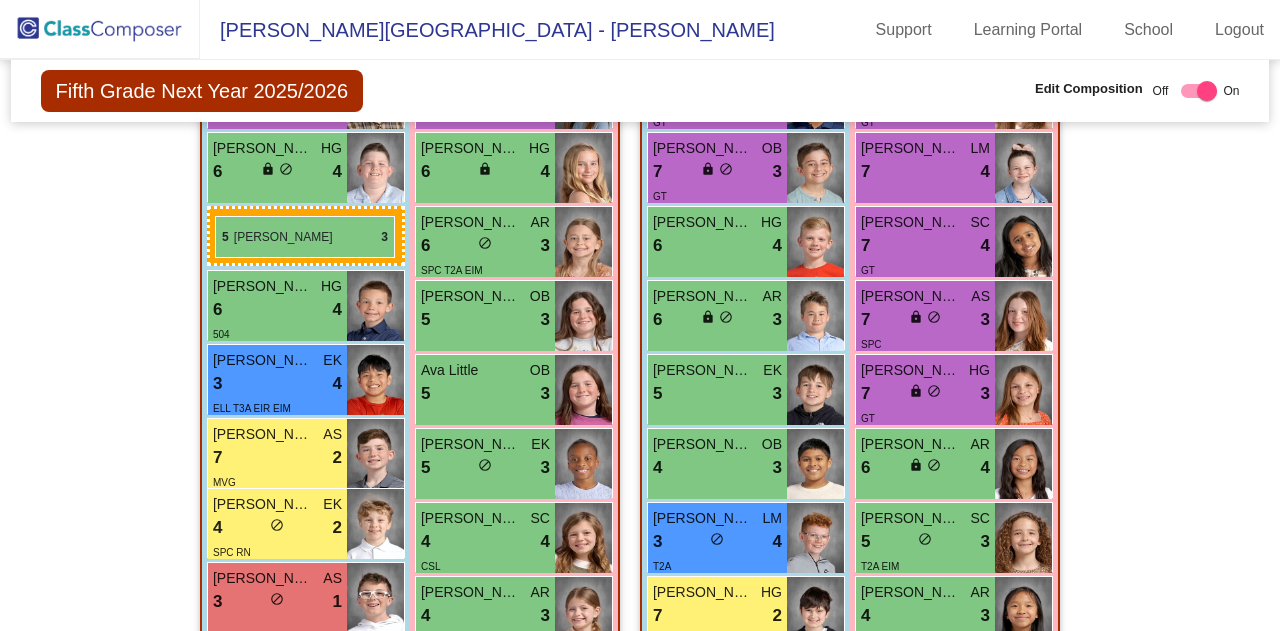 drag, startPoint x: 708, startPoint y: 396, endPoint x: 215, endPoint y: 216, distance: 524.83234 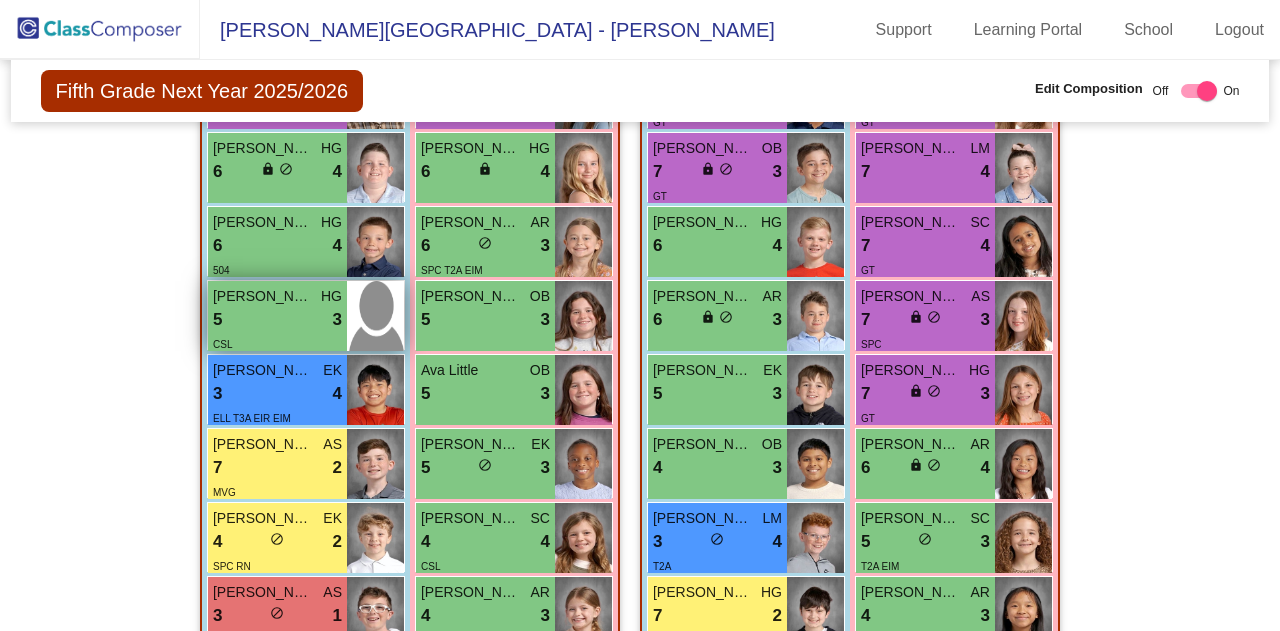 click on "5 lock do_not_disturb_alt 3" at bounding box center [277, 320] 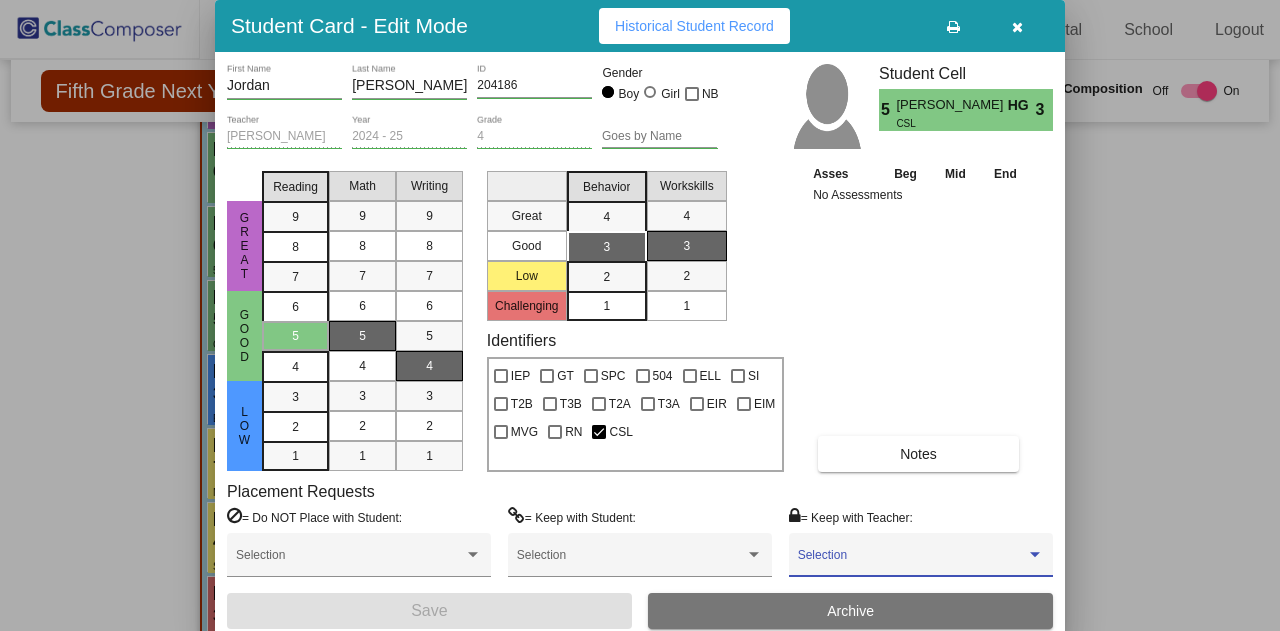 click at bounding box center (1035, 555) 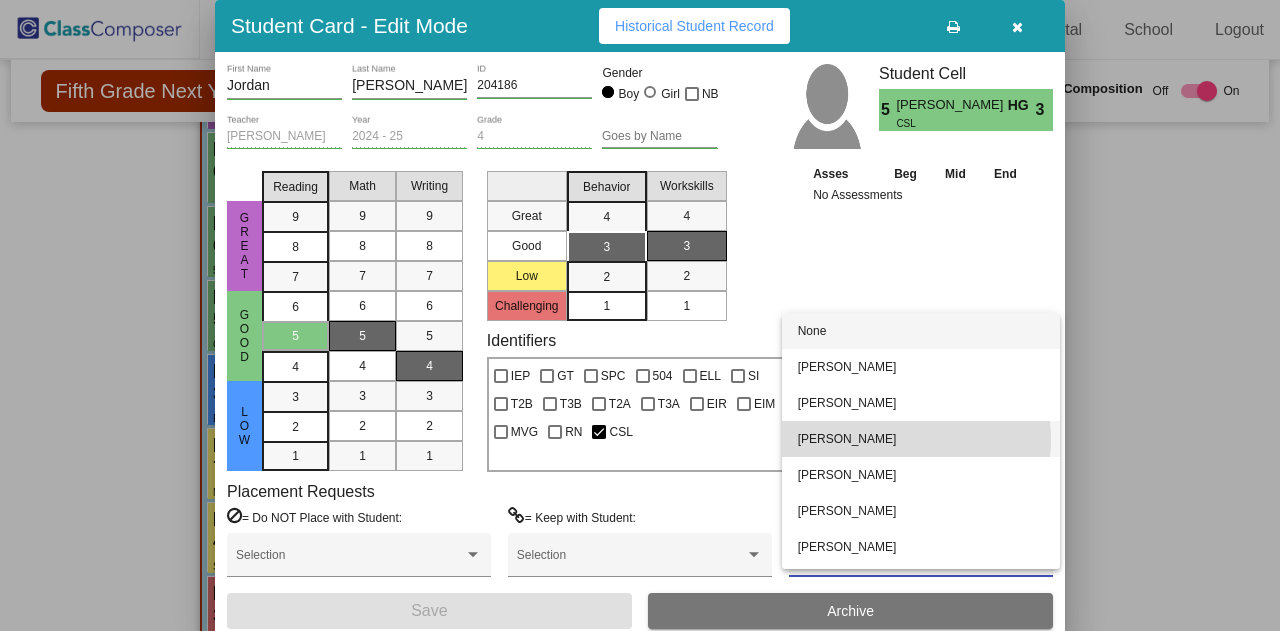 click on "[PERSON_NAME]" at bounding box center (921, 439) 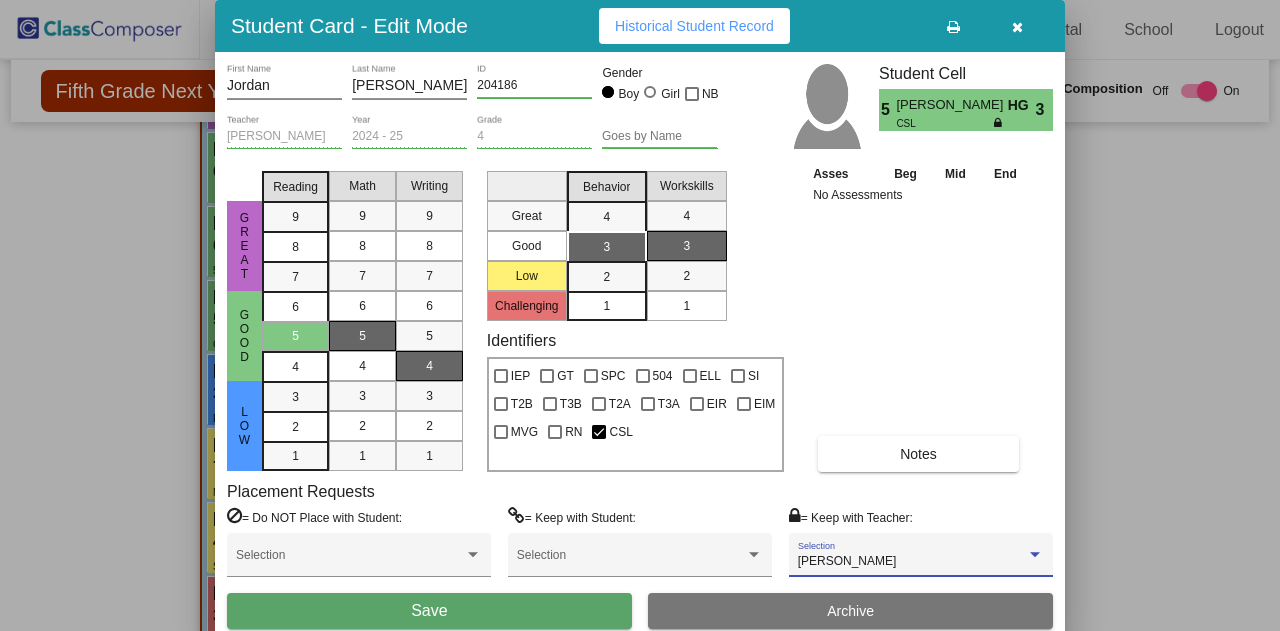 click on "Save" at bounding box center [429, 611] 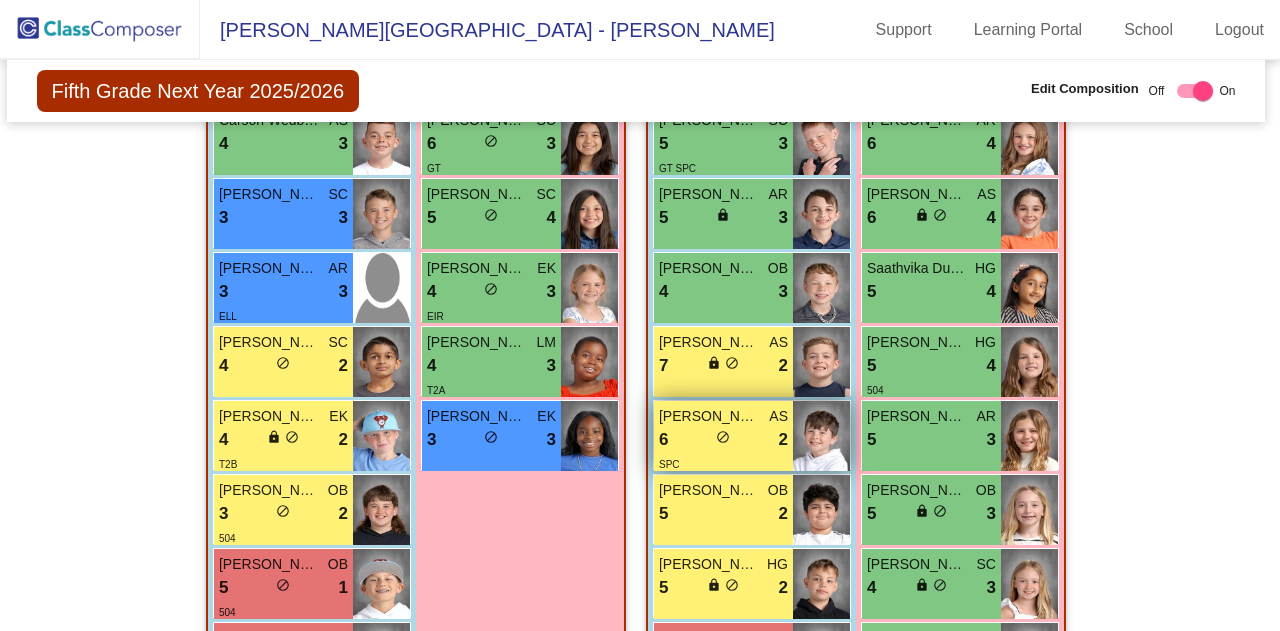 scroll, scrollTop: 1375, scrollLeft: 4, axis: both 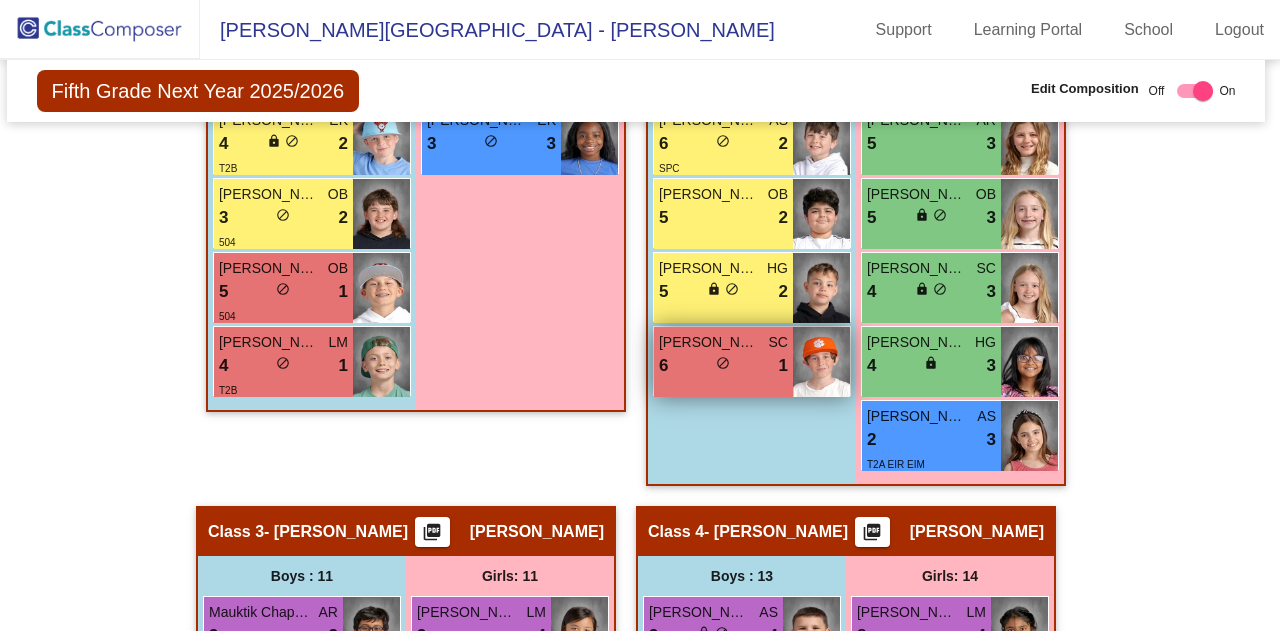 click on "[PERSON_NAME] SC 6 lock do_not_disturb_alt 1" at bounding box center [723, 362] 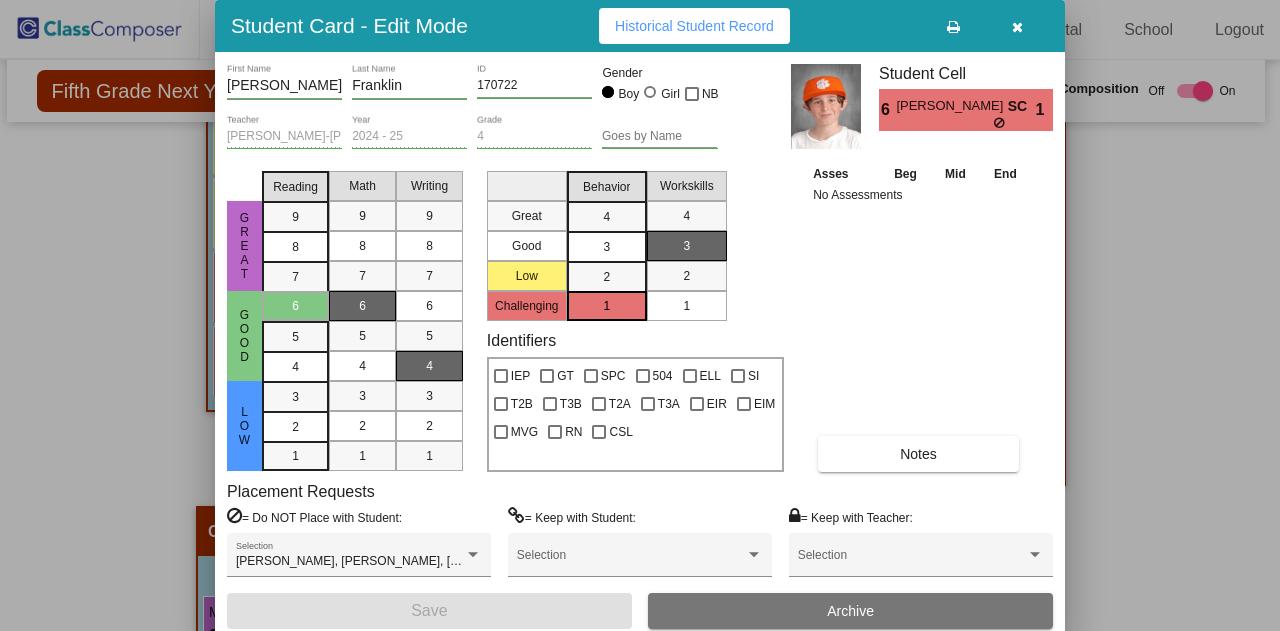 click at bounding box center [640, 315] 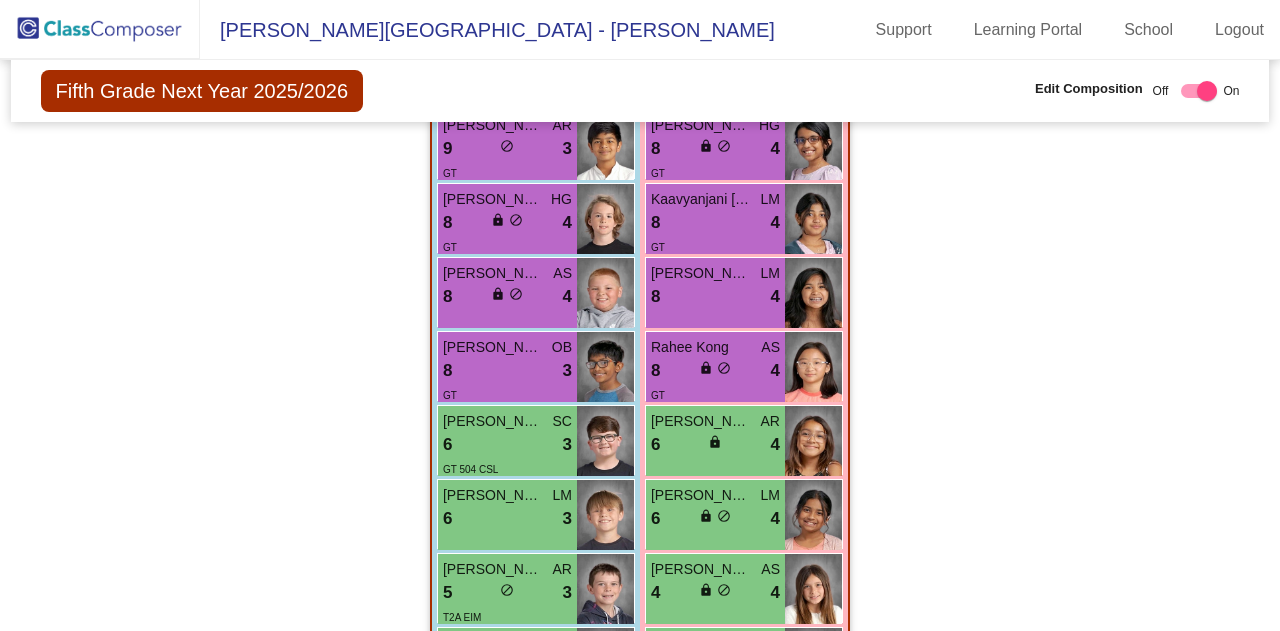 scroll, scrollTop: 4178, scrollLeft: 0, axis: vertical 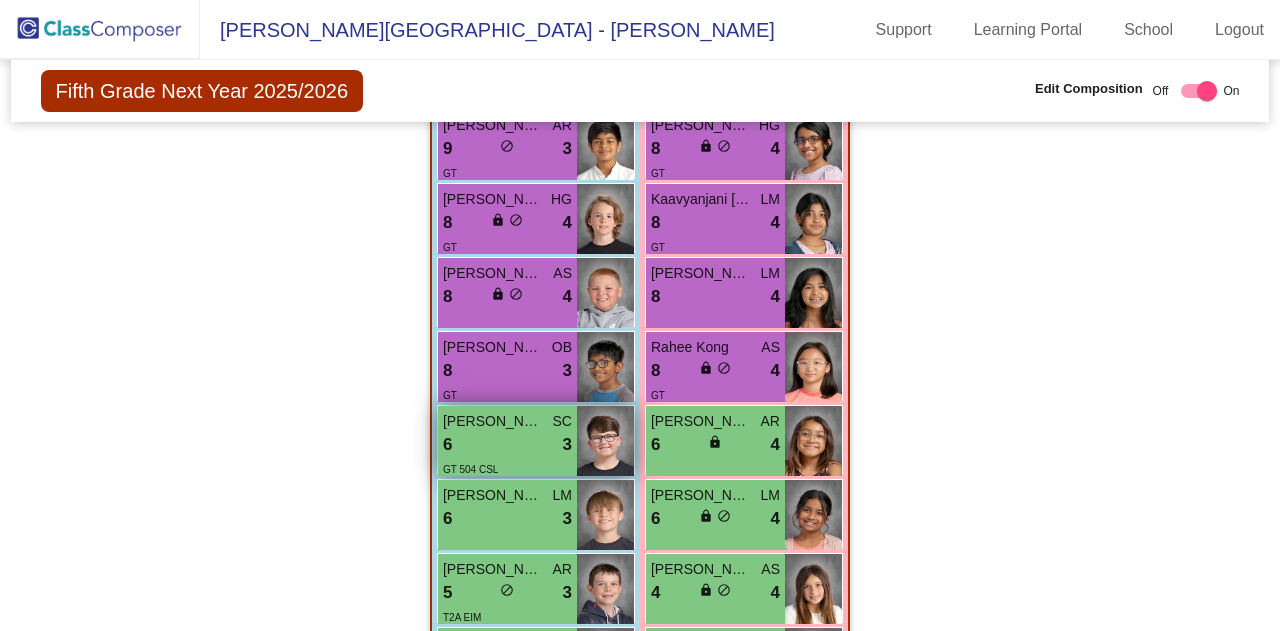 click on "6 lock do_not_disturb_alt 3" at bounding box center (507, 445) 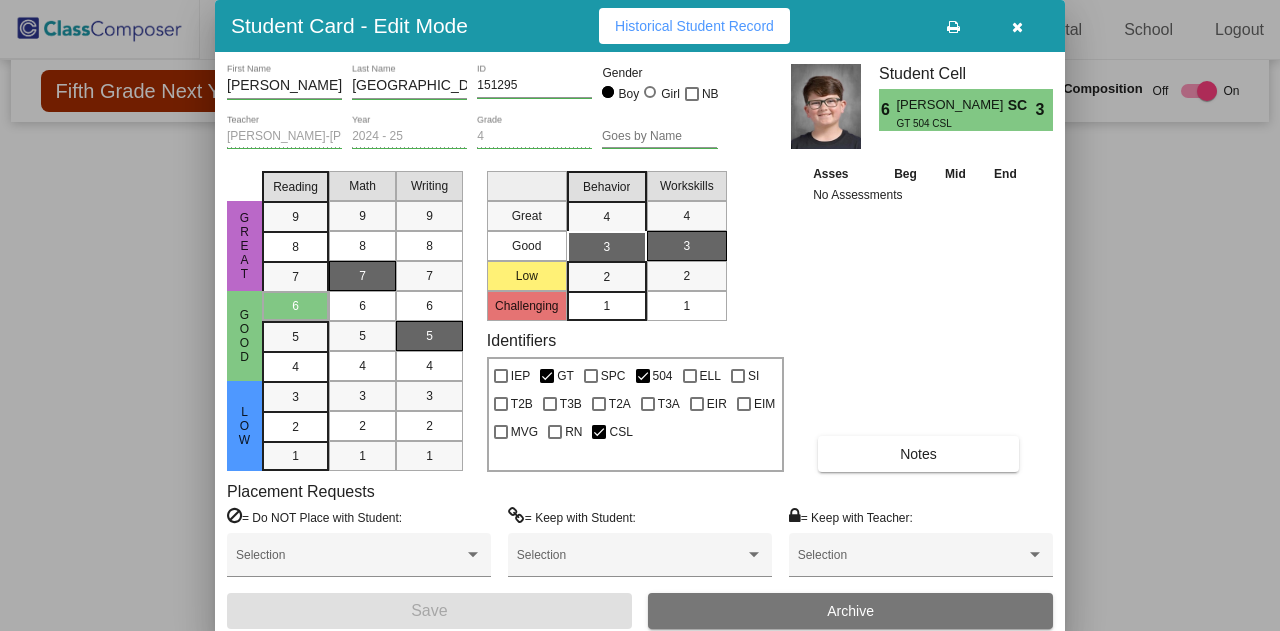 click at bounding box center [640, 315] 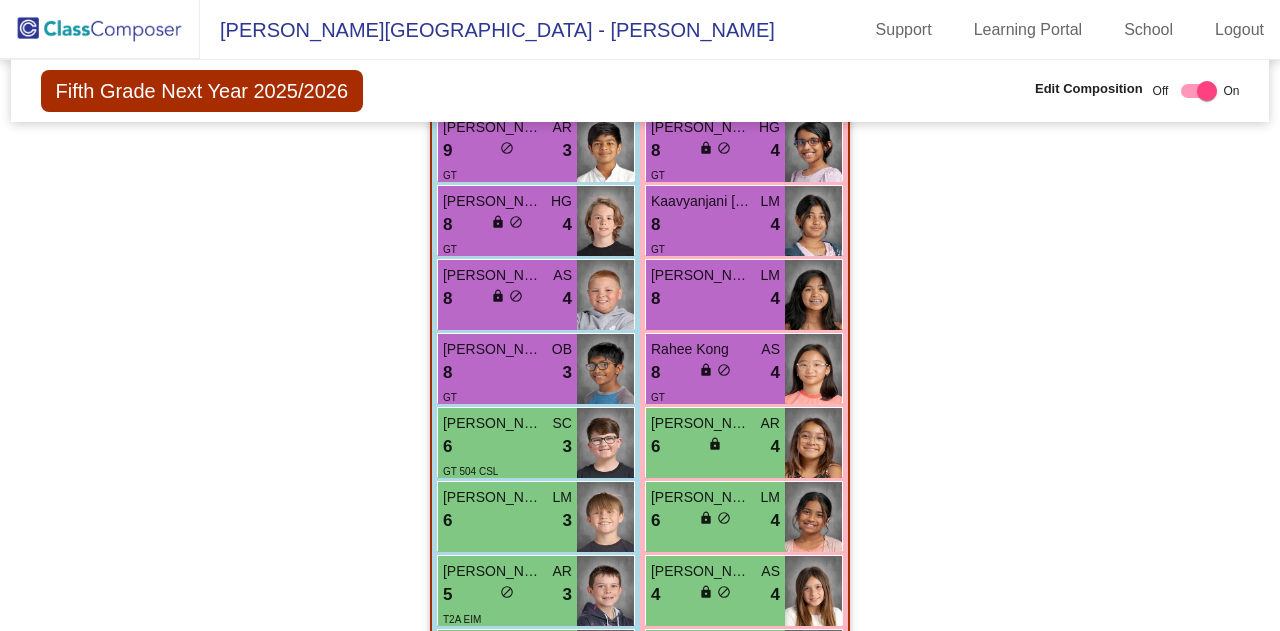 scroll, scrollTop: 4176, scrollLeft: 0, axis: vertical 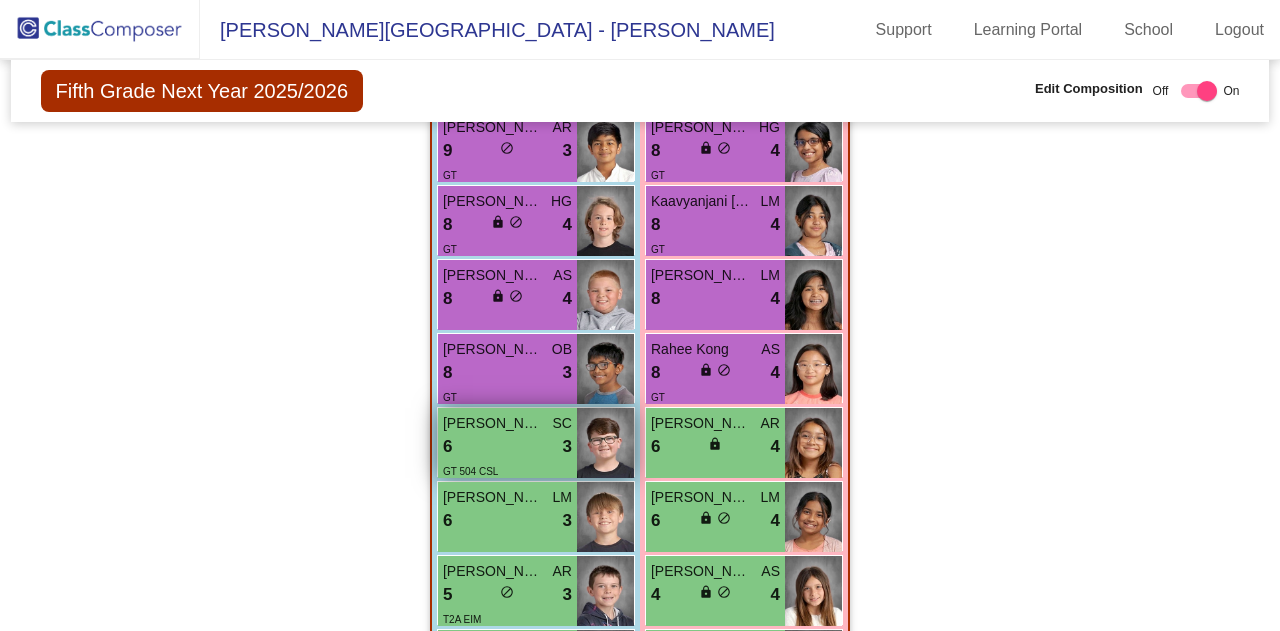 click on "6 lock do_not_disturb_alt 3" at bounding box center [507, 447] 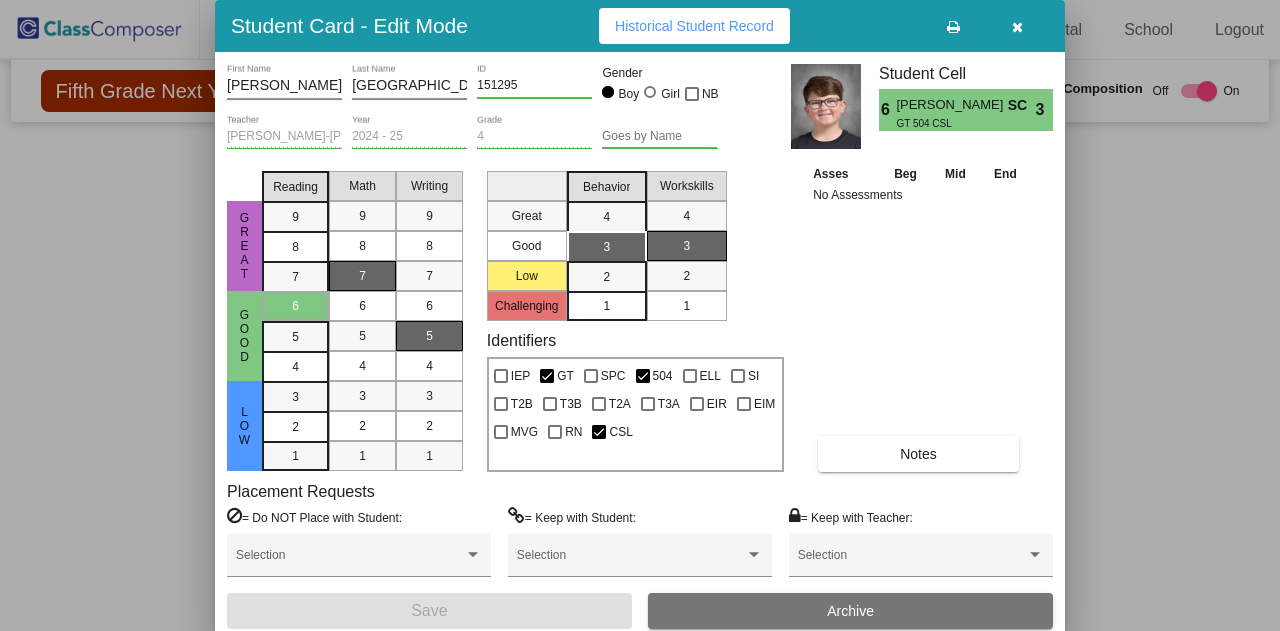 click at bounding box center (640, 315) 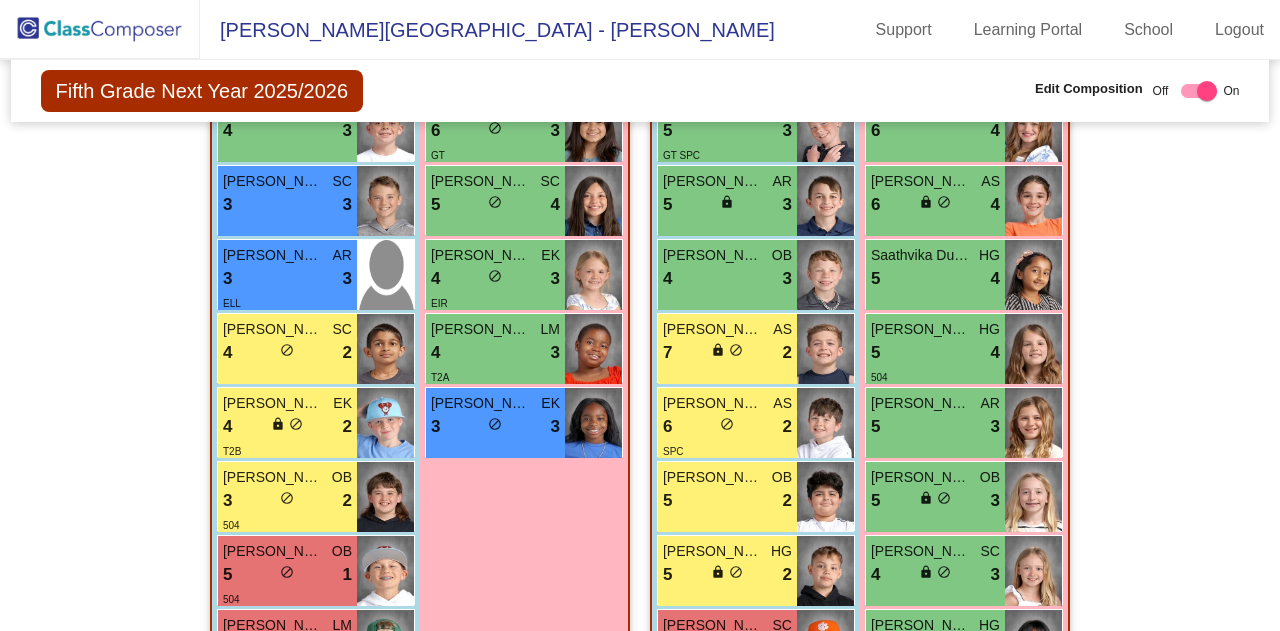 scroll, scrollTop: 1092, scrollLeft: 0, axis: vertical 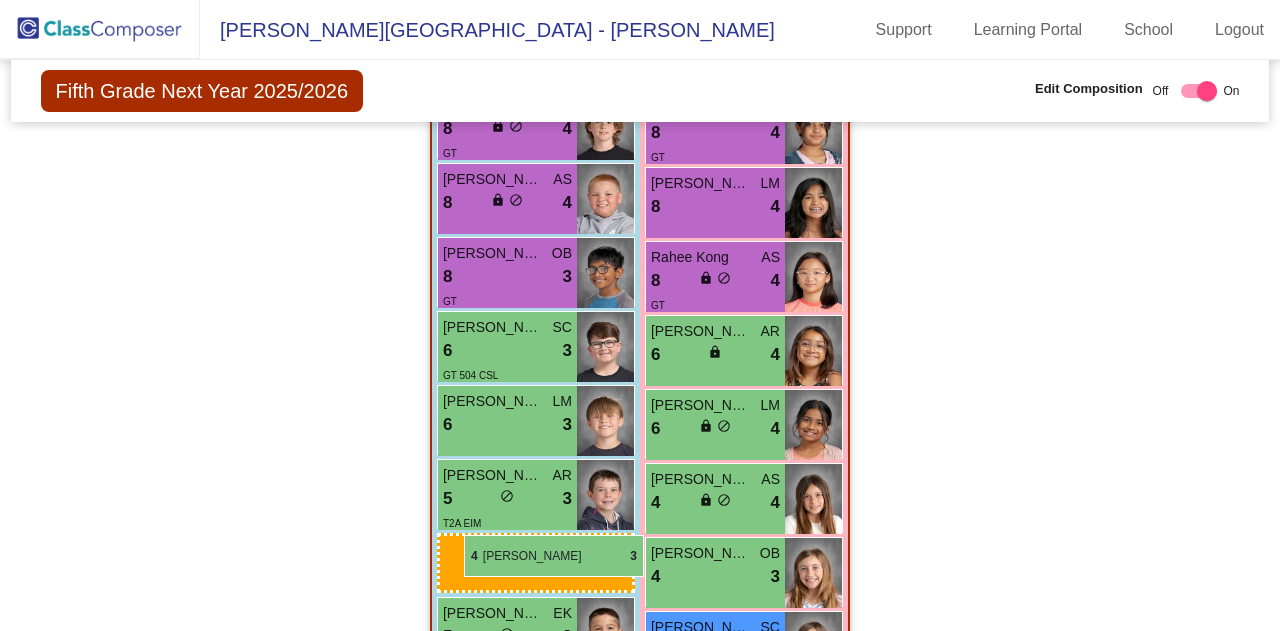 drag, startPoint x: 720, startPoint y: 281, endPoint x: 464, endPoint y: 535, distance: 360.62723 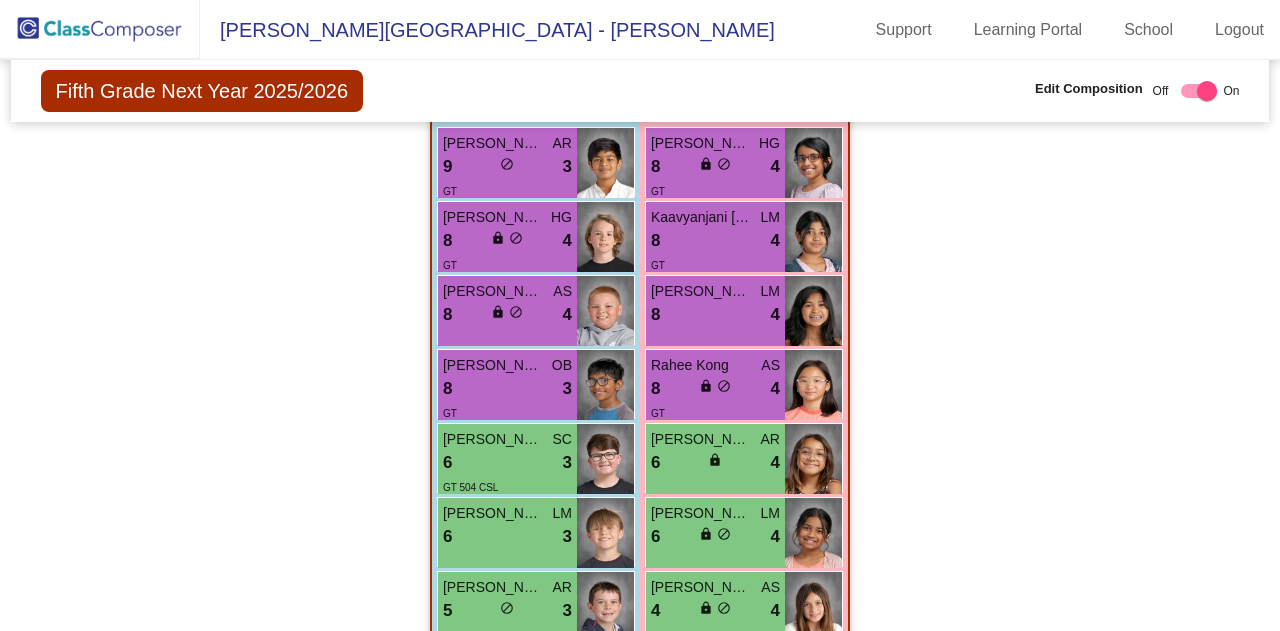 scroll, scrollTop: 4162, scrollLeft: 0, axis: vertical 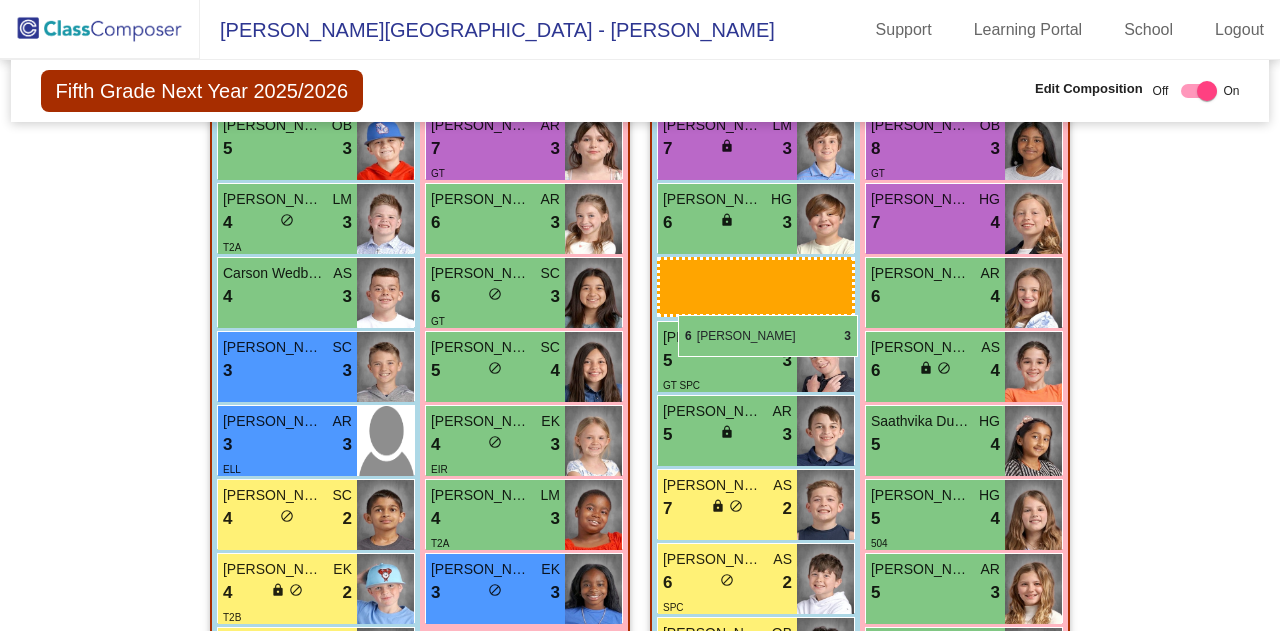 drag, startPoint x: 511, startPoint y: 458, endPoint x: 678, endPoint y: 315, distance: 219.85904 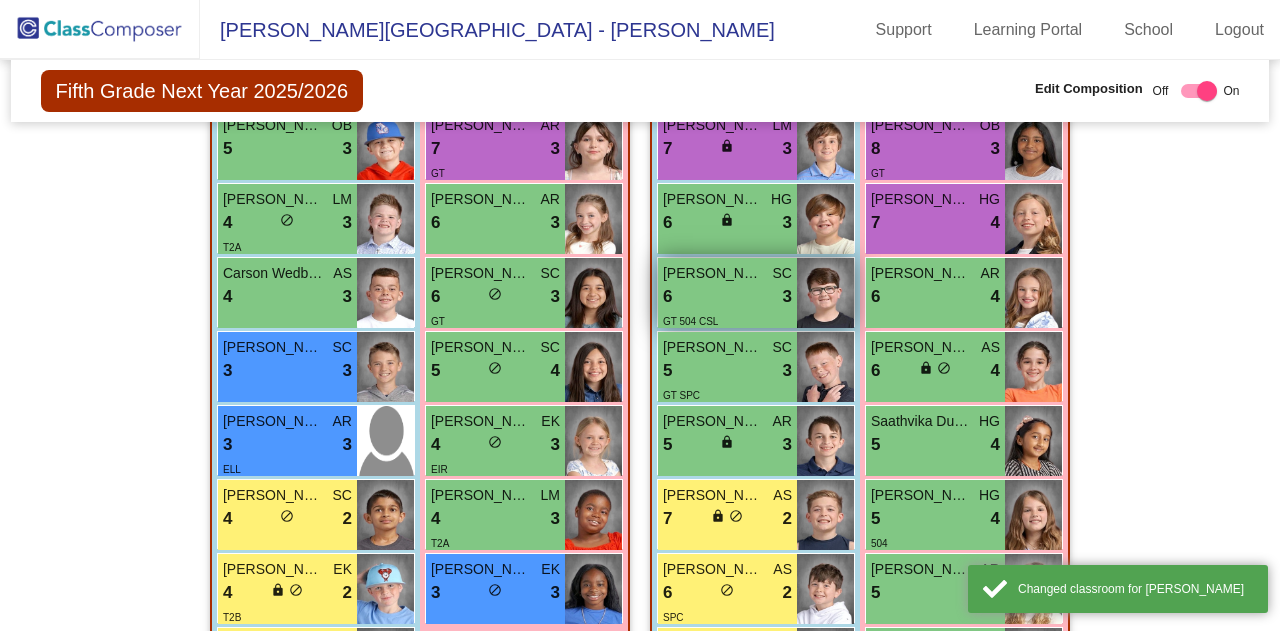 click on "6 lock do_not_disturb_alt 3" at bounding box center [727, 297] 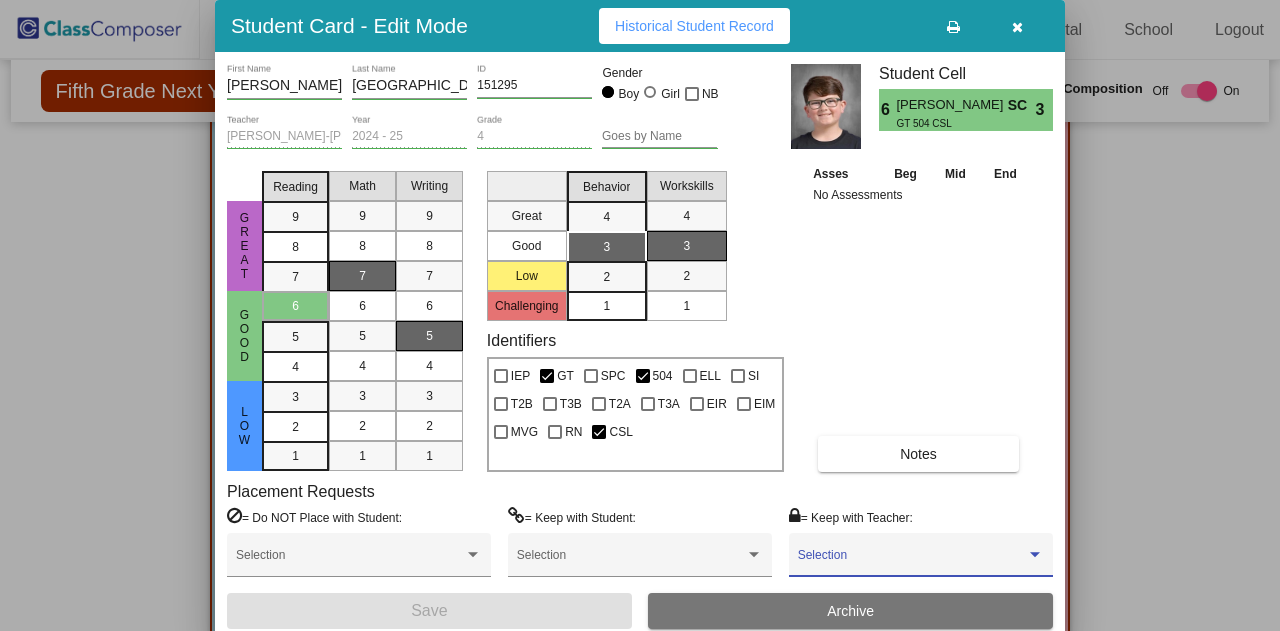 click at bounding box center (912, 562) 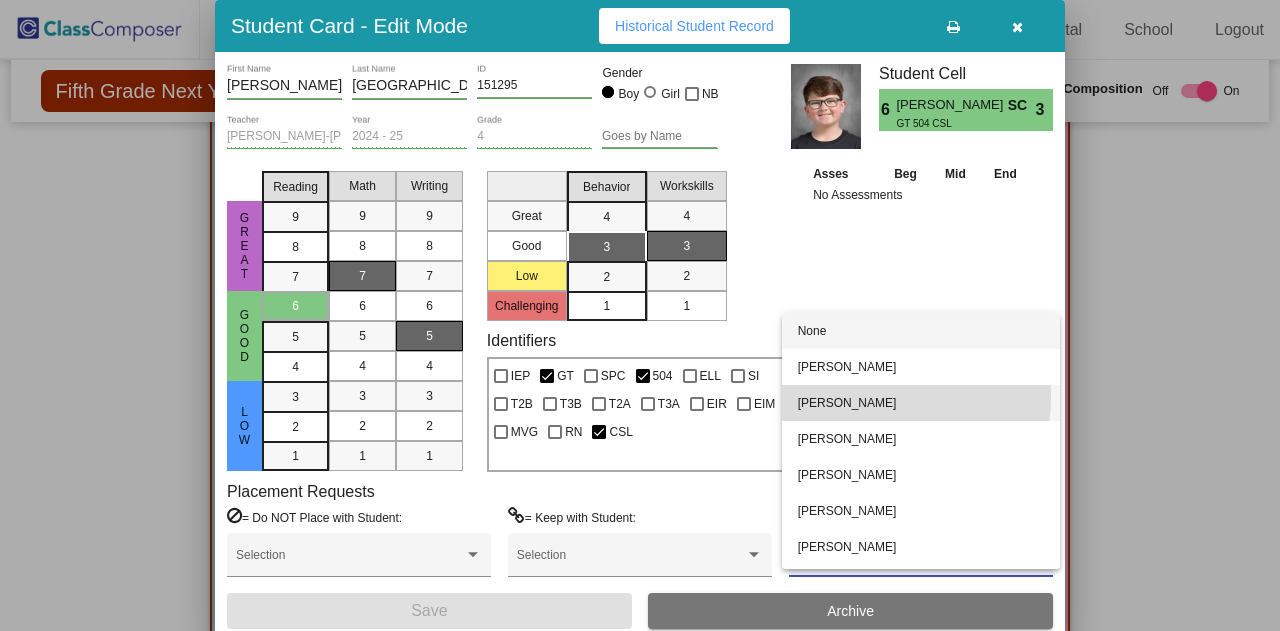 click on "[PERSON_NAME]" at bounding box center (921, 403) 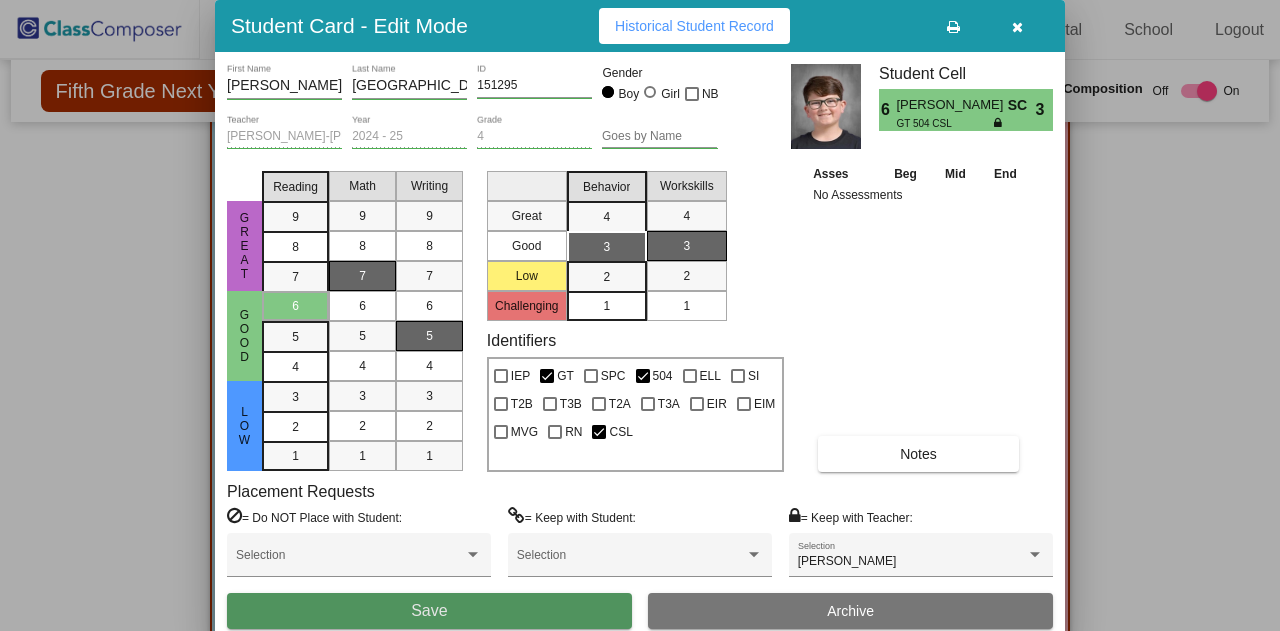 click on "Save" at bounding box center [429, 611] 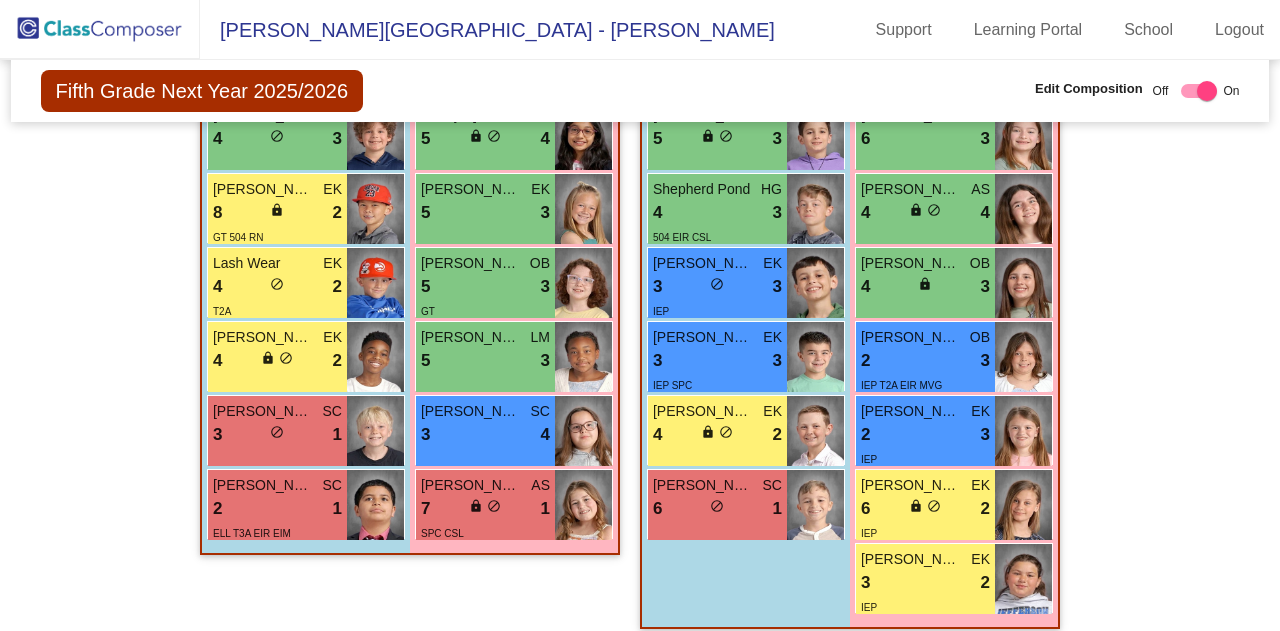 scroll, scrollTop: 3548, scrollLeft: 0, axis: vertical 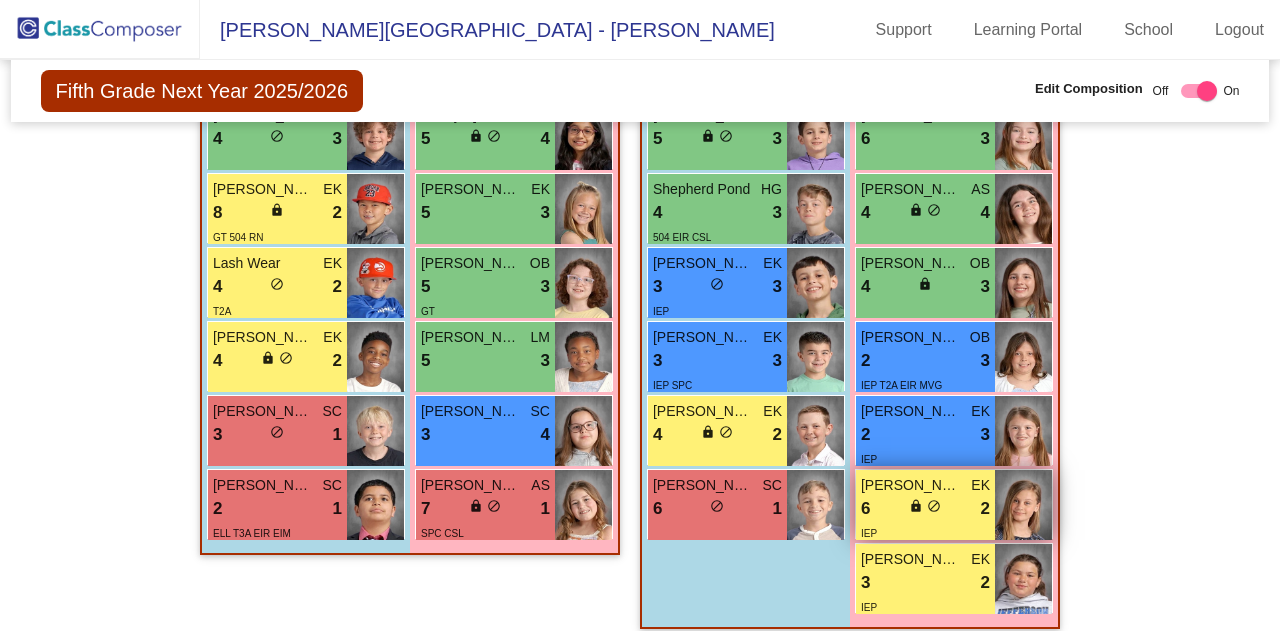 click on "IEP" at bounding box center [925, 532] 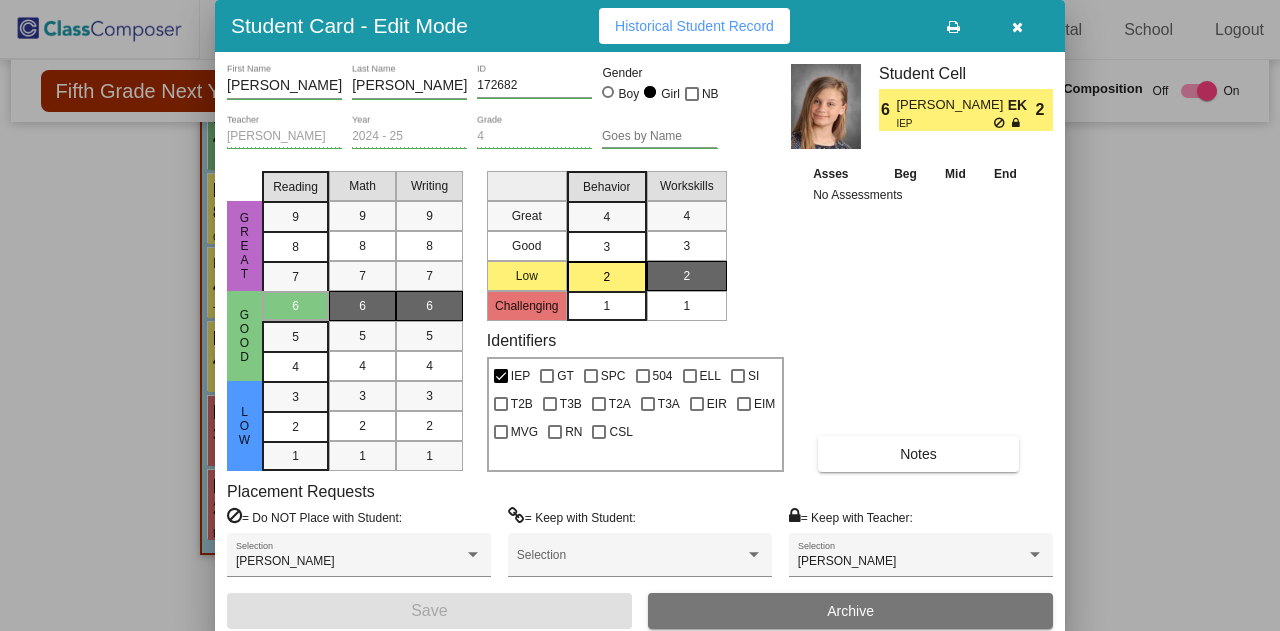 click at bounding box center (640, 315) 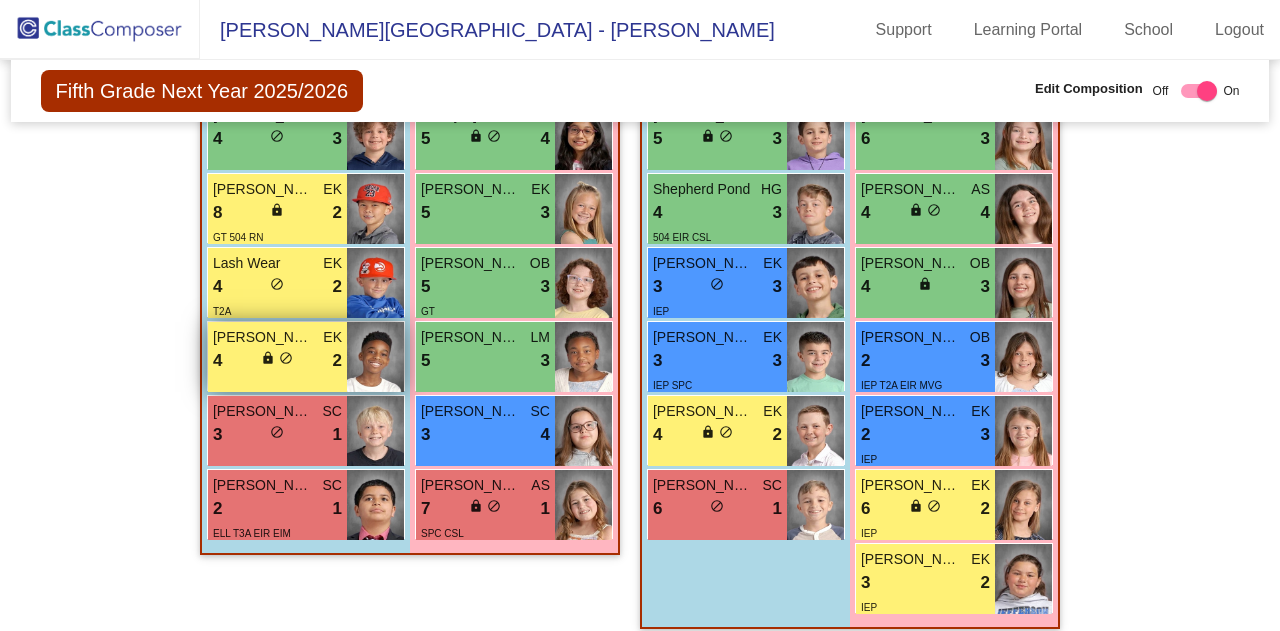 click on "4 lock do_not_disturb_alt 2" at bounding box center [277, 361] 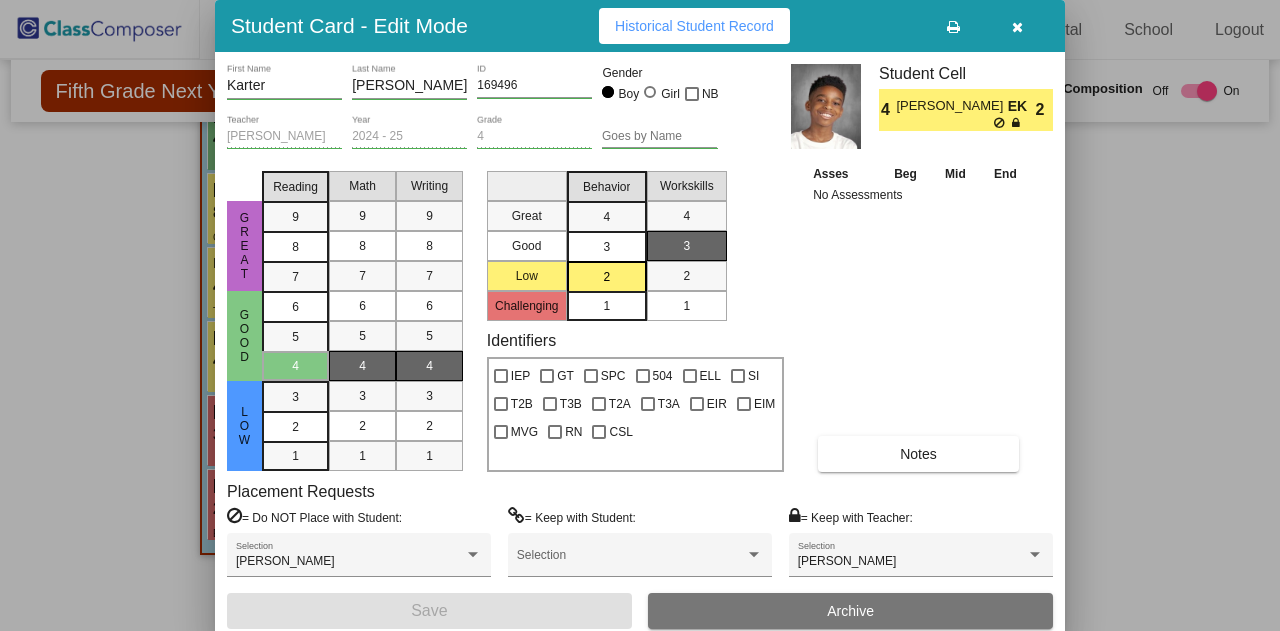 click at bounding box center (640, 315) 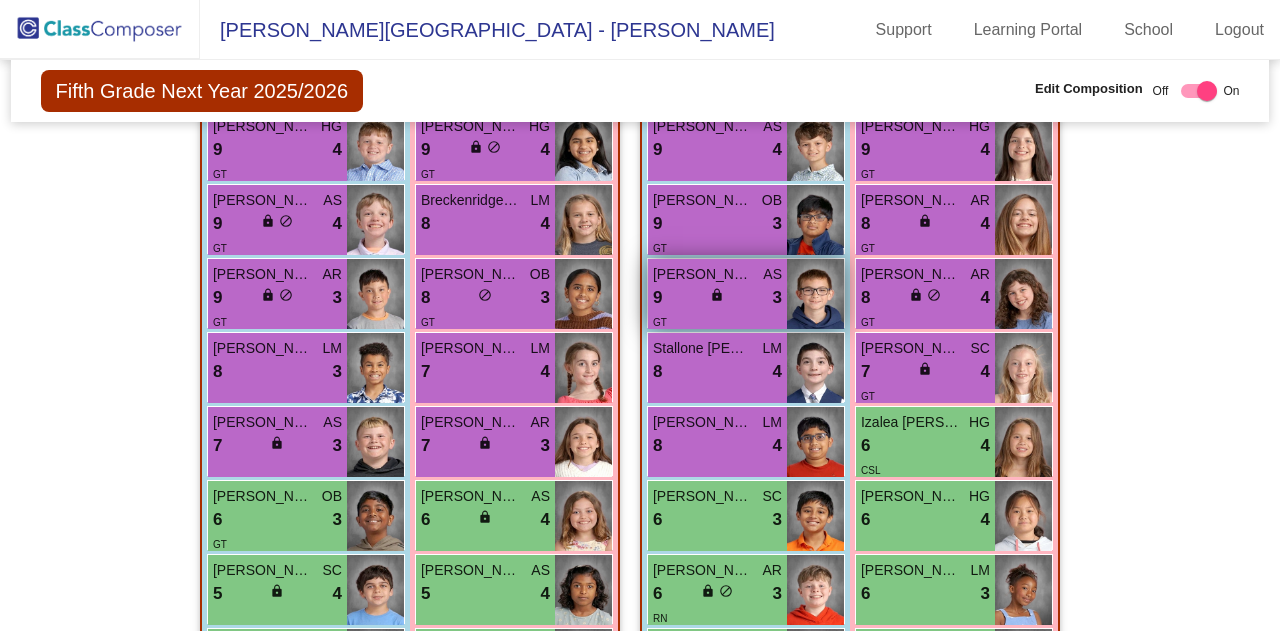 scroll, scrollTop: 3028, scrollLeft: 0, axis: vertical 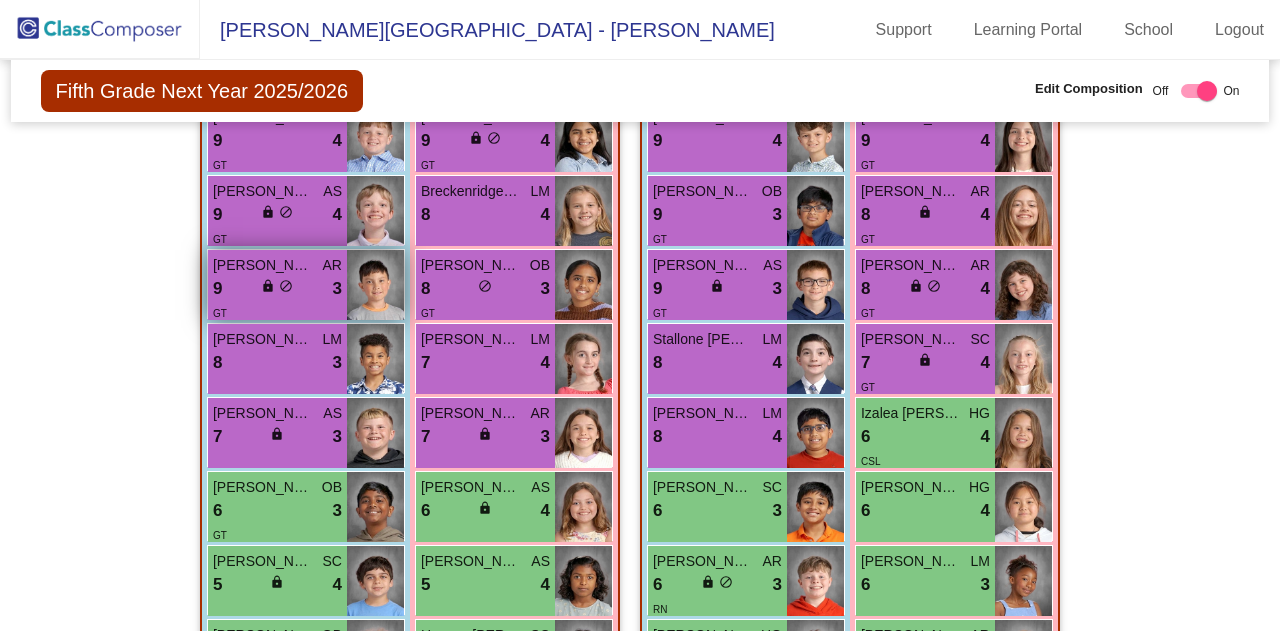 click on "9 lock do_not_disturb_alt 3" at bounding box center [277, 289] 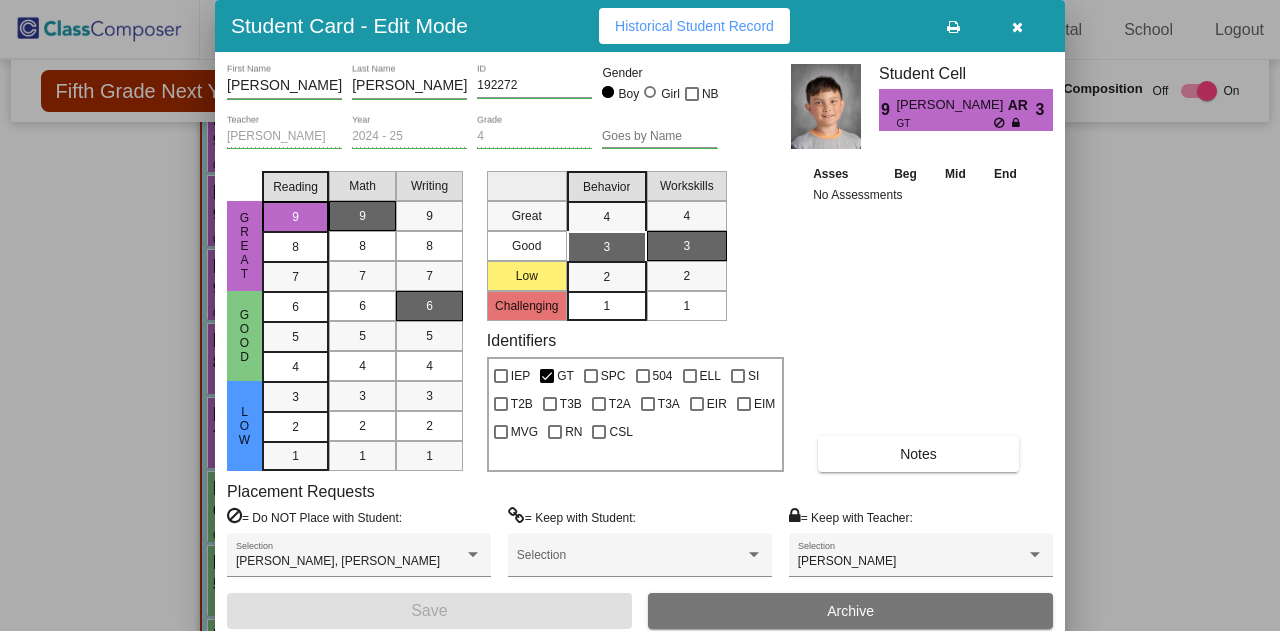click at bounding box center [640, 315] 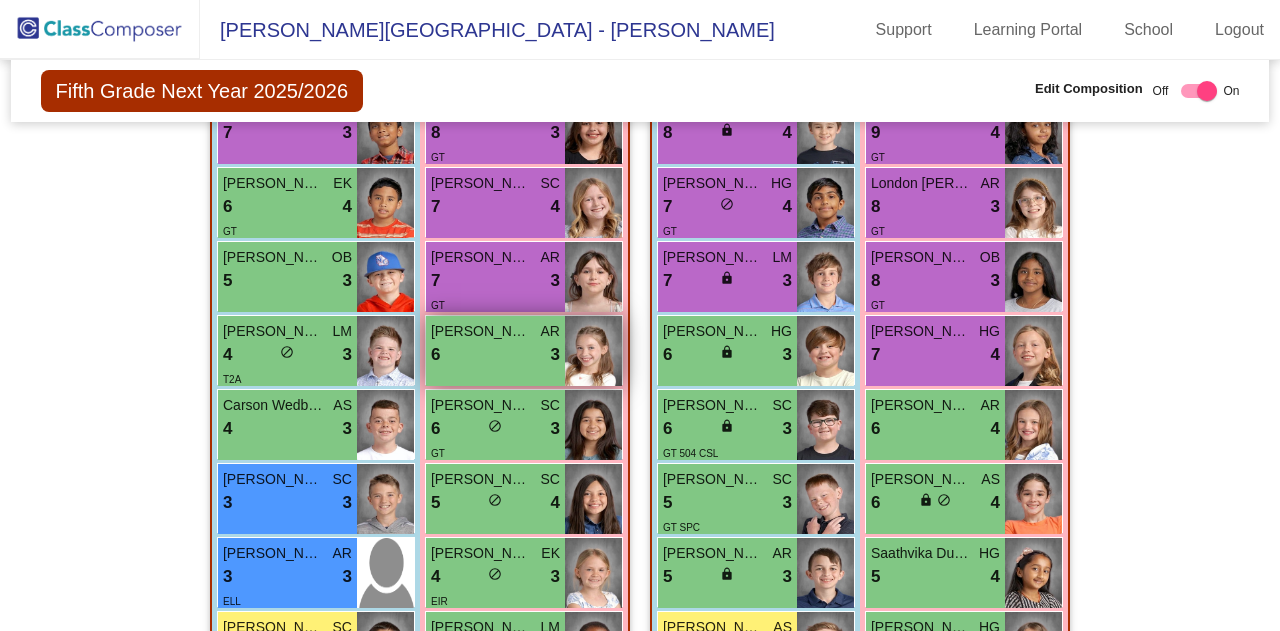 scroll, scrollTop: 797, scrollLeft: 0, axis: vertical 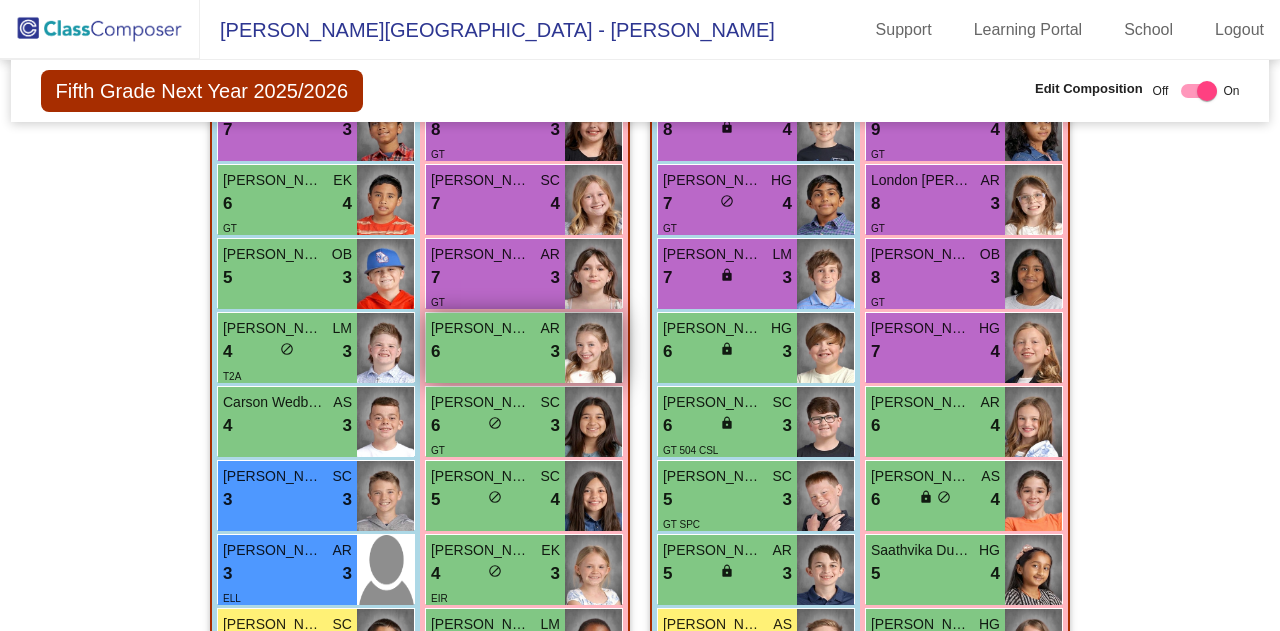 click on "[PERSON_NAME] AR 6 lock do_not_disturb_alt 3" at bounding box center [495, 348] 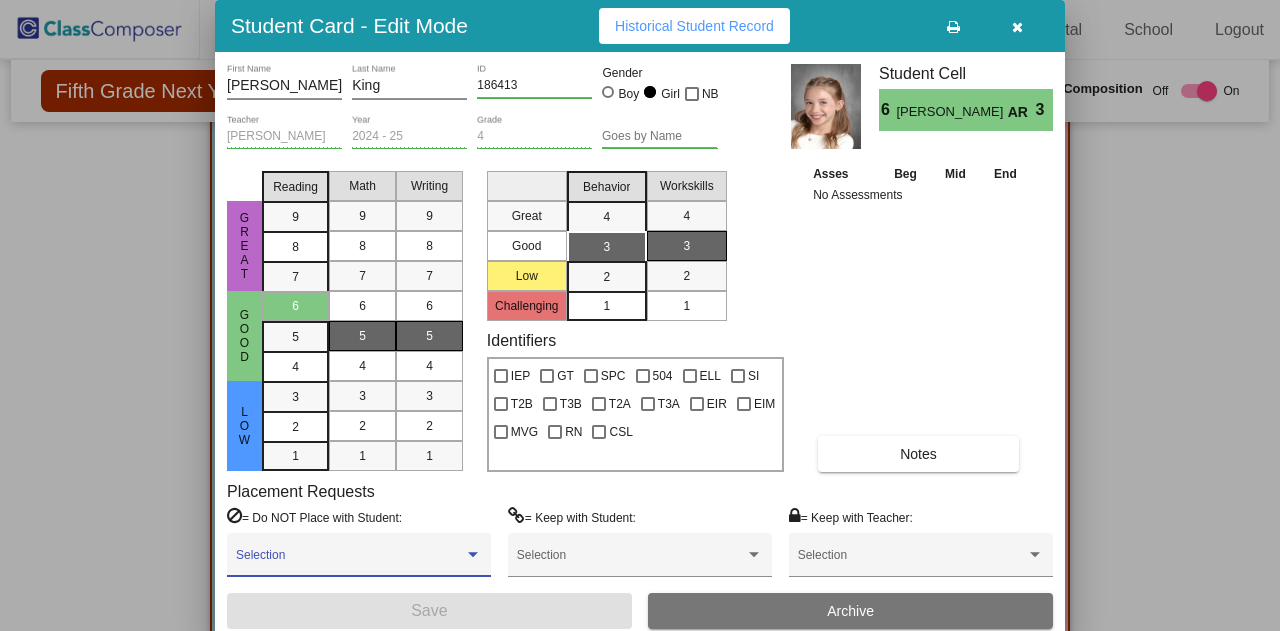 click at bounding box center [473, 554] 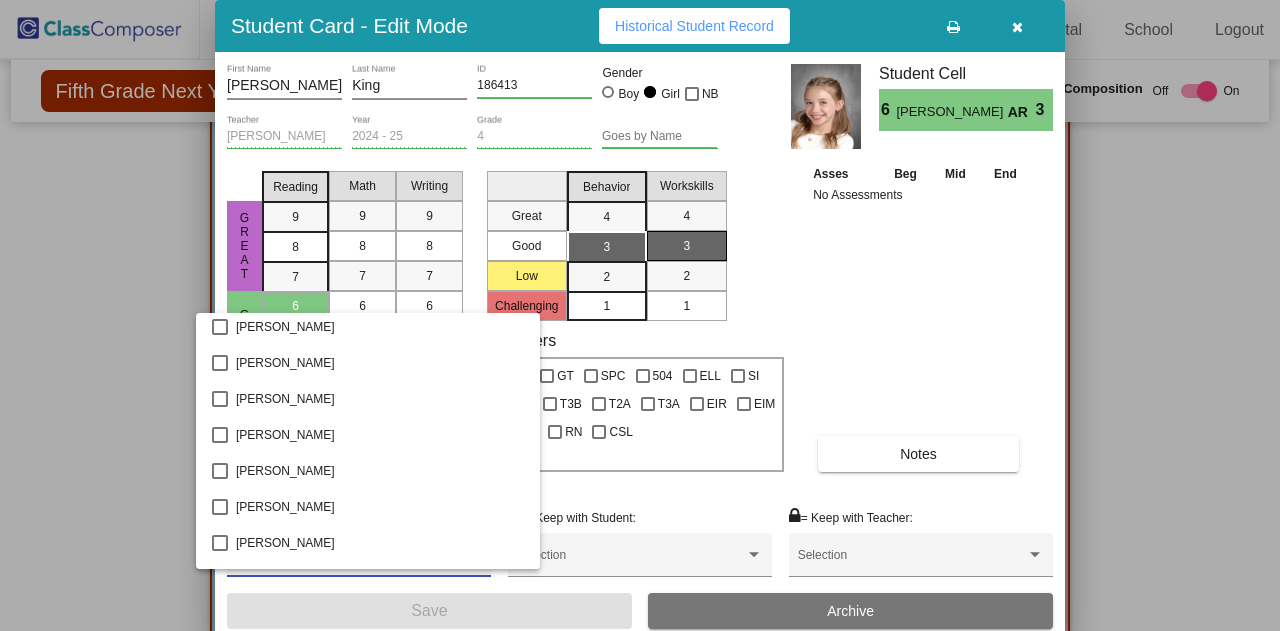 scroll, scrollTop: 4865, scrollLeft: 0, axis: vertical 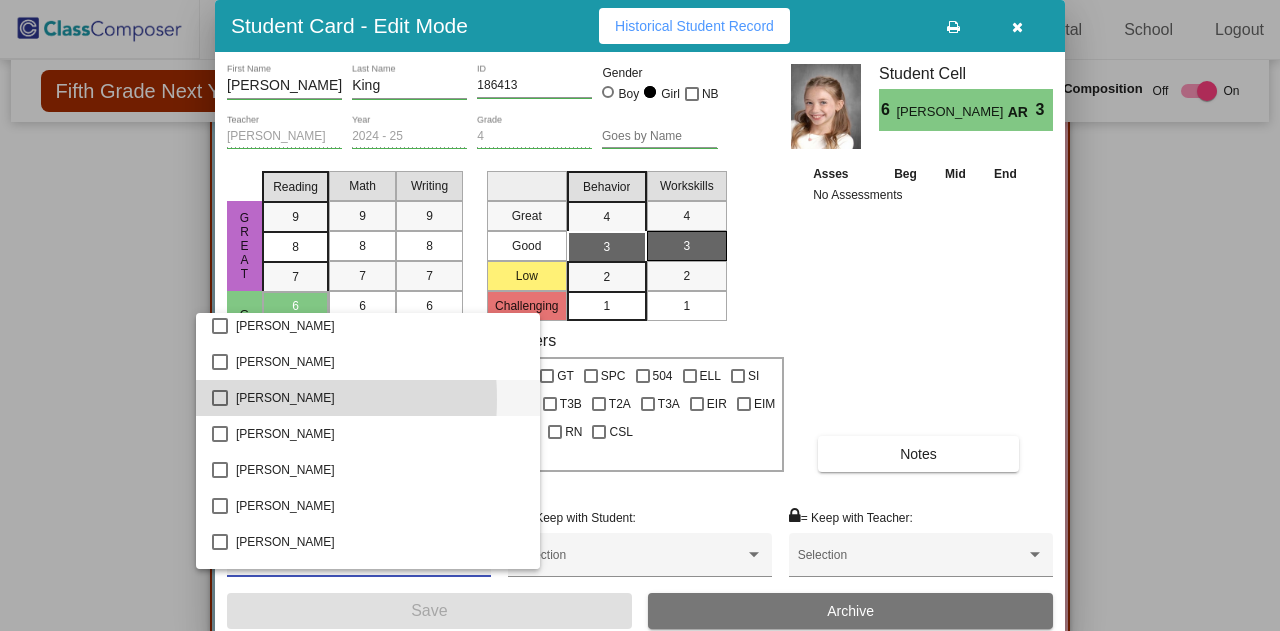 click at bounding box center (220, 398) 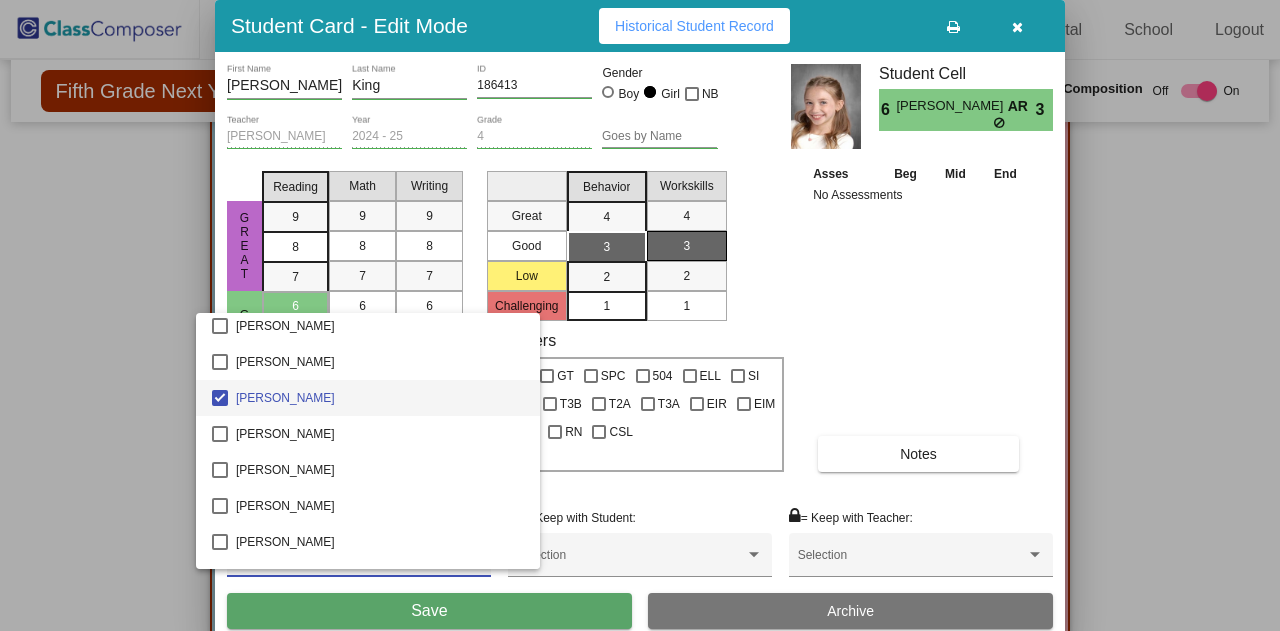 click at bounding box center [640, 315] 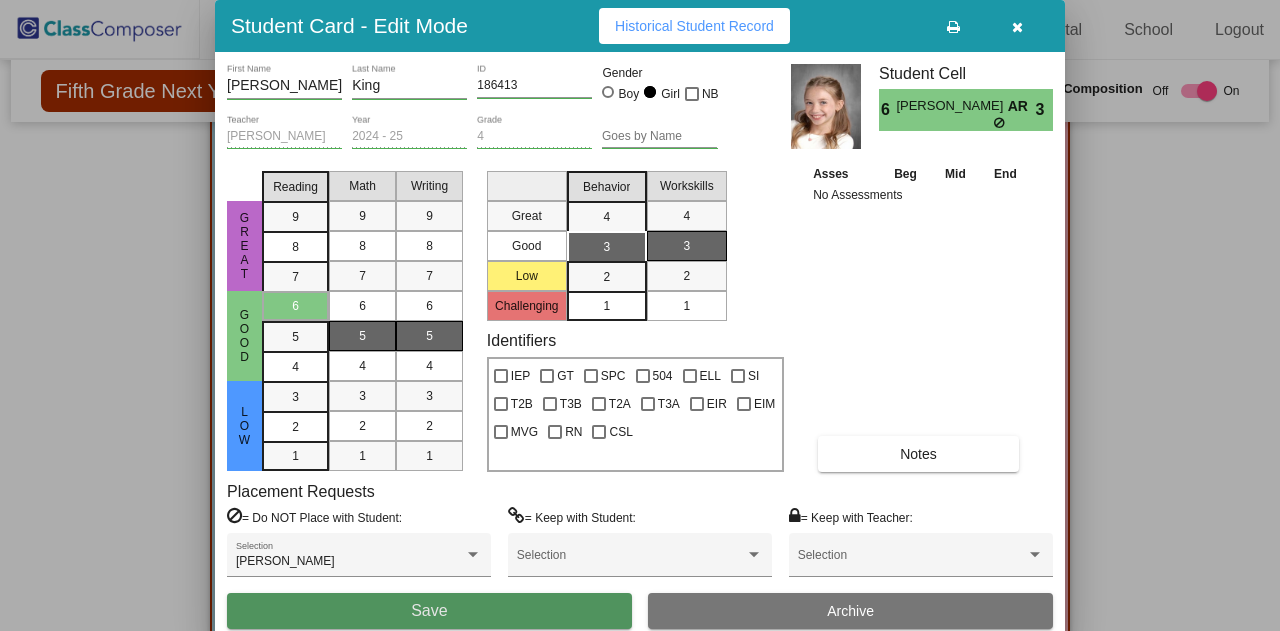 click on "Save" at bounding box center (429, 611) 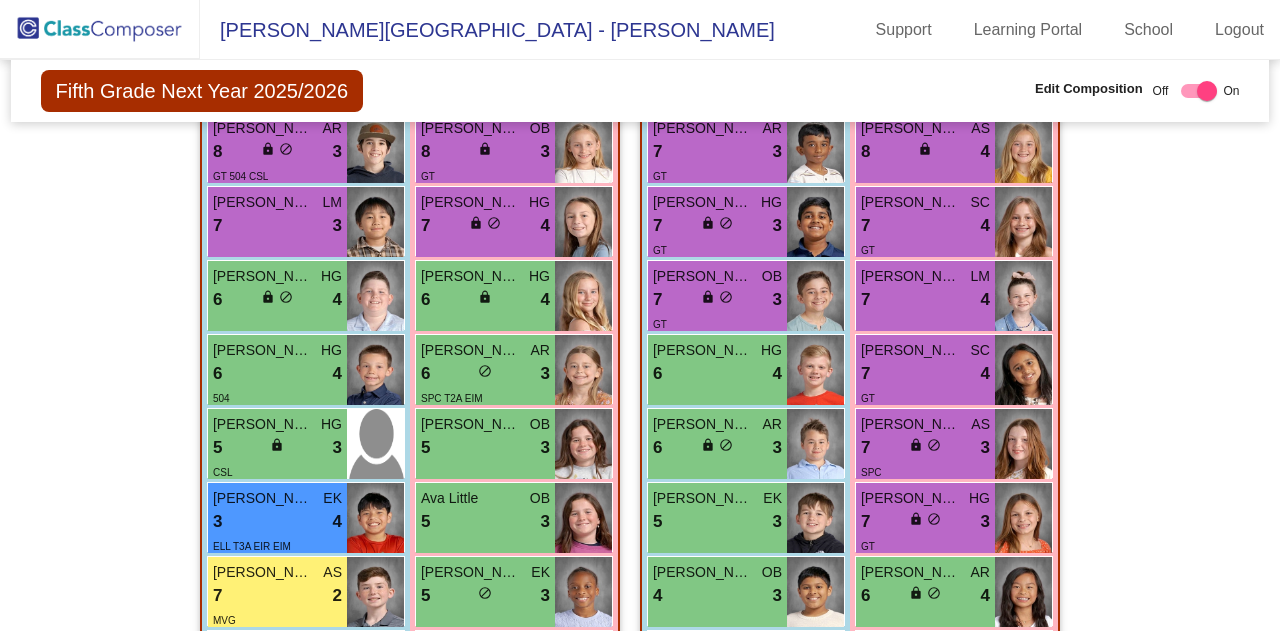scroll, scrollTop: 2009, scrollLeft: 0, axis: vertical 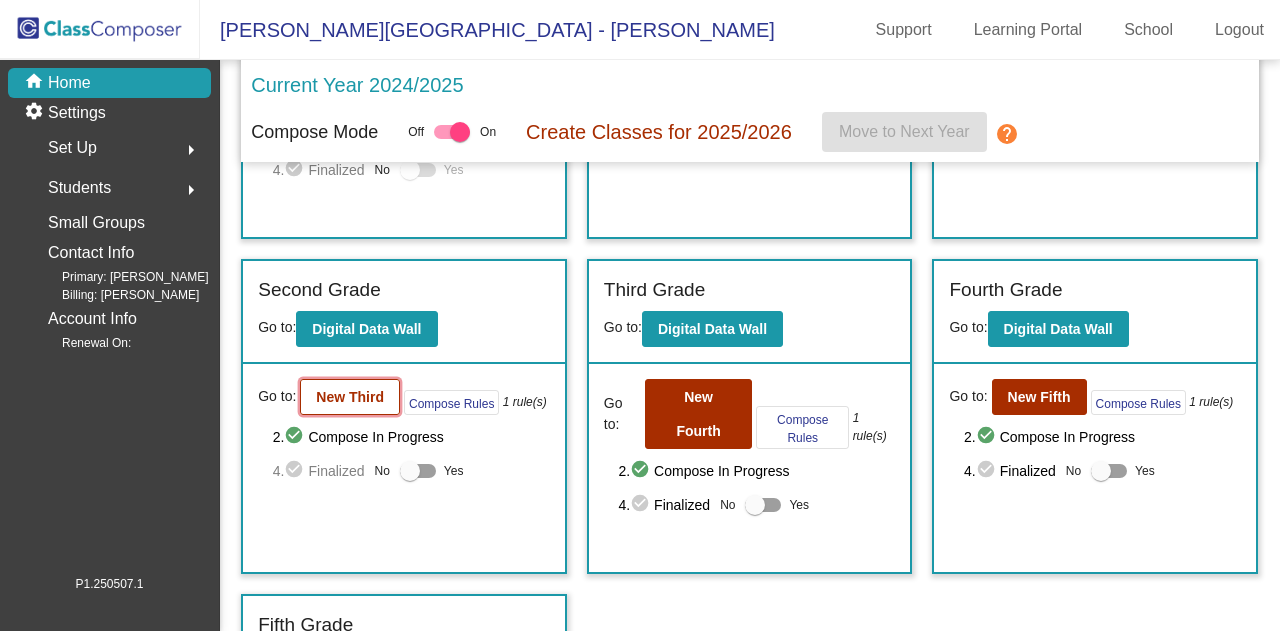 click on "New Third" 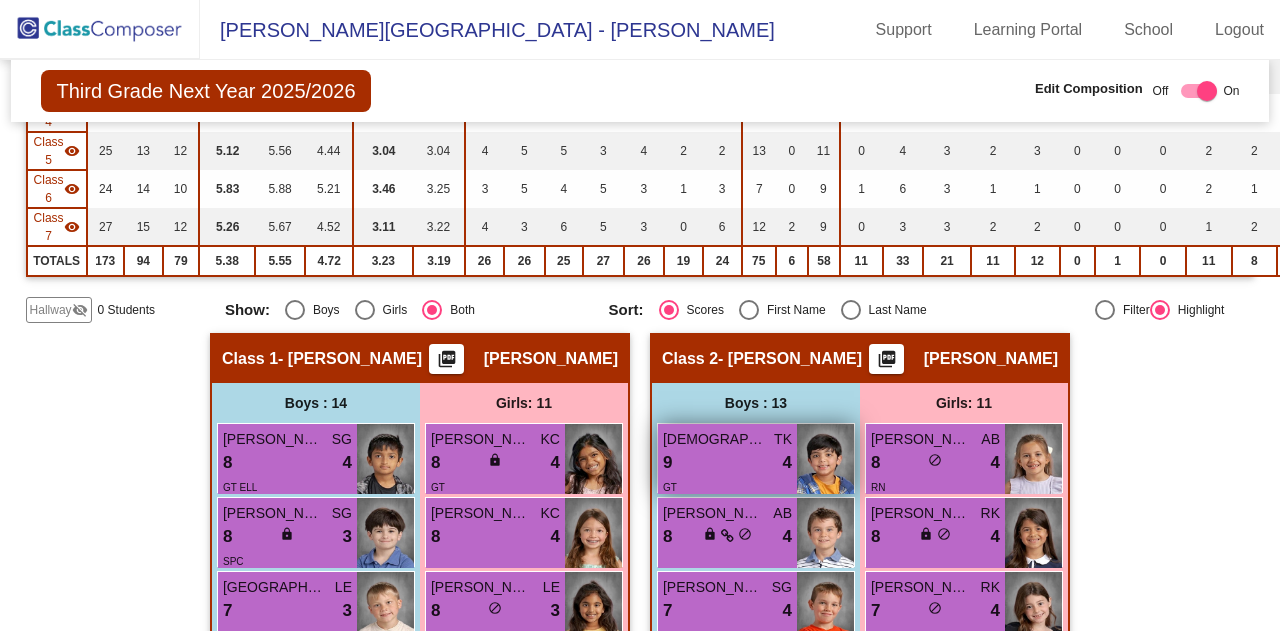 scroll, scrollTop: 0, scrollLeft: 0, axis: both 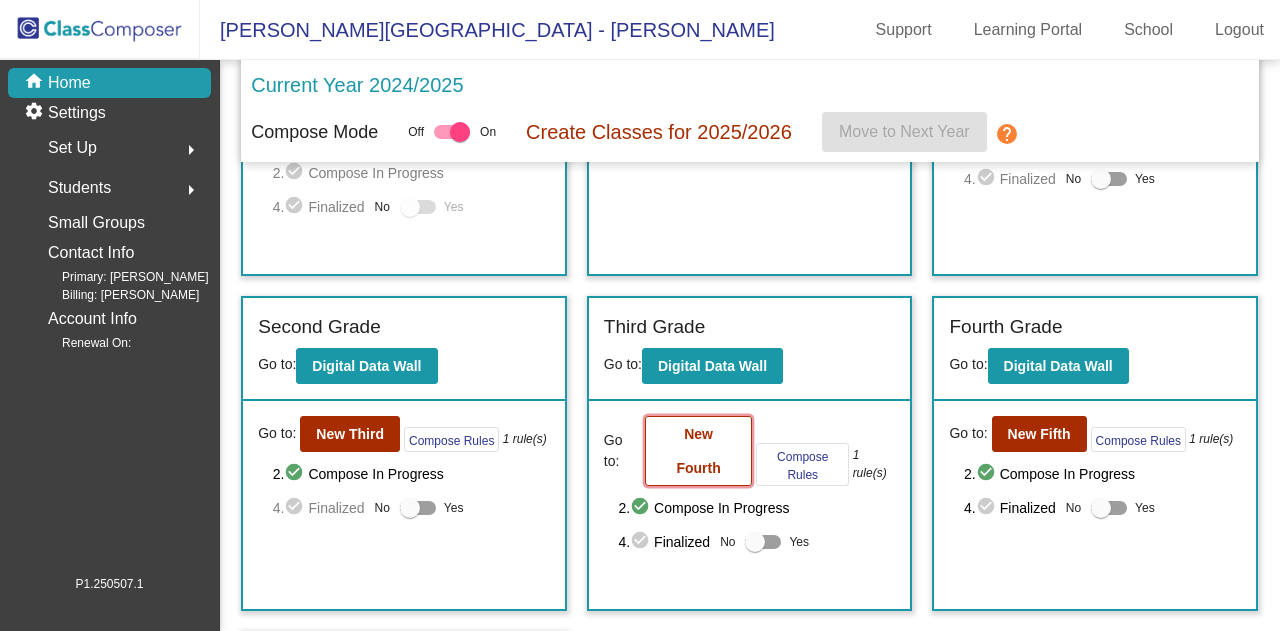 click on "New Fourth" 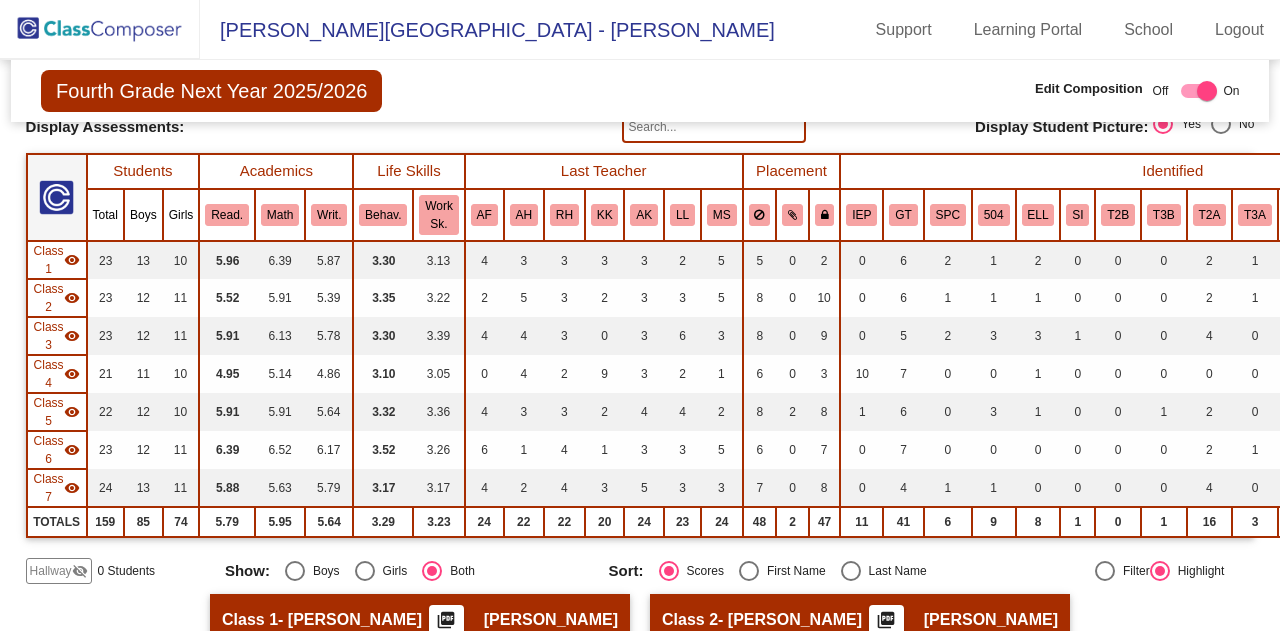scroll, scrollTop: 0, scrollLeft: 0, axis: both 